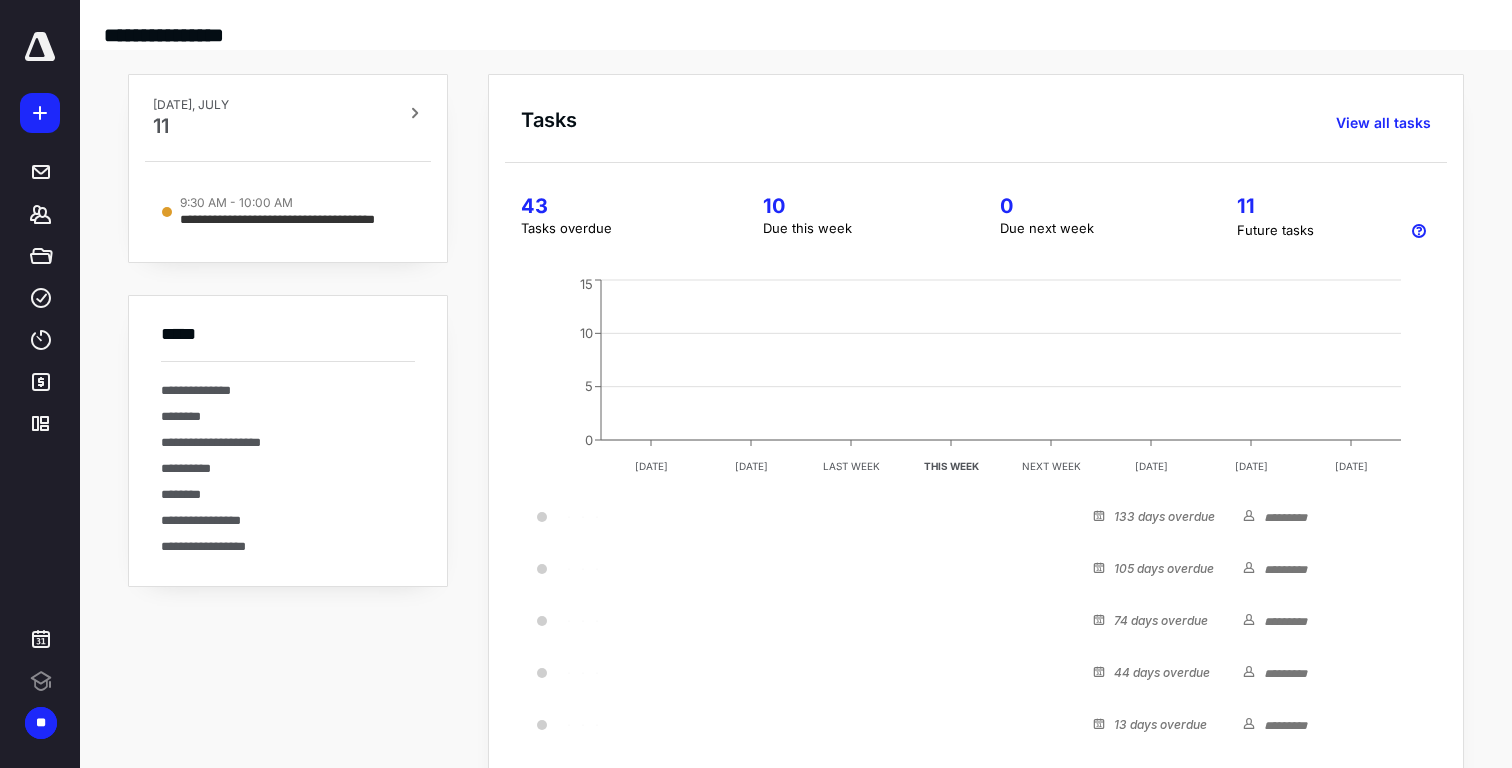 scroll, scrollTop: 0, scrollLeft: 0, axis: both 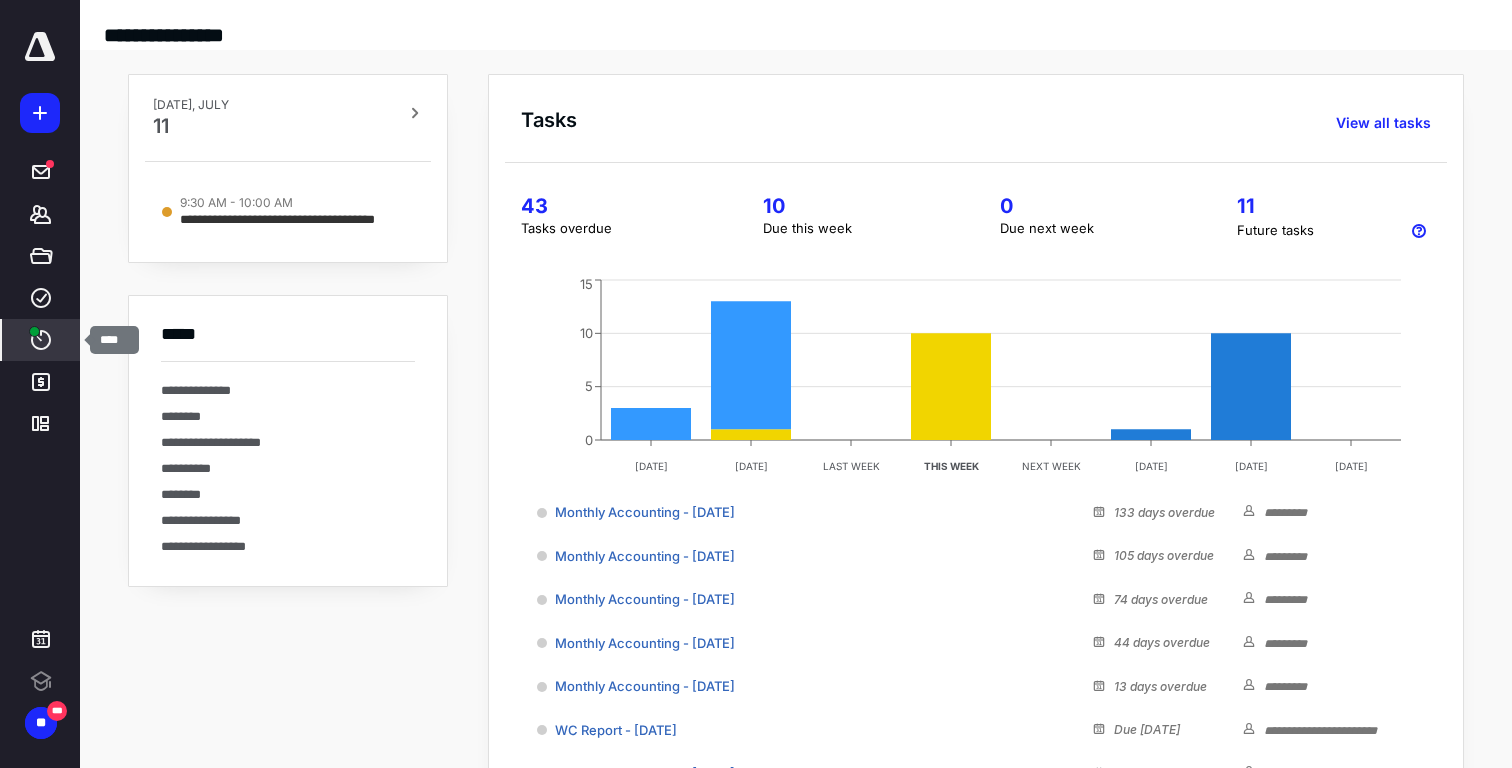 click on "****" at bounding box center (41, 340) 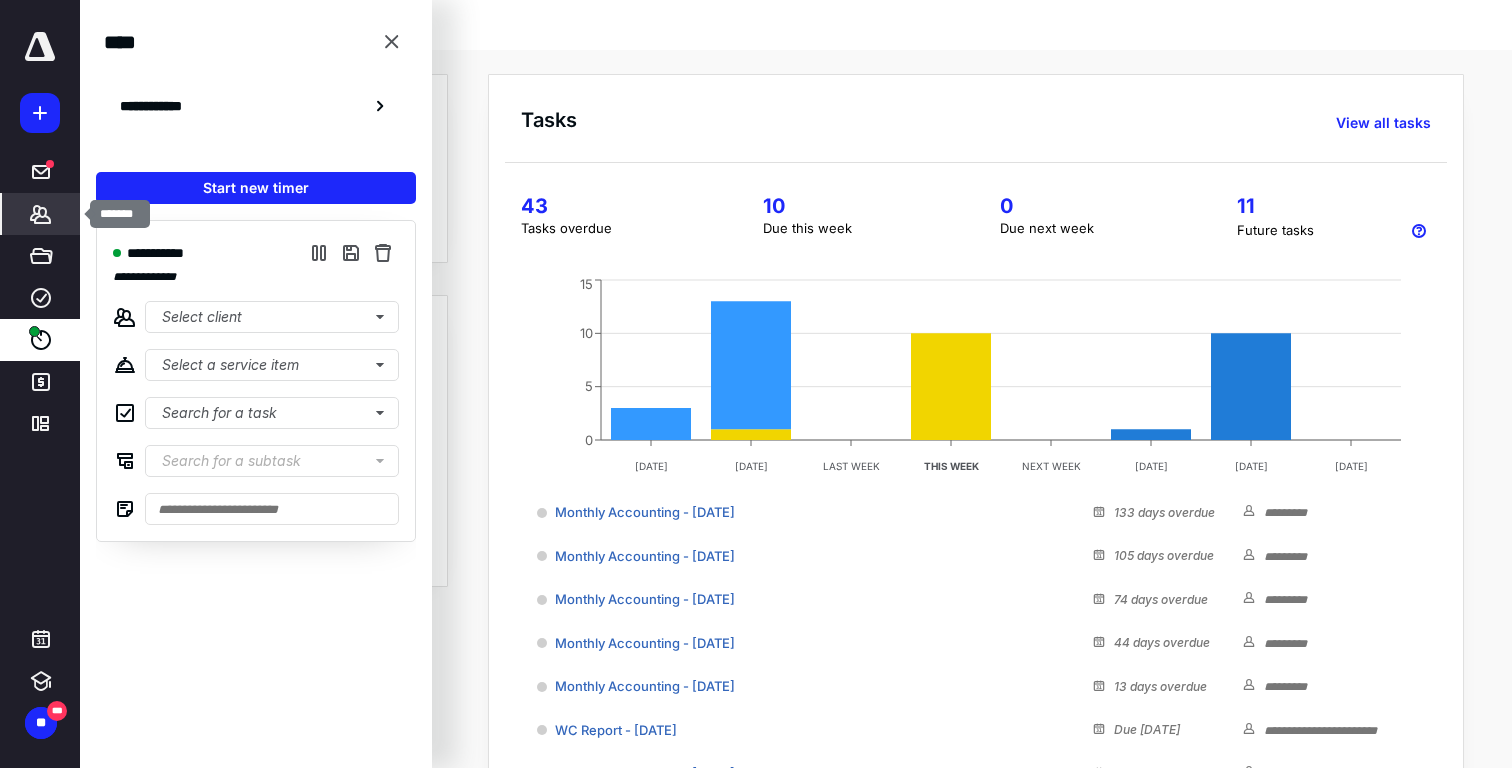 click 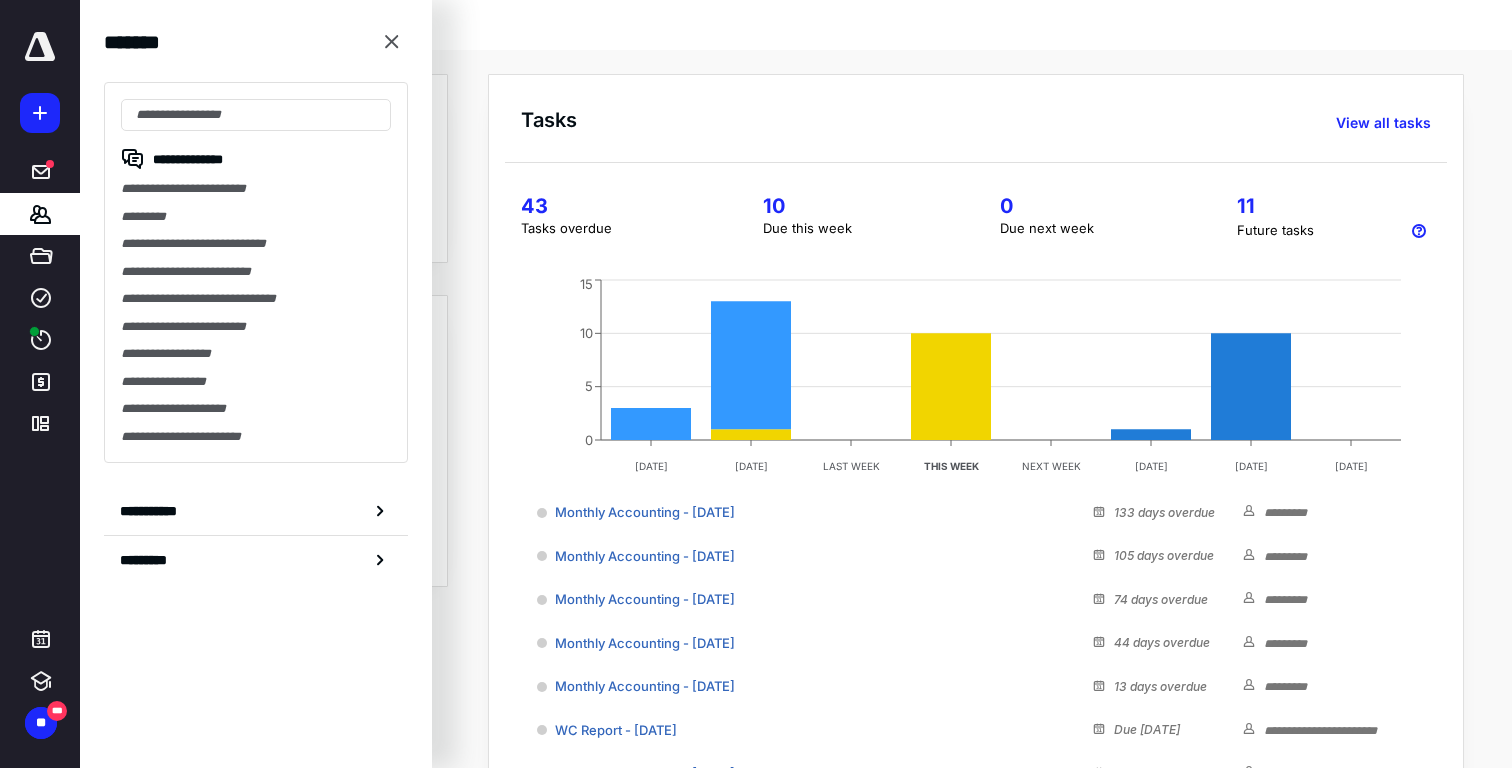 click on "Tasks View all tasks" at bounding box center (984, 115) 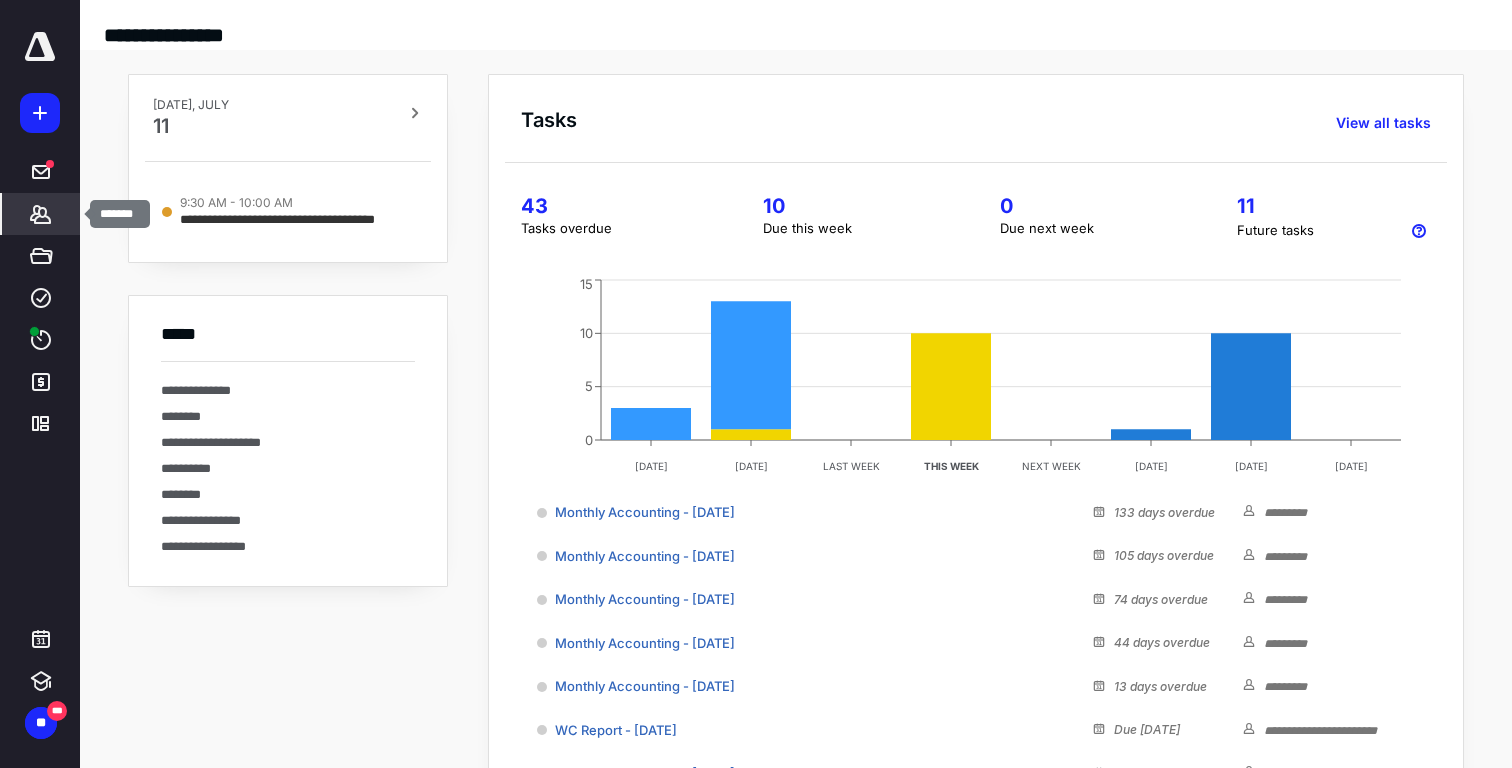 click on "*******" at bounding box center [41, 214] 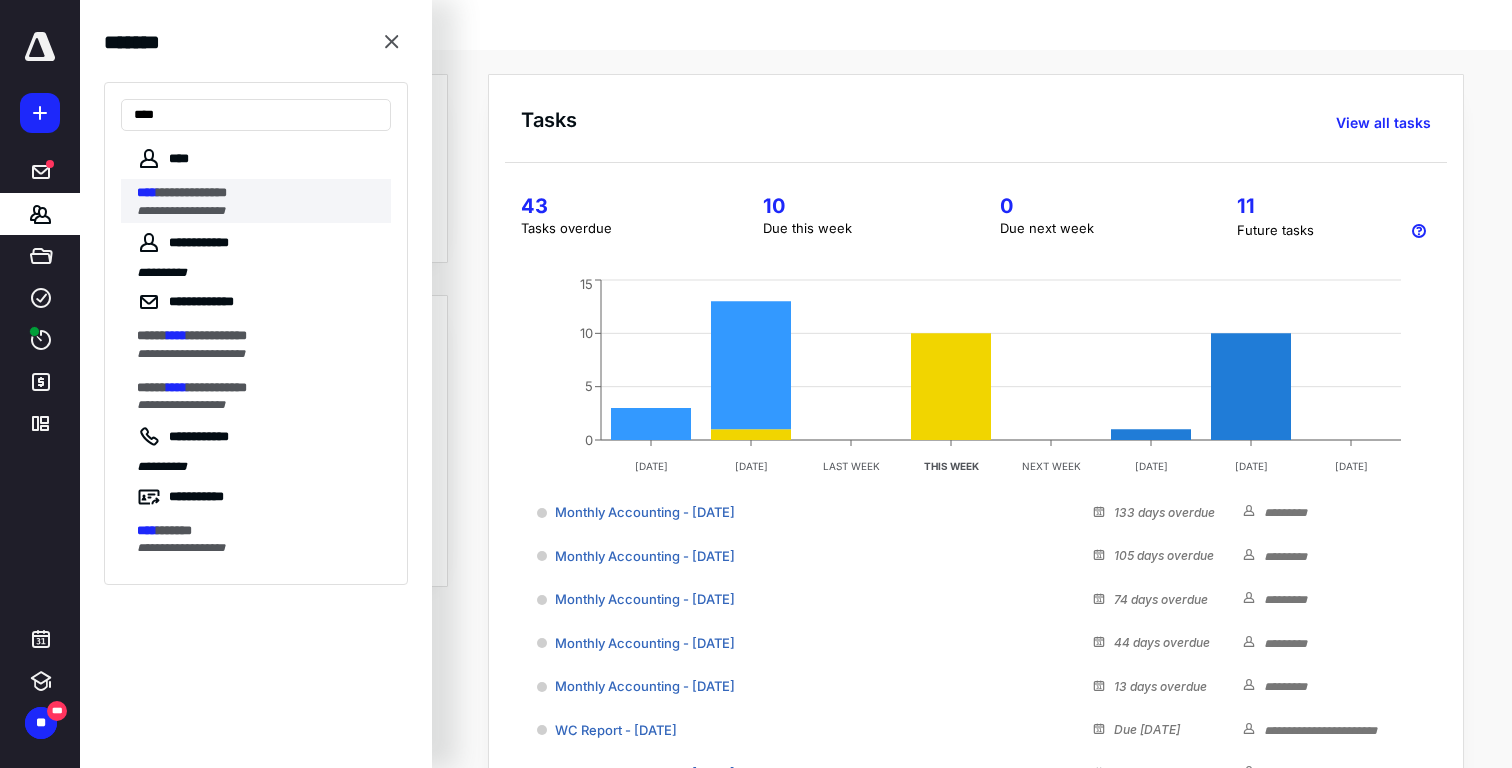 type on "****" 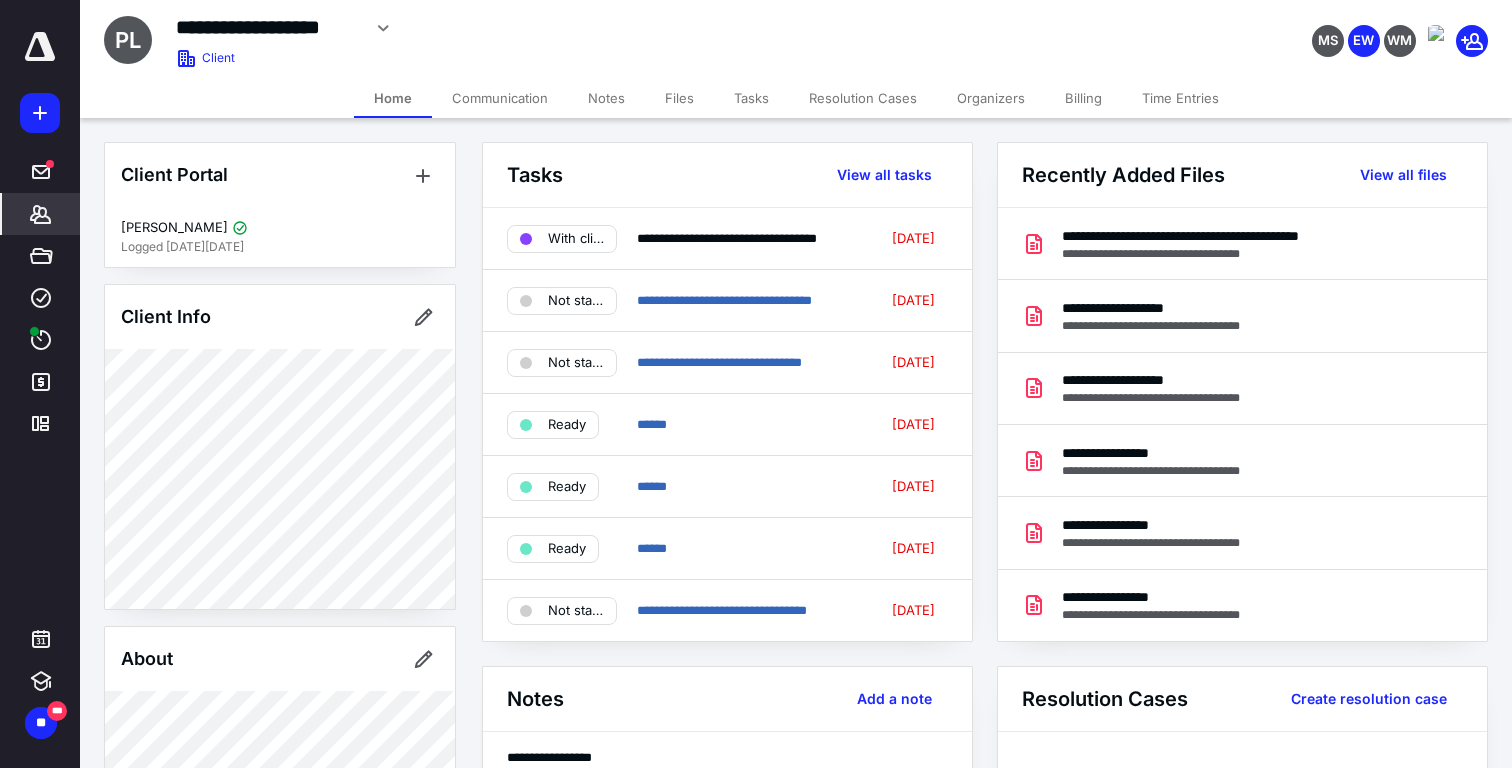 click on "Files" at bounding box center [679, 98] 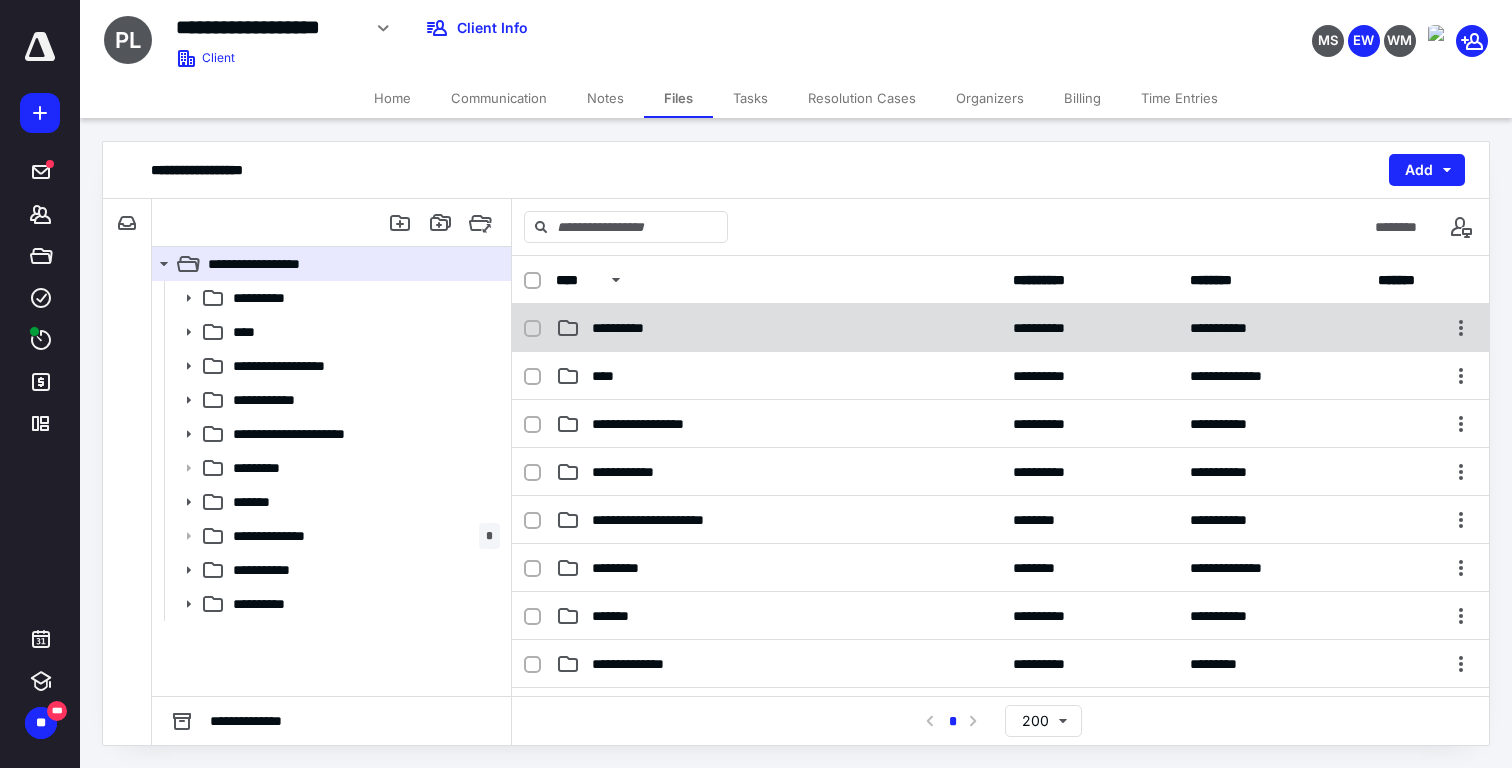 click on "**********" at bounding box center (1000, 328) 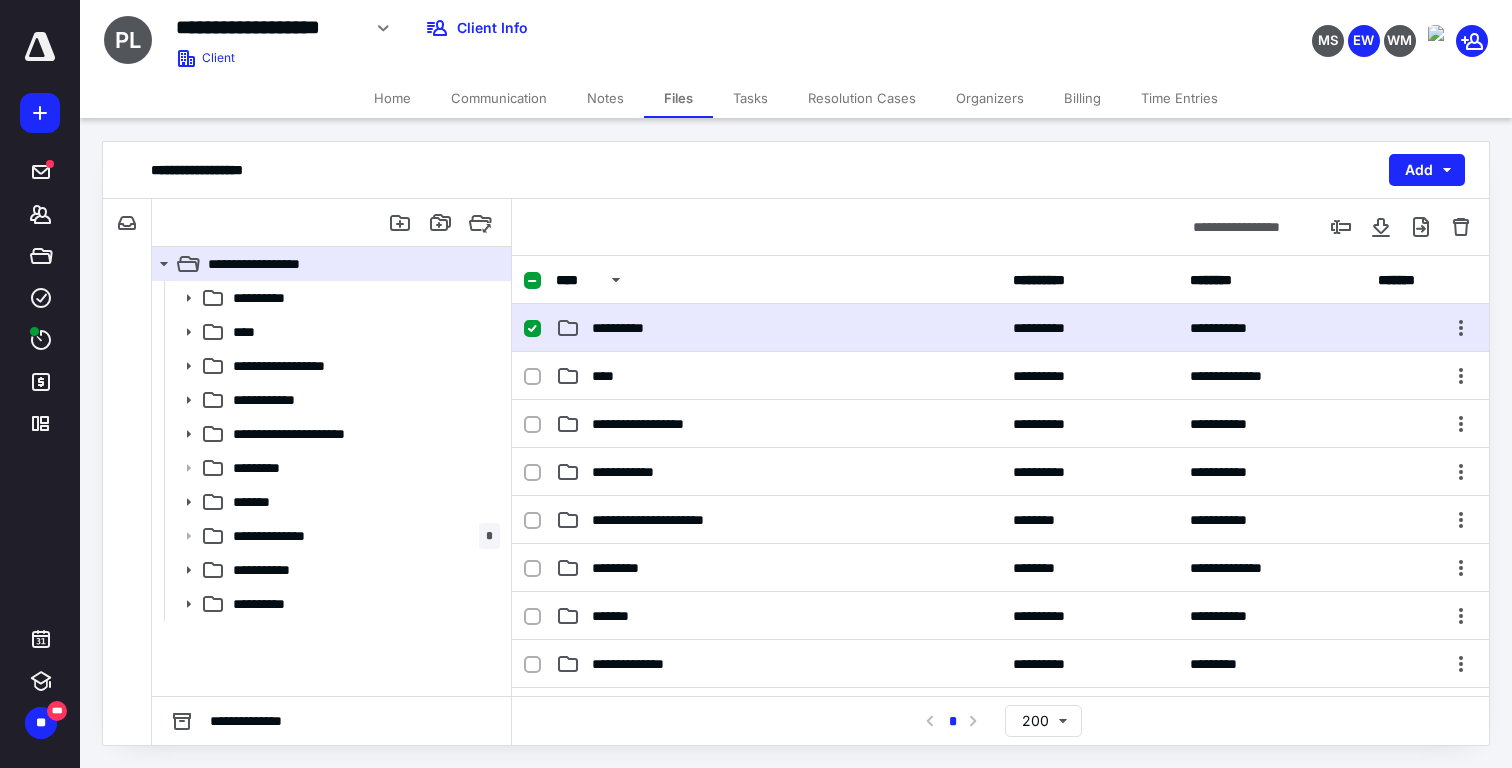 click on "**********" at bounding box center [1000, 328] 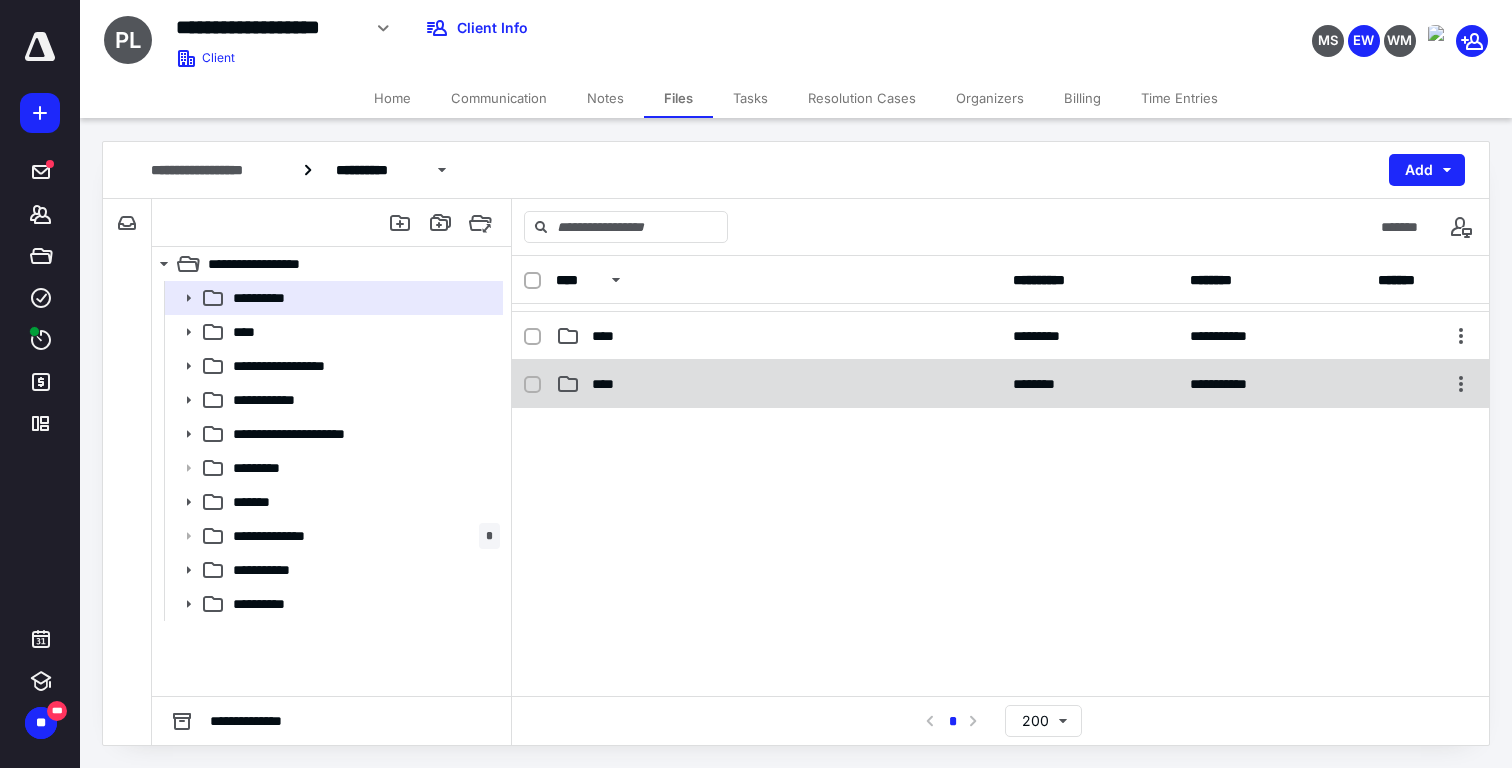 scroll, scrollTop: 233, scrollLeft: 0, axis: vertical 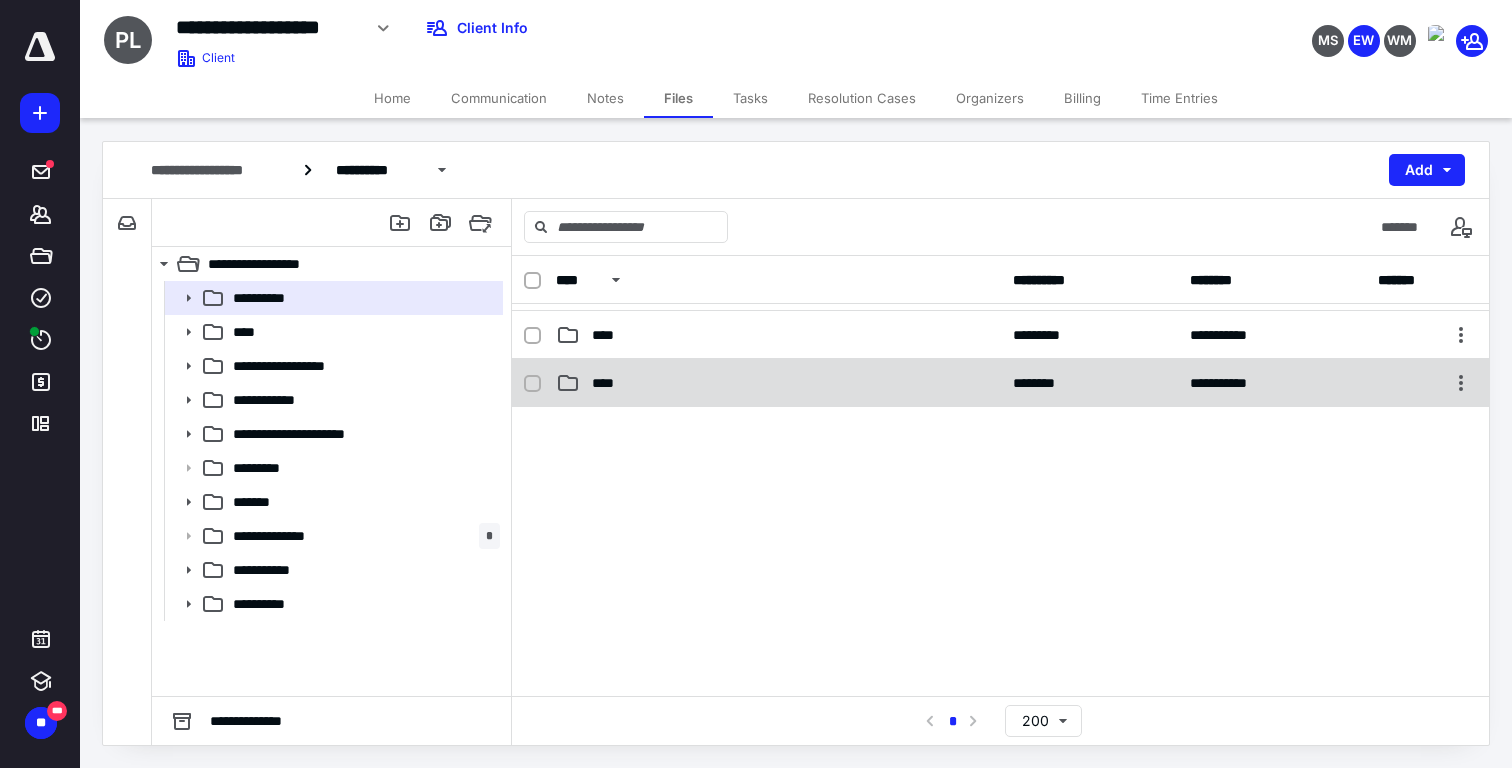 click on "****" at bounding box center (609, 383) 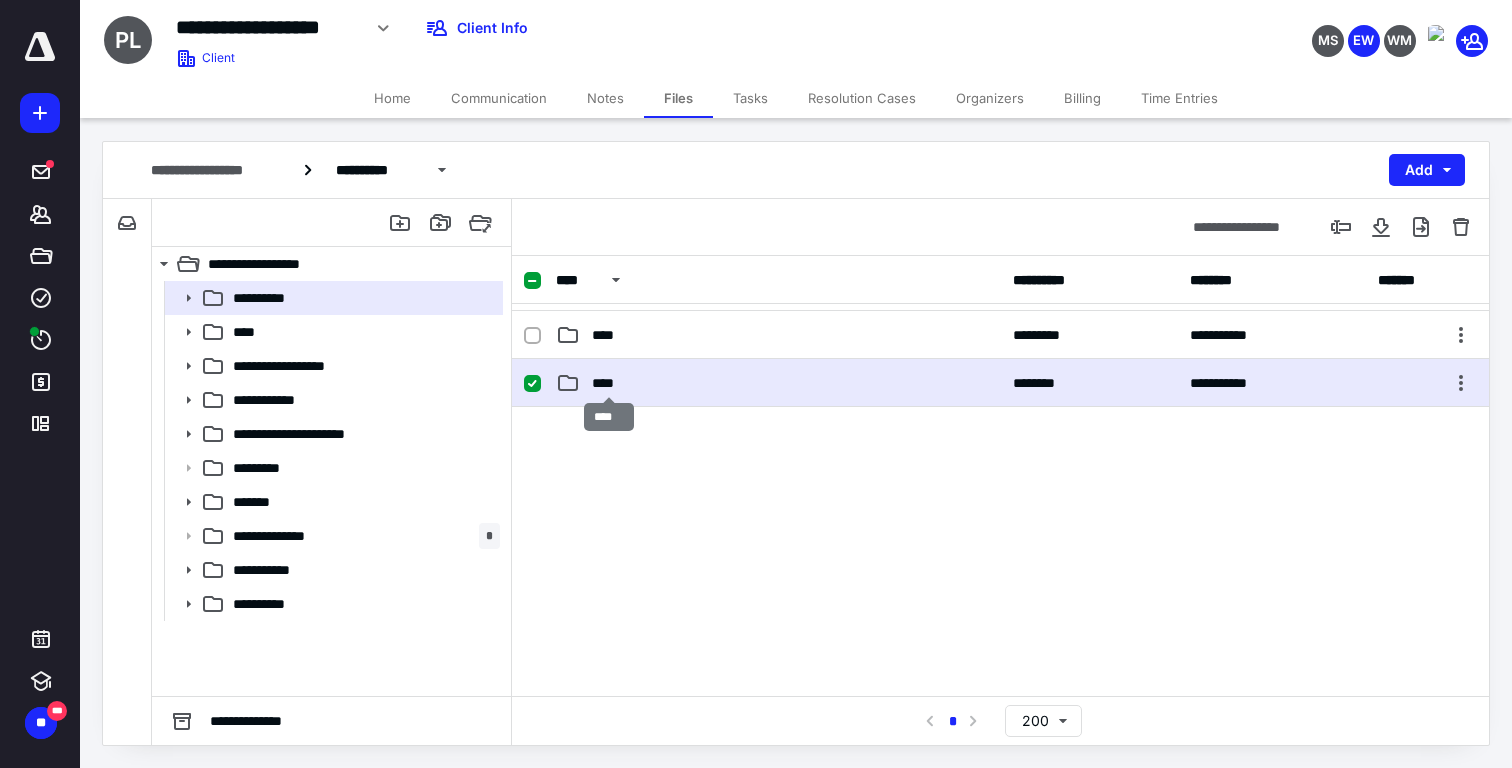 click on "****" at bounding box center (609, 383) 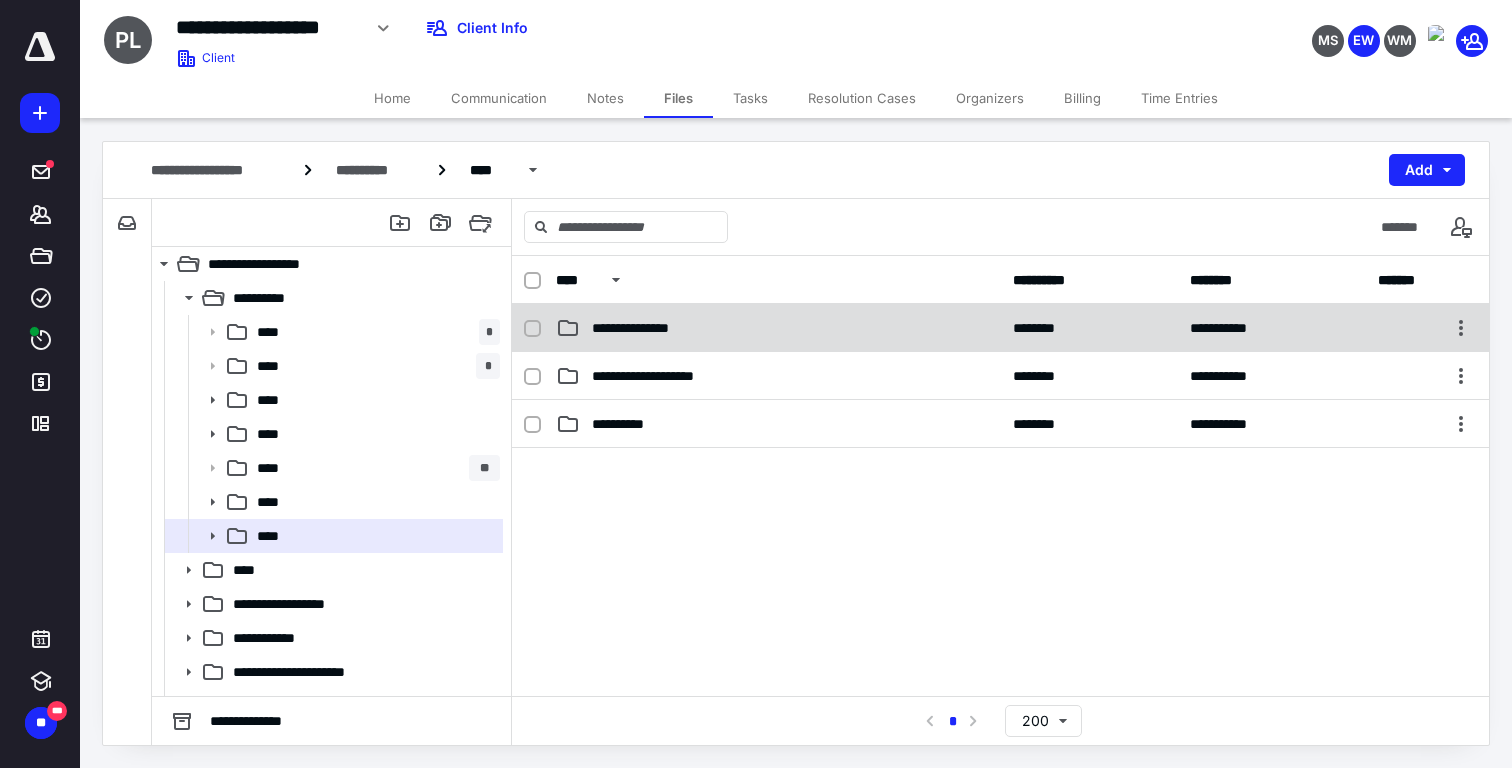 click on "**********" at bounding box center [1000, 328] 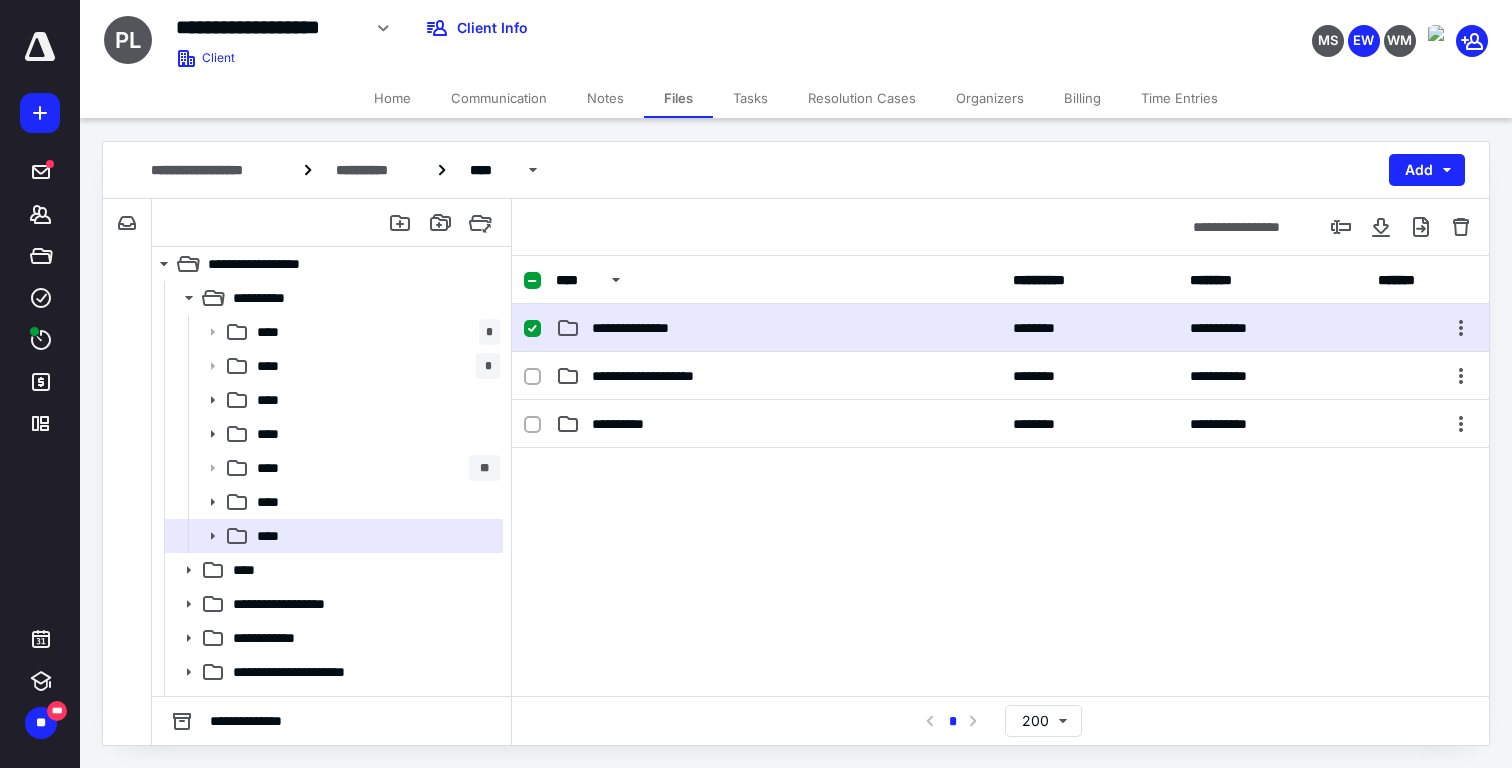 click on "**********" at bounding box center [778, 328] 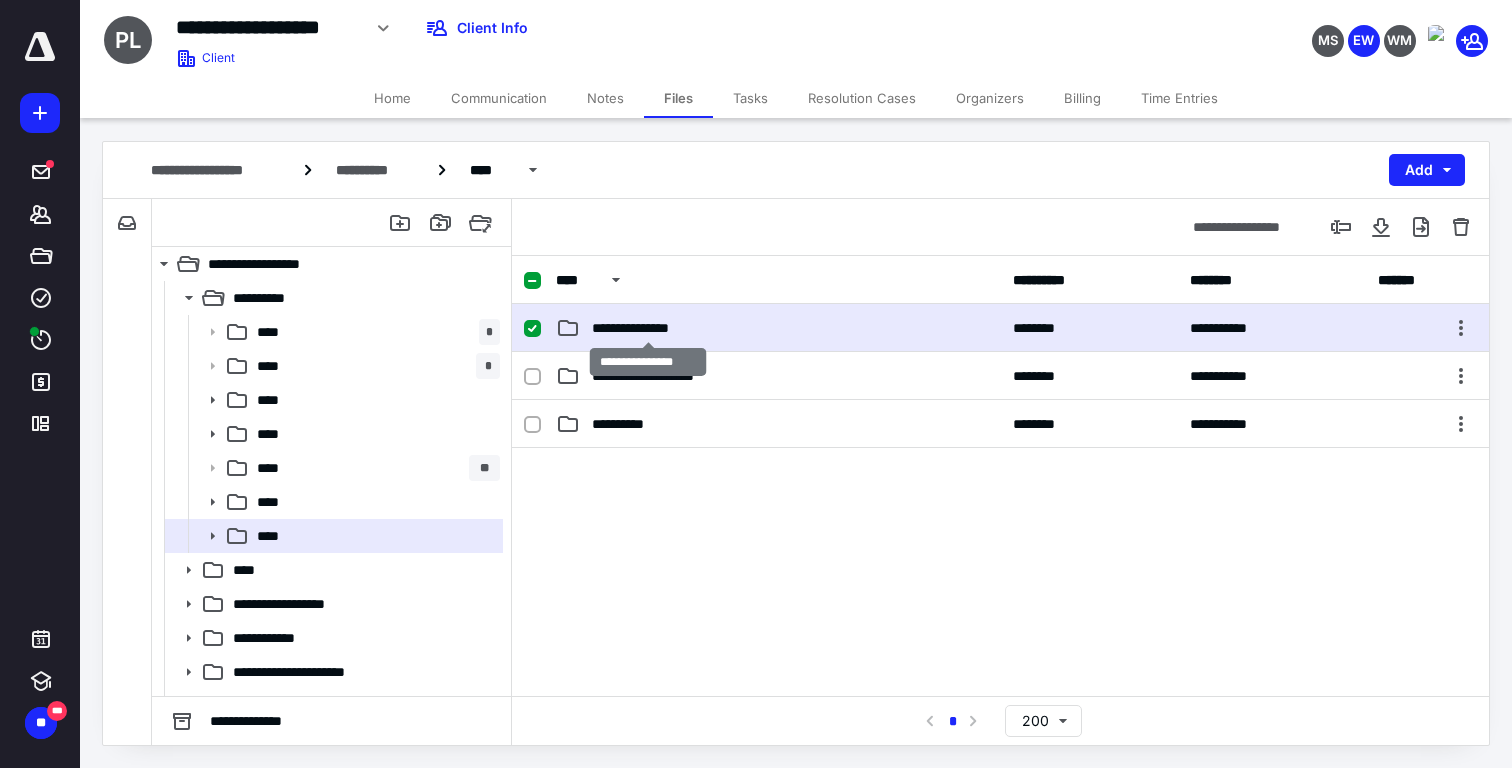click on "**********" at bounding box center [648, 328] 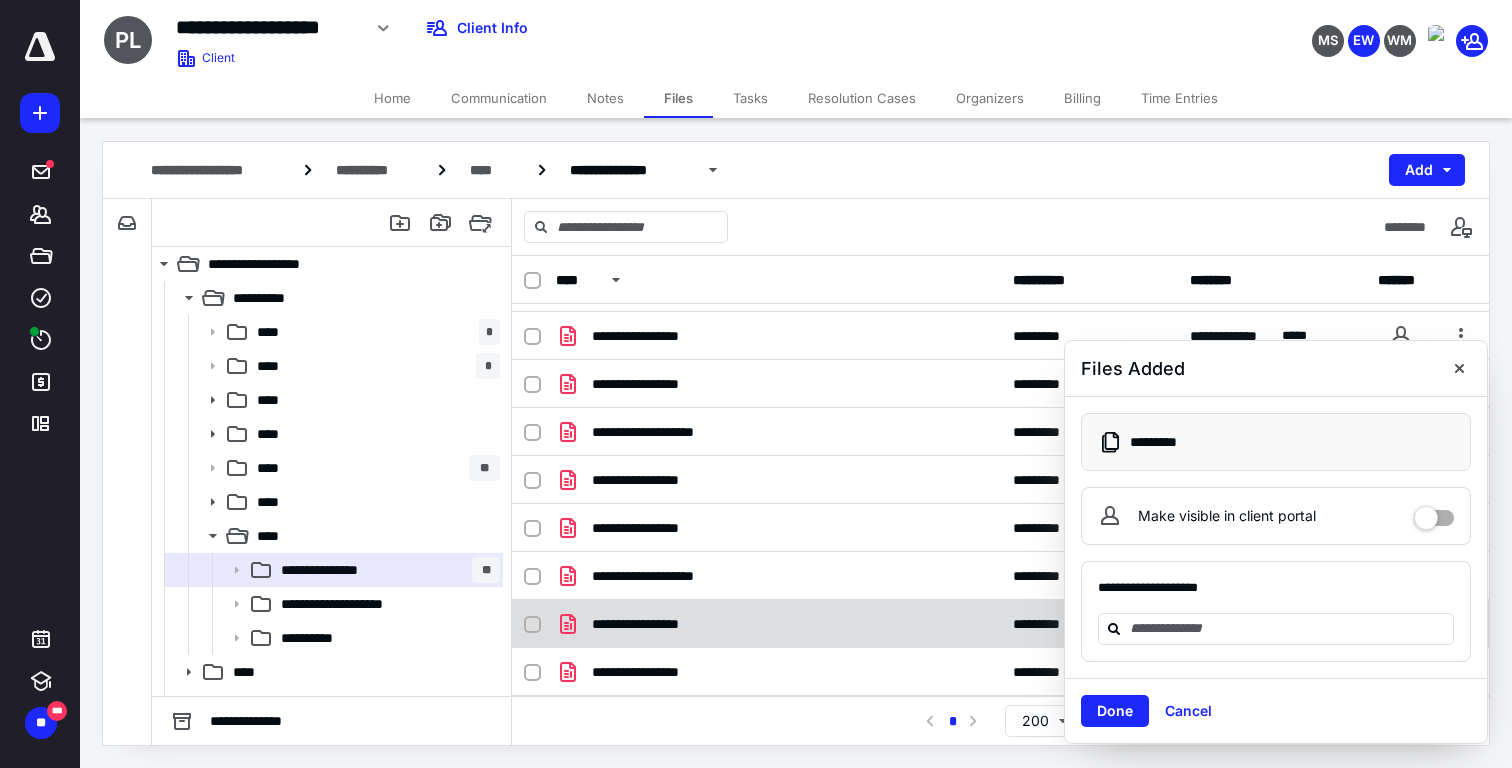 scroll, scrollTop: 424, scrollLeft: 0, axis: vertical 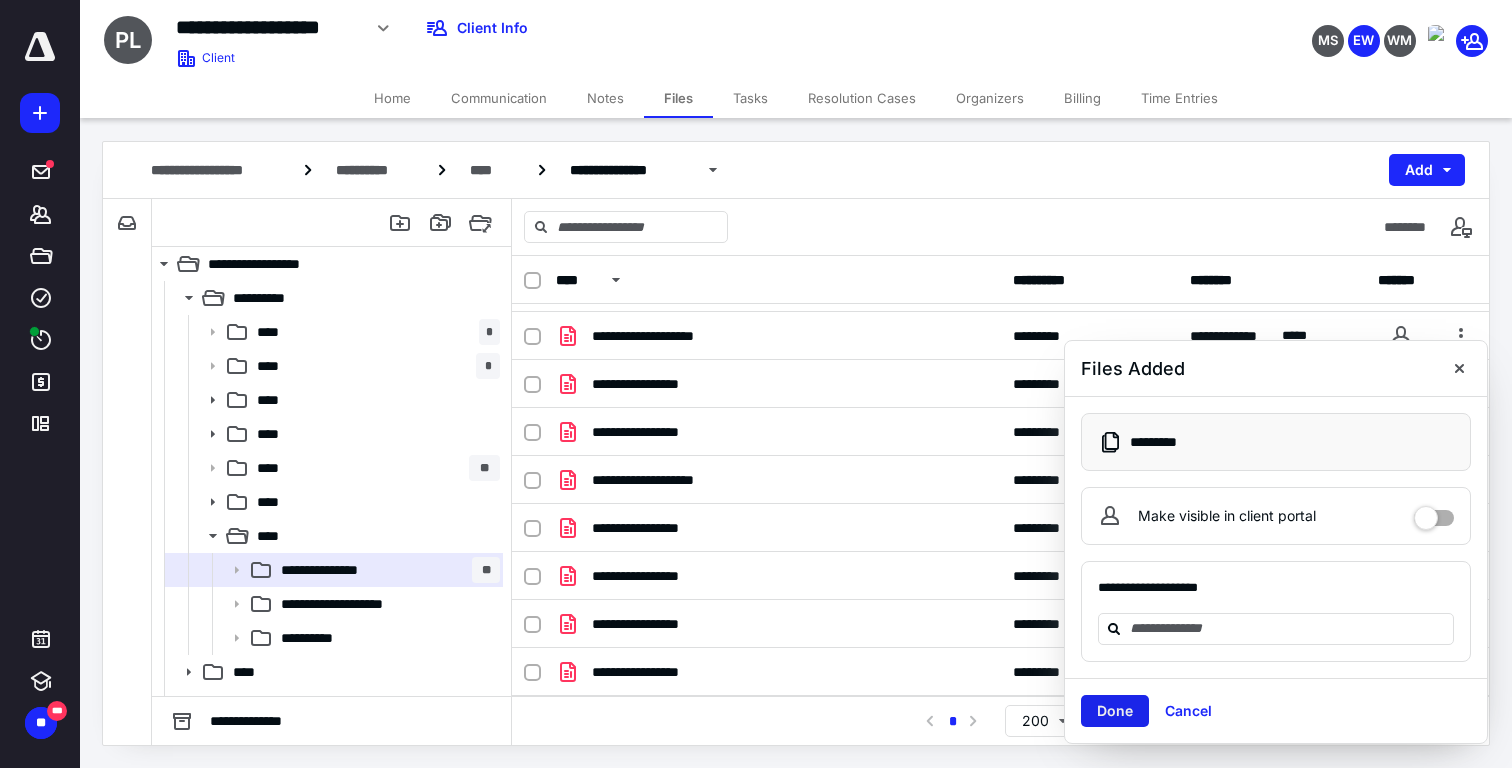 click on "Done" at bounding box center (1115, 711) 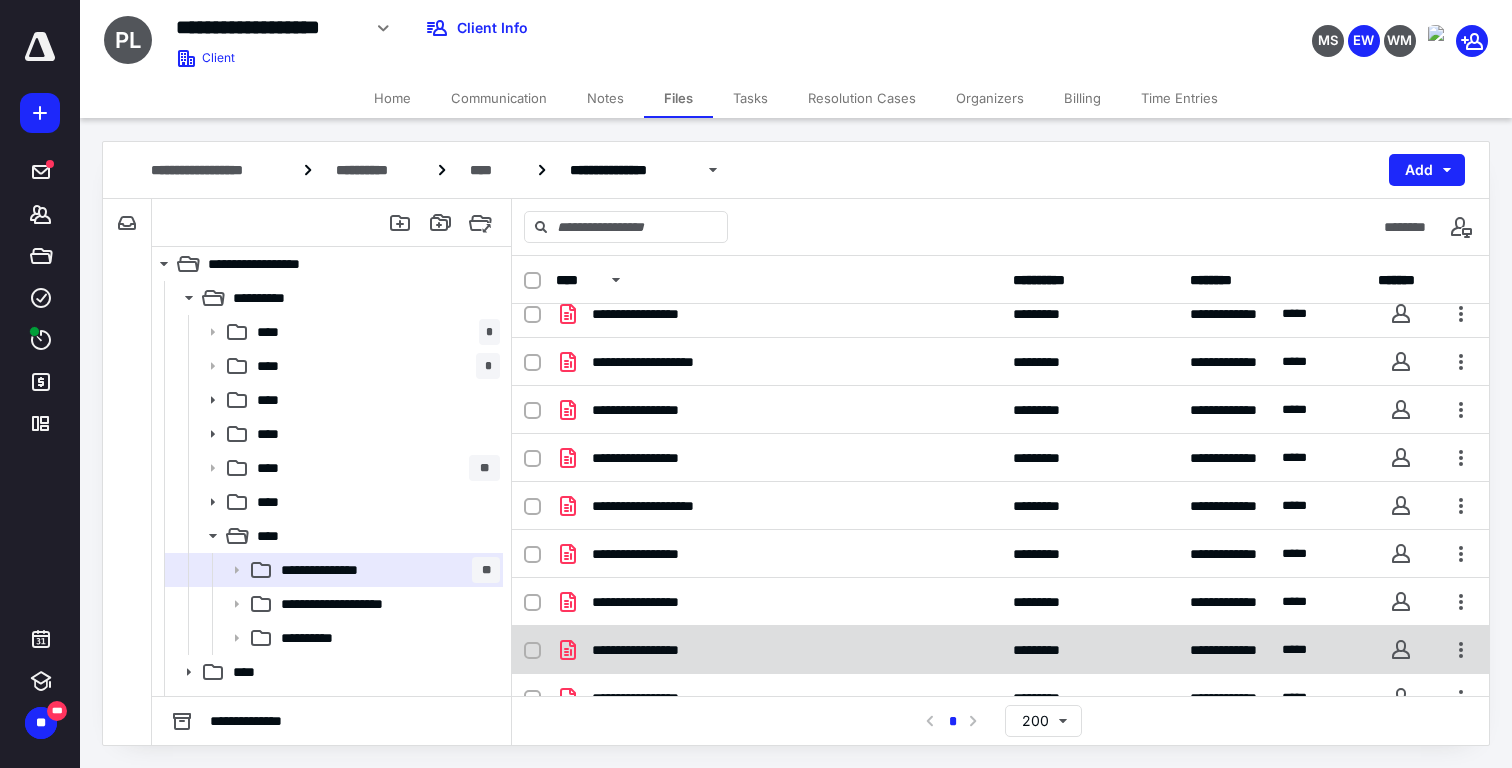 scroll, scrollTop: 424, scrollLeft: 0, axis: vertical 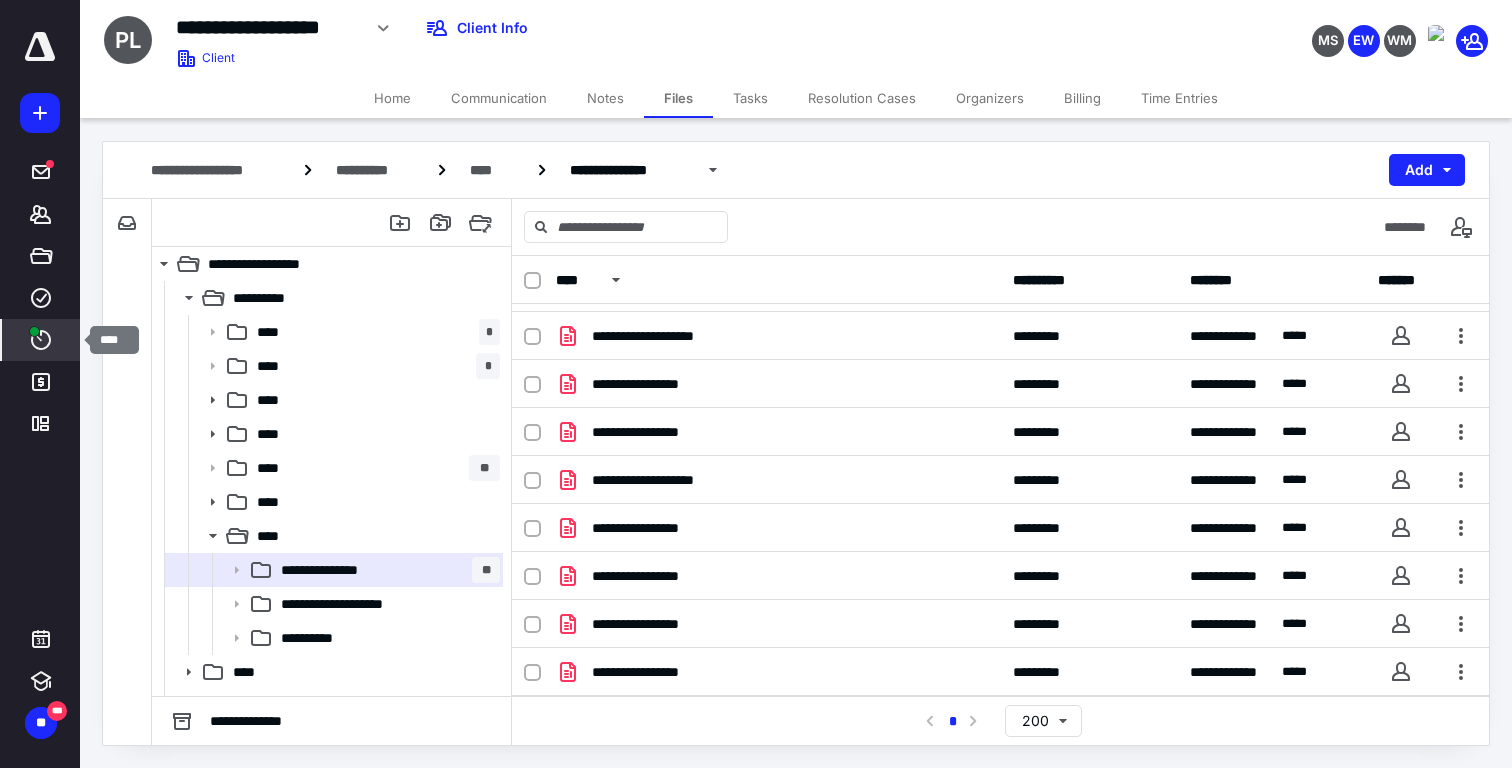 click on "****" at bounding box center [41, 340] 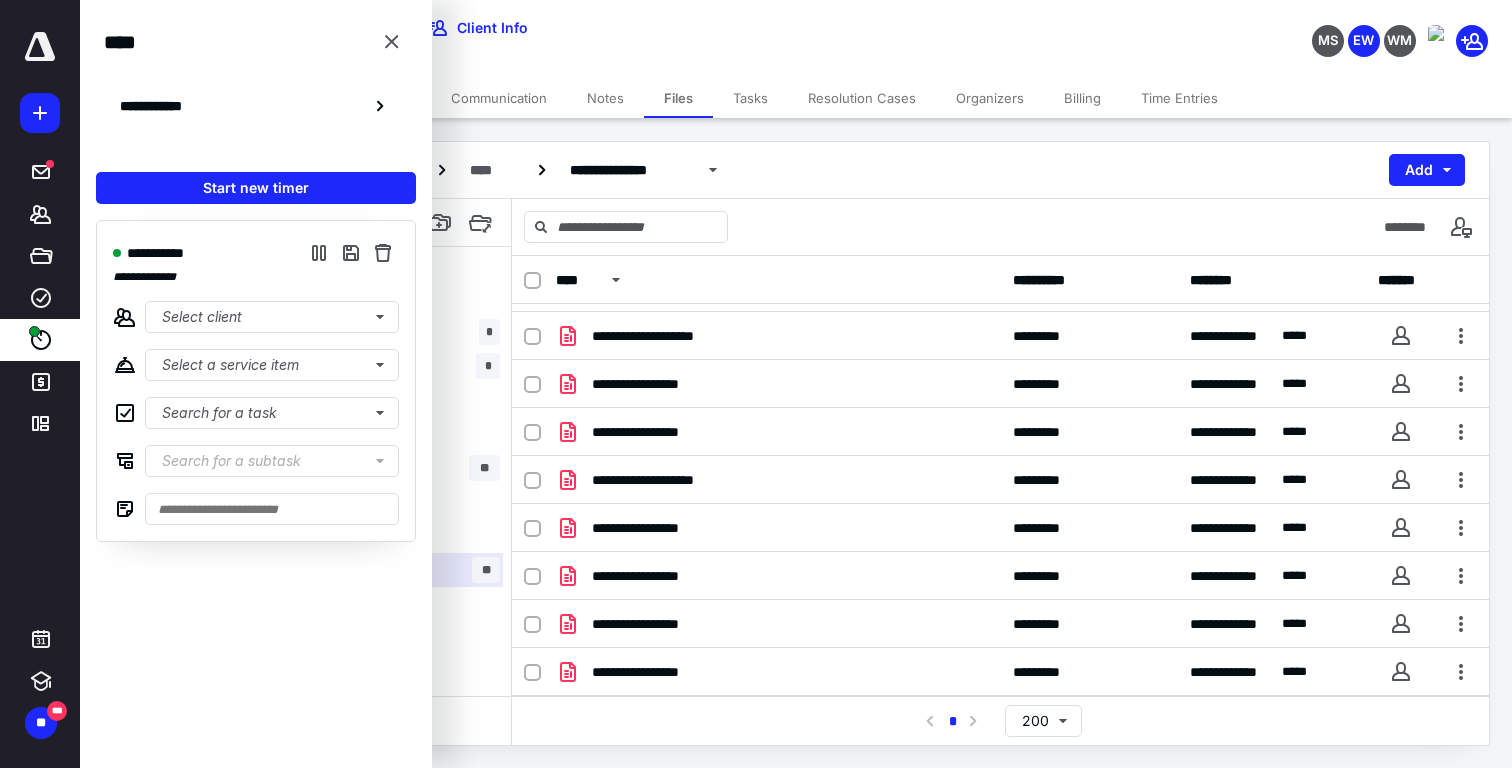 click on "********" at bounding box center [1000, 227] 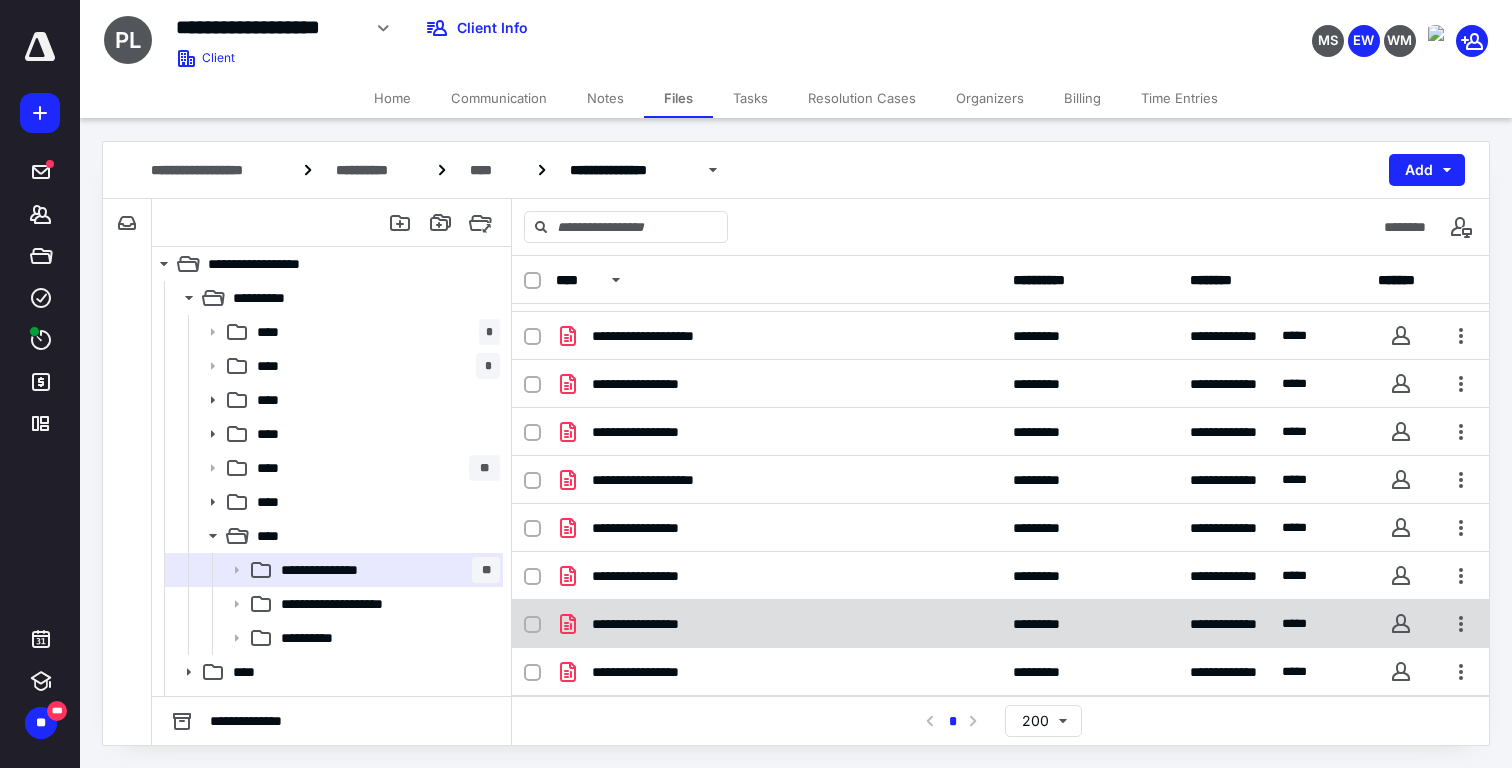 click on "**********" at bounding box center [655, 624] 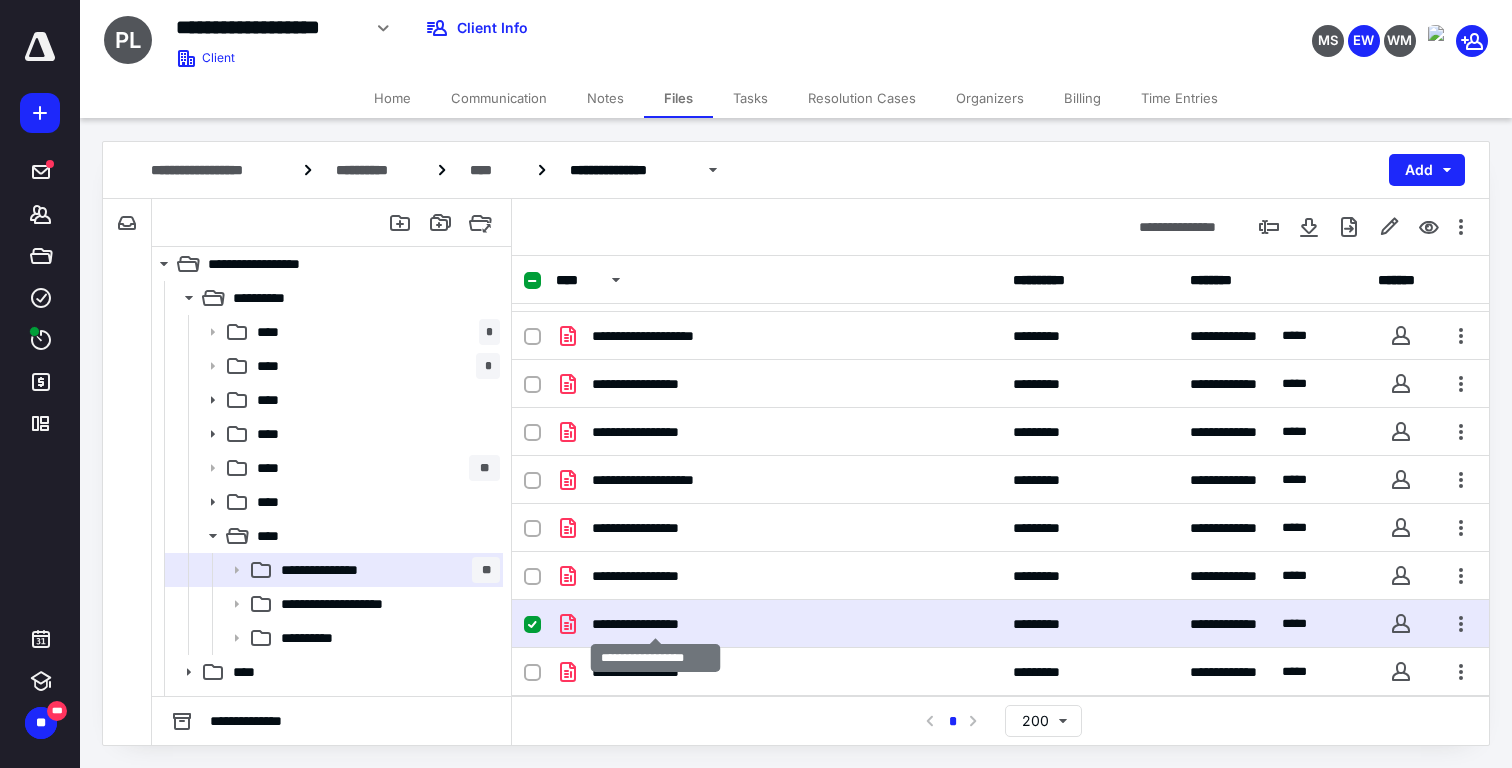click on "**********" at bounding box center [655, 624] 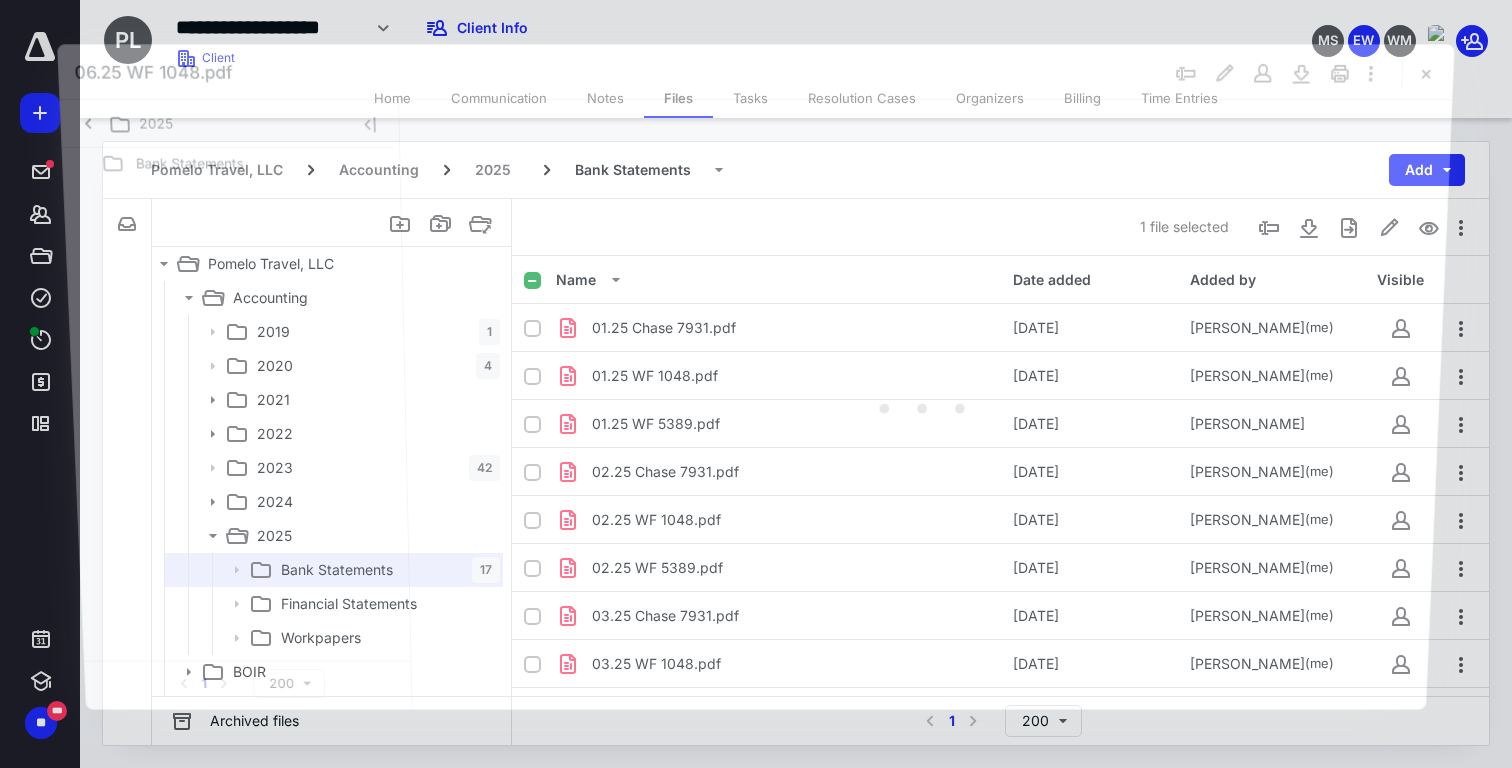 scroll, scrollTop: 424, scrollLeft: 0, axis: vertical 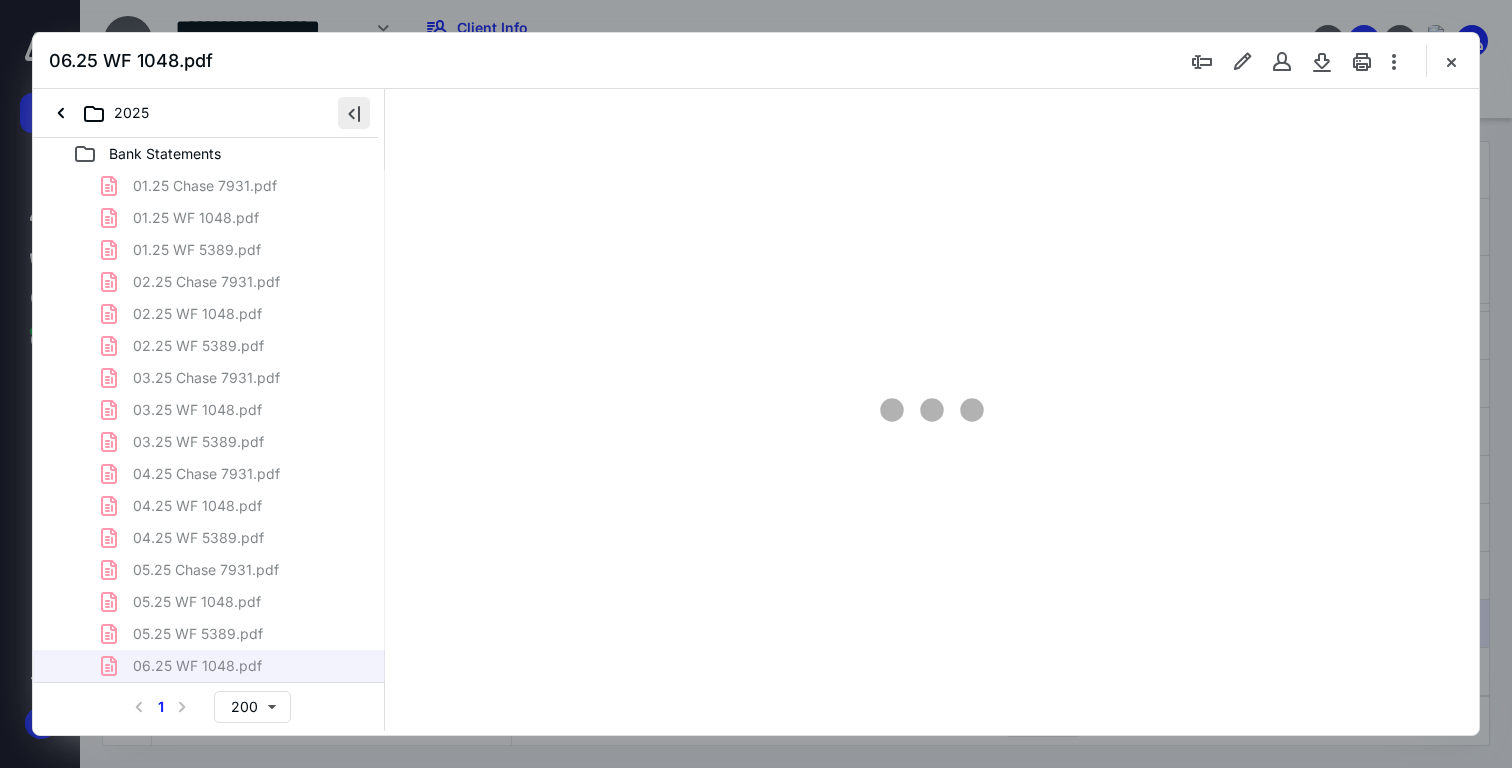 click at bounding box center (354, 113) 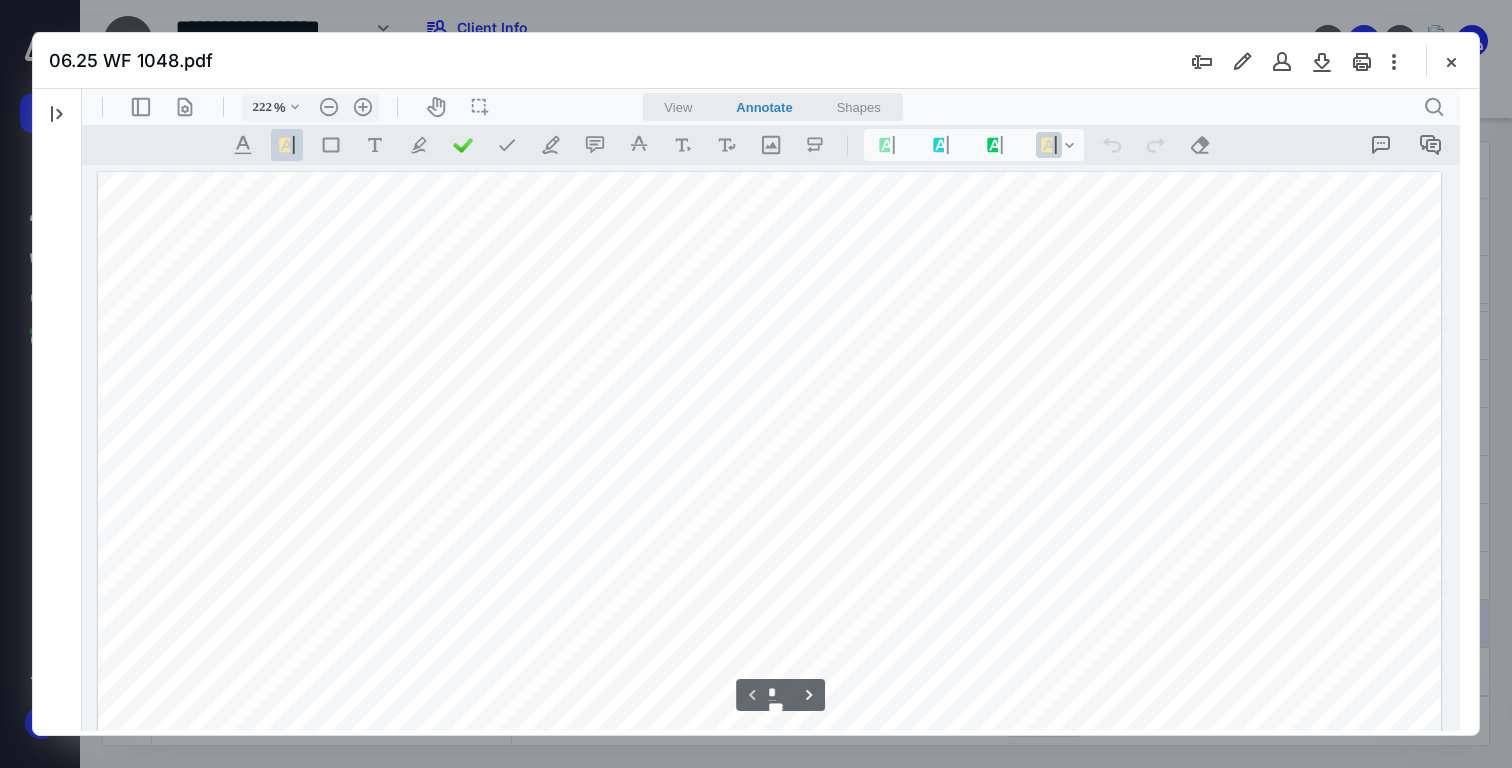 type on "223" 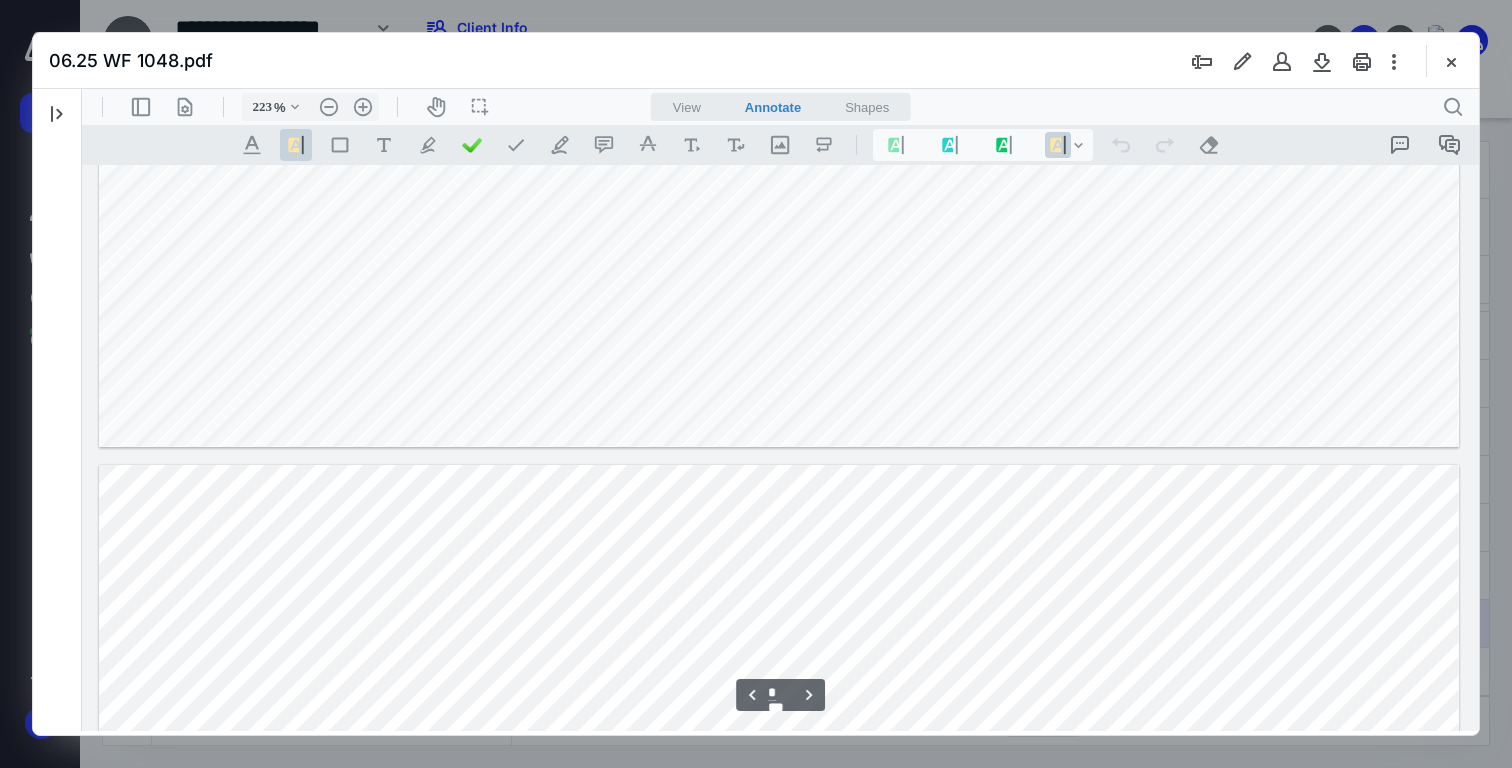 type on "*" 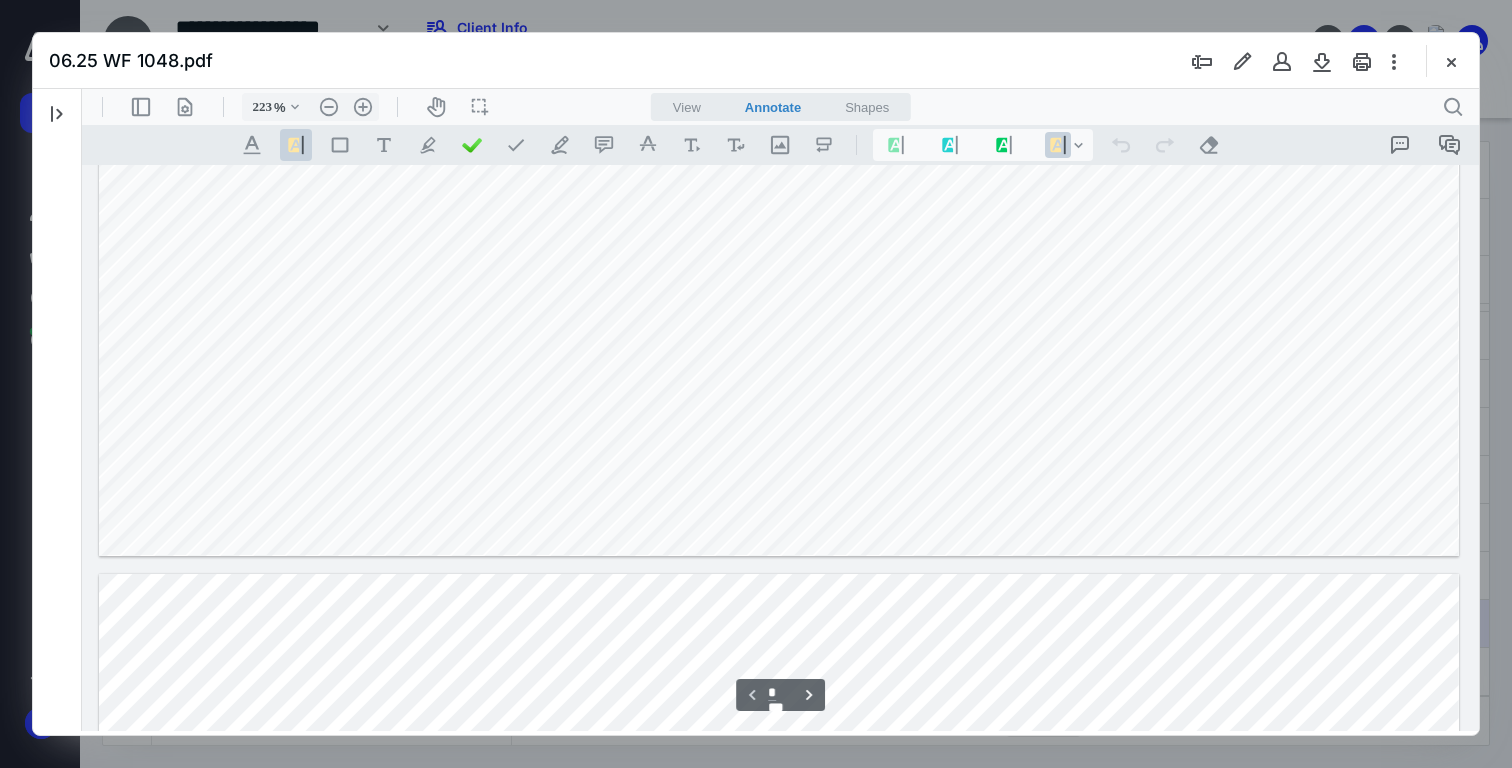 scroll, scrollTop: 1323, scrollLeft: 0, axis: vertical 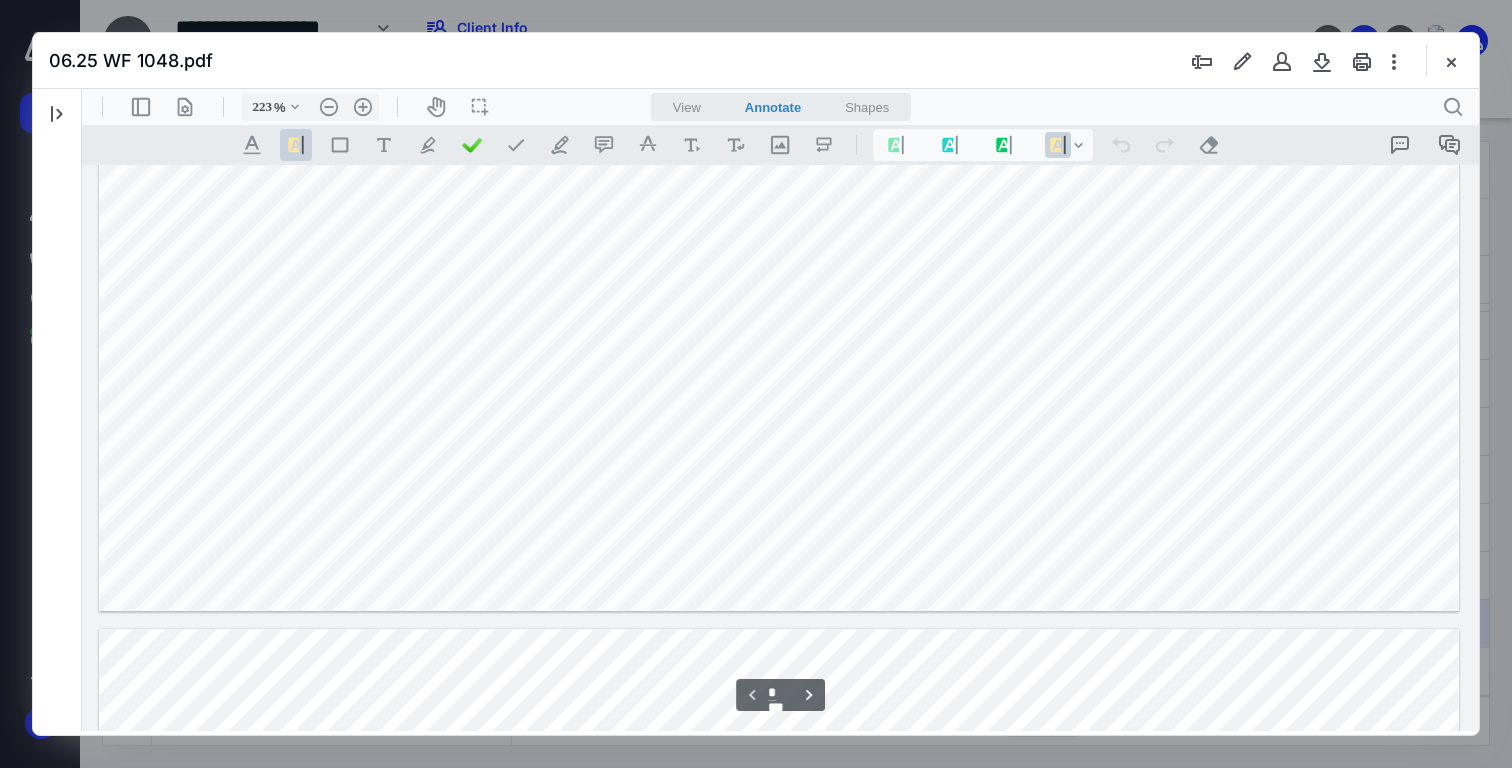 drag, startPoint x: 759, startPoint y: 341, endPoint x: 873, endPoint y: 336, distance: 114.1096 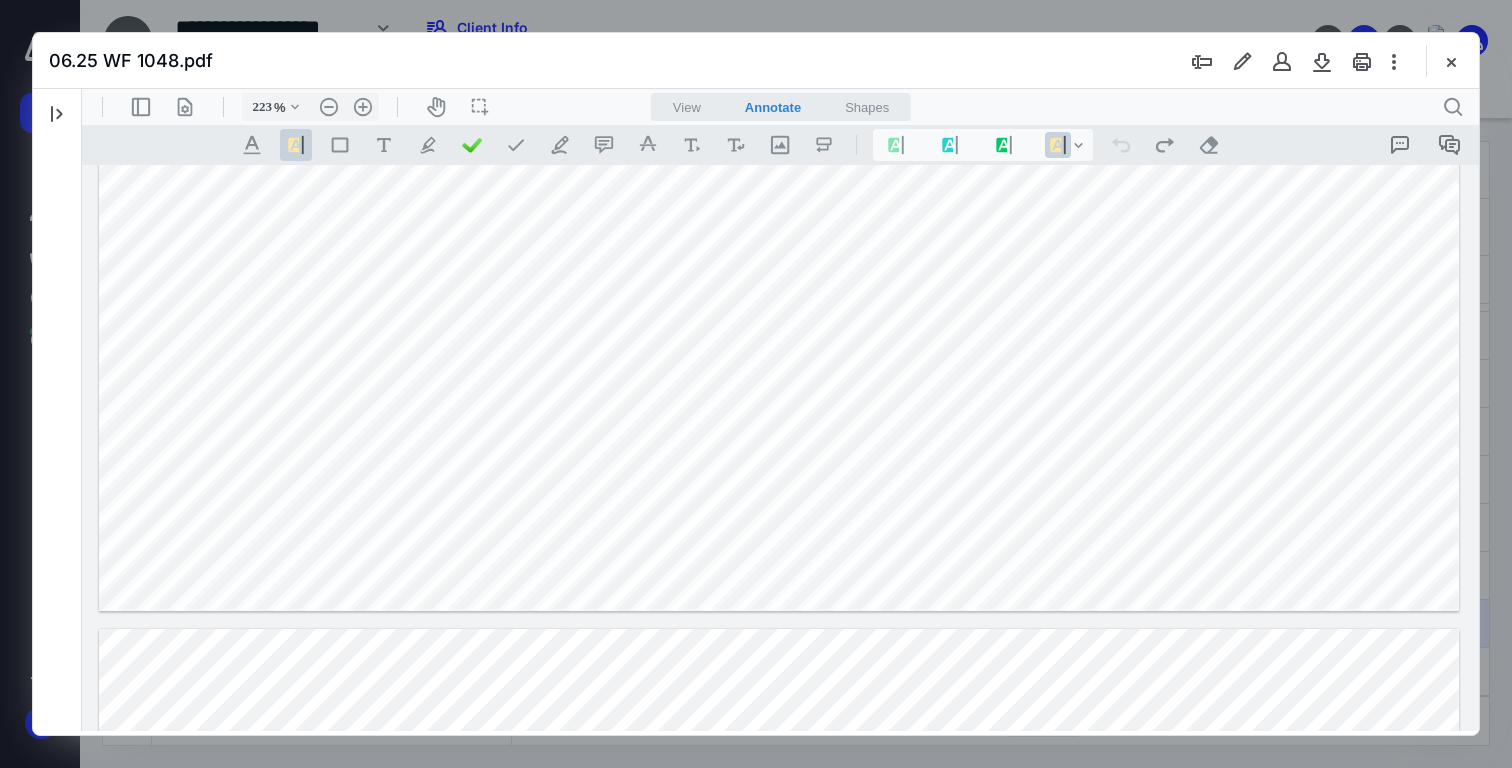 click on "View" at bounding box center [687, 107] 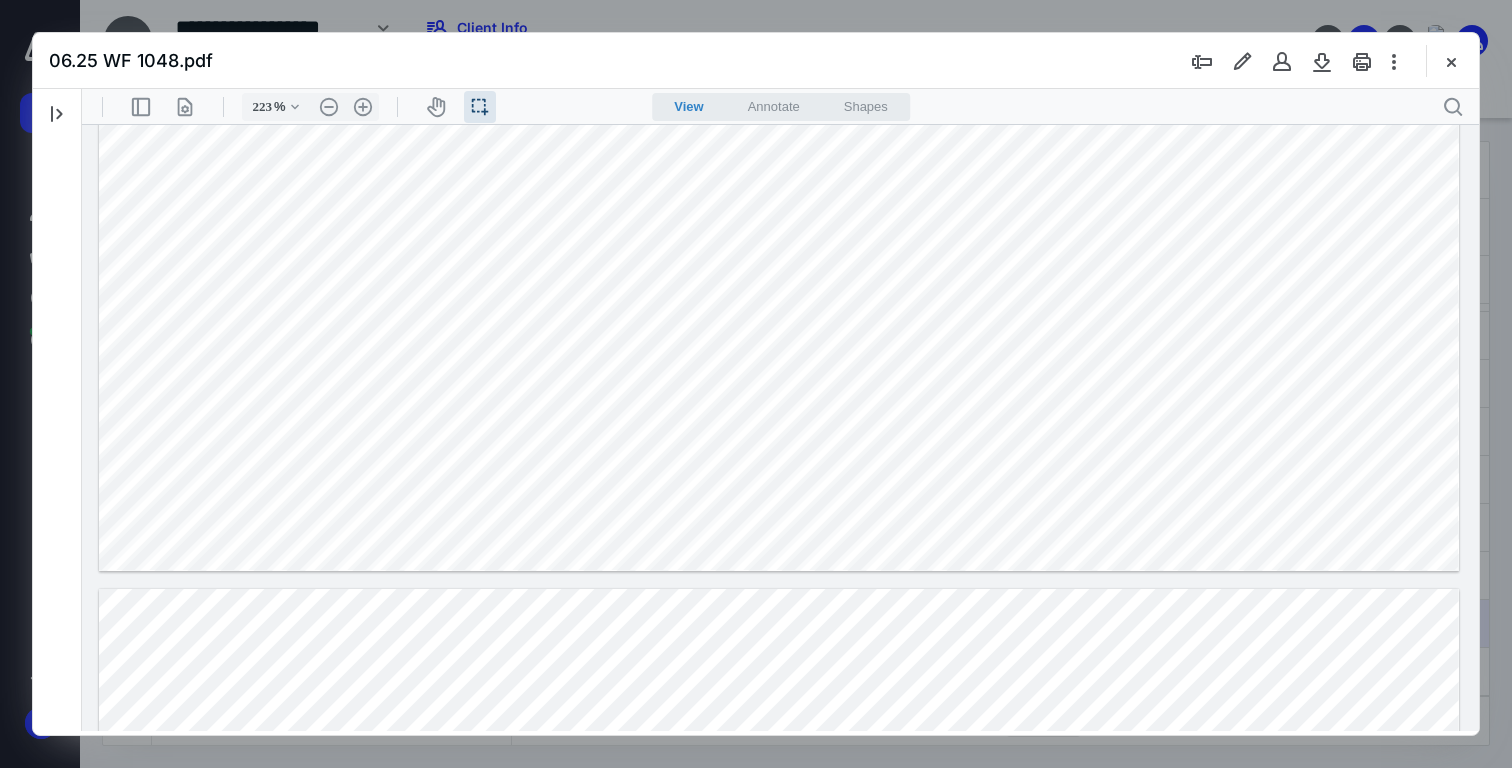click at bounding box center [779, -309] 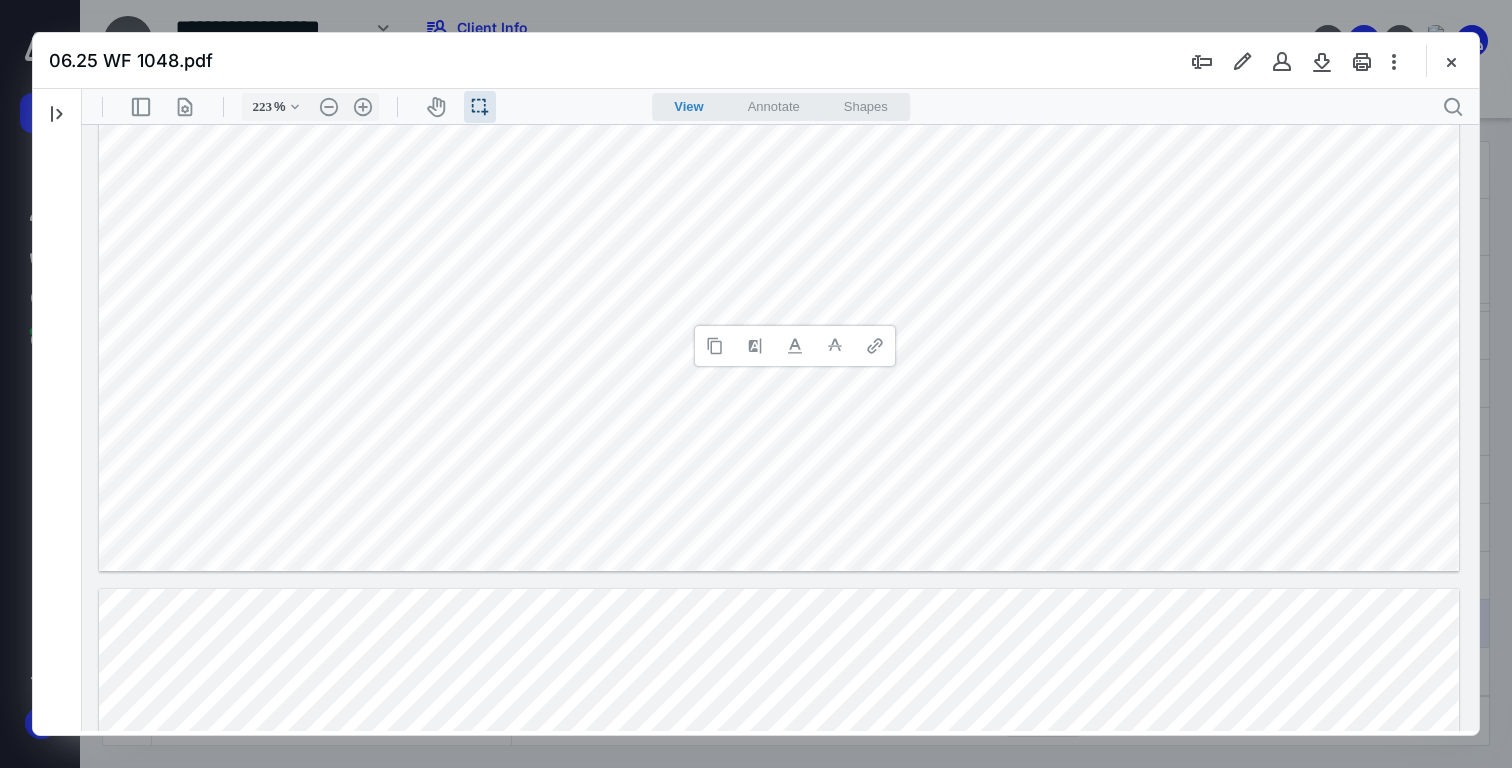 type 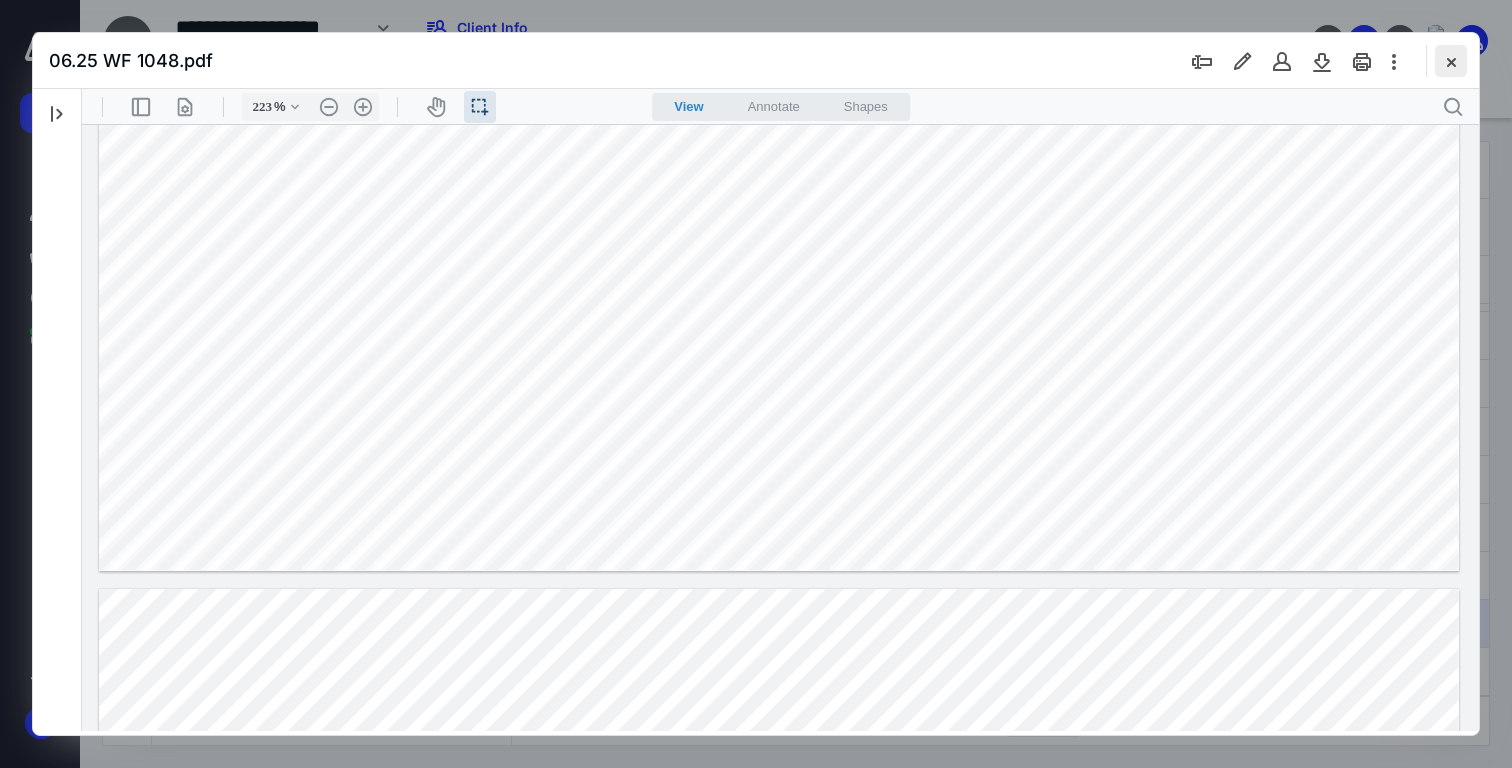 click at bounding box center [1451, 61] 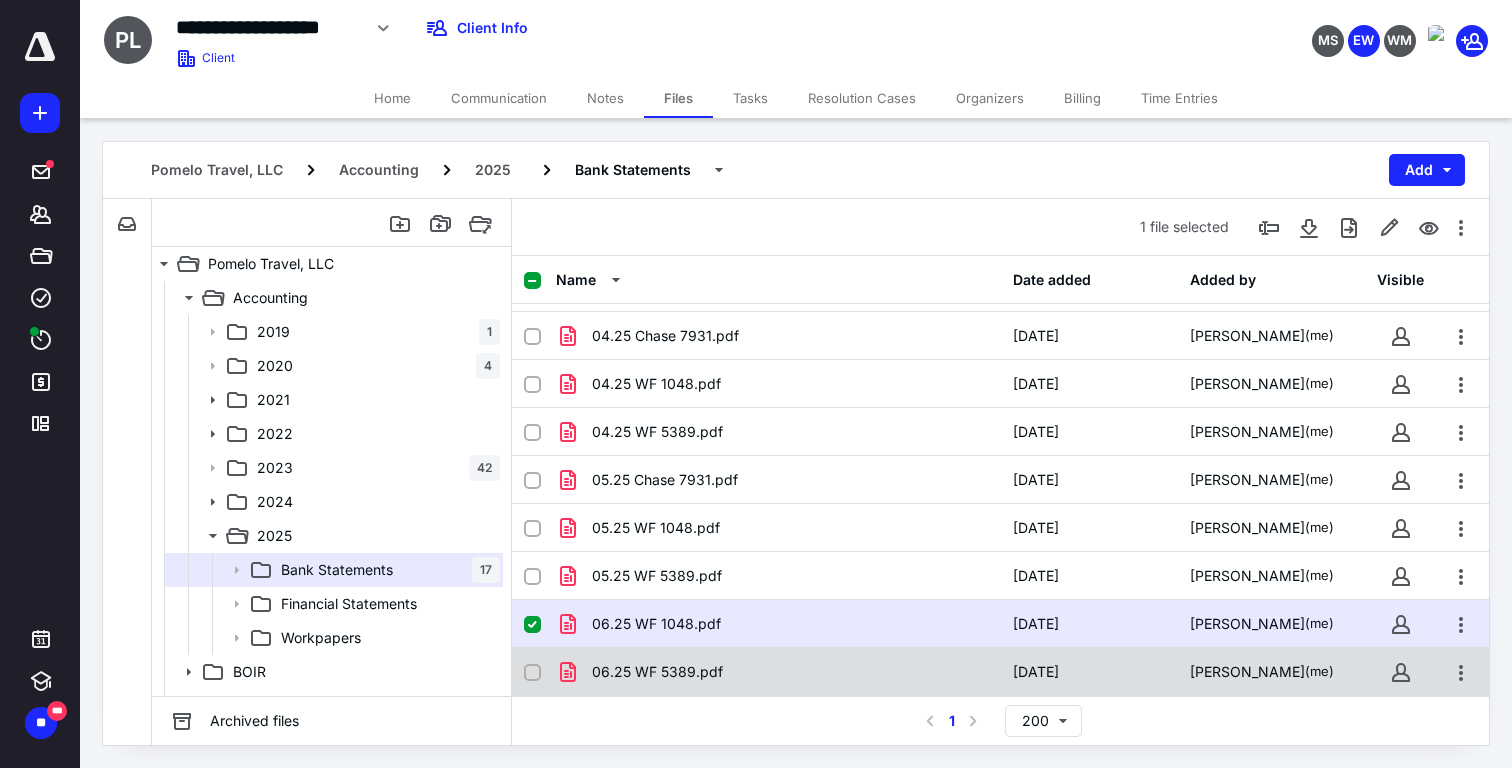 click on "06.25 WF 5389.pdf" at bounding box center [657, 672] 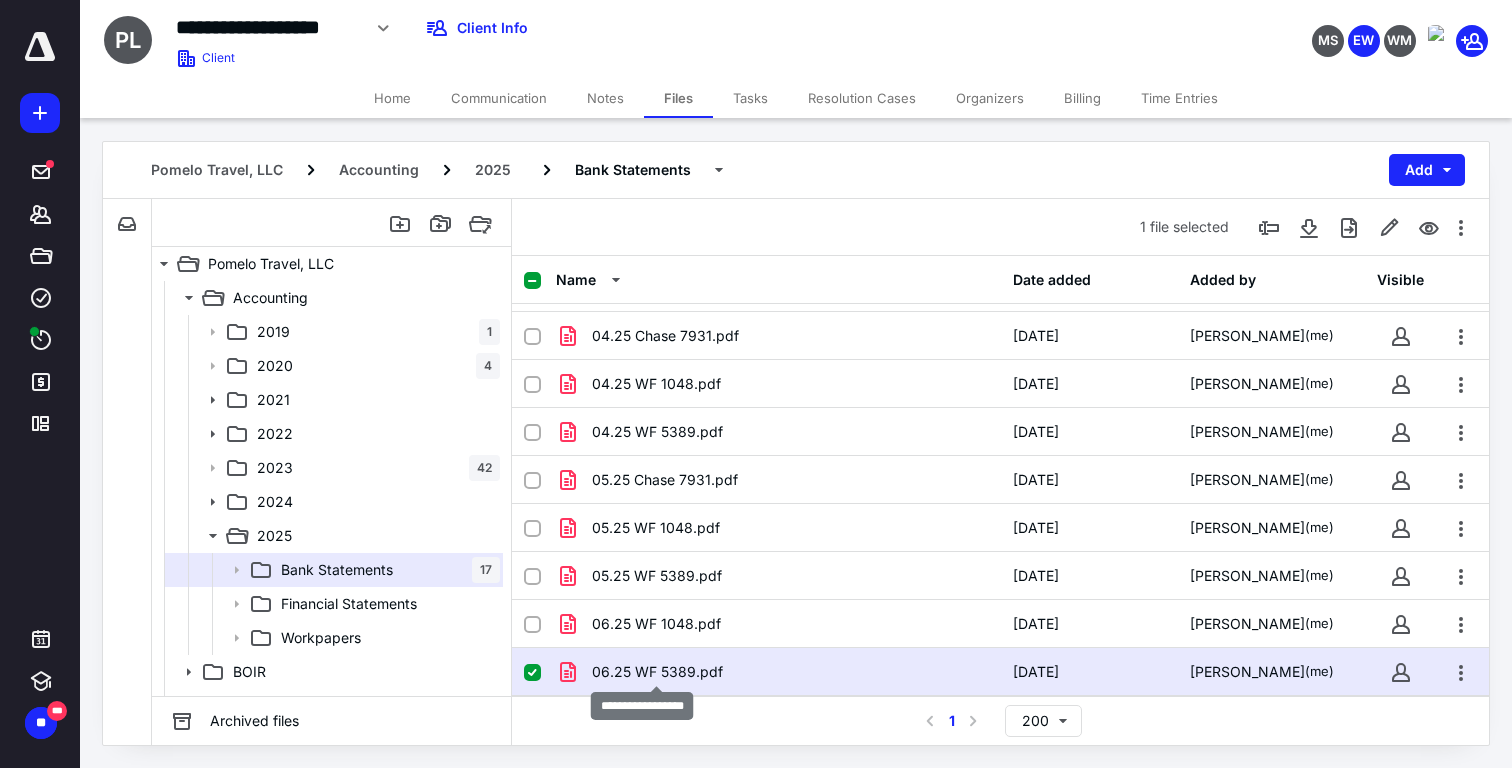 click on "06.25 WF 5389.pdf" at bounding box center (657, 672) 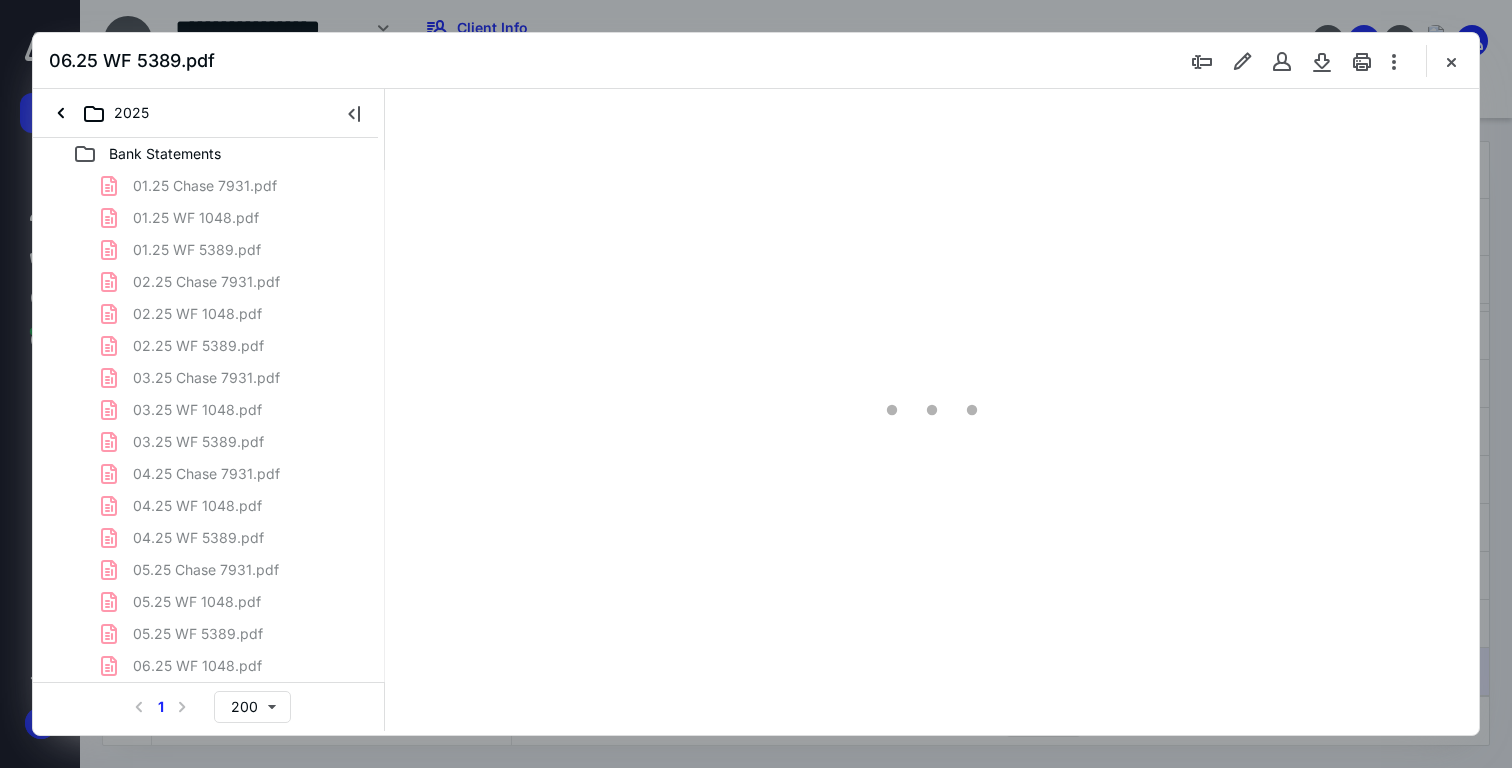 scroll, scrollTop: 0, scrollLeft: 0, axis: both 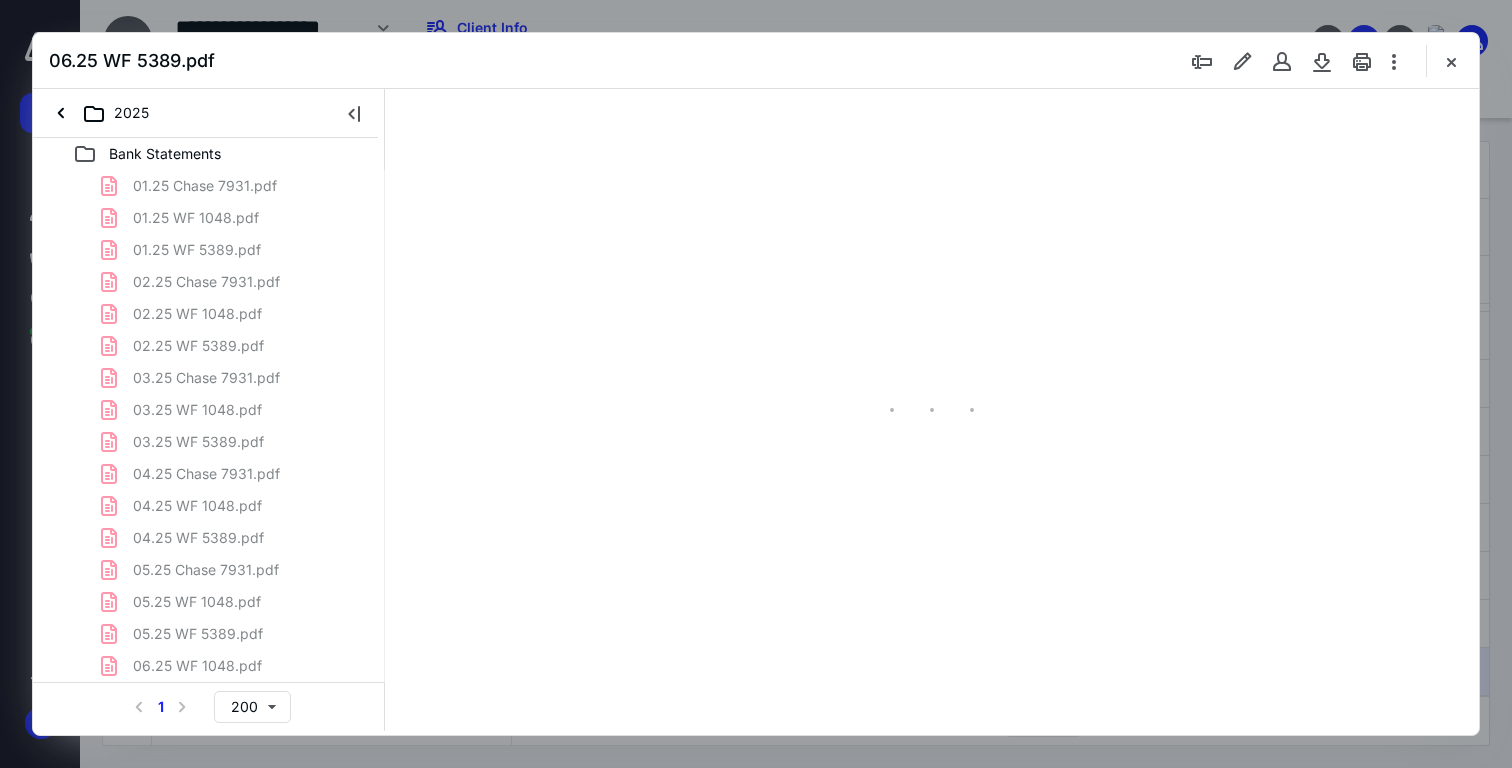 type on "175" 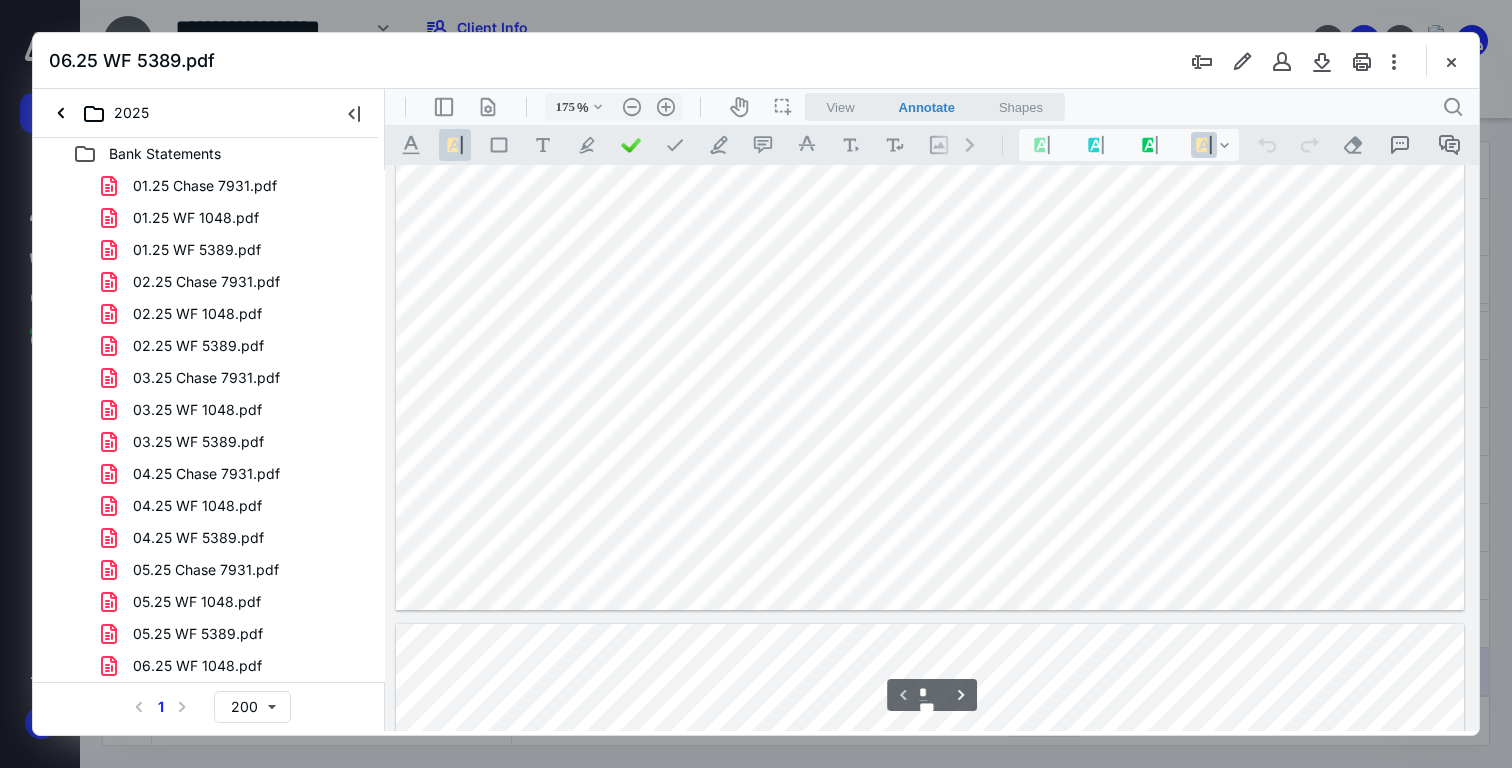 type on "*" 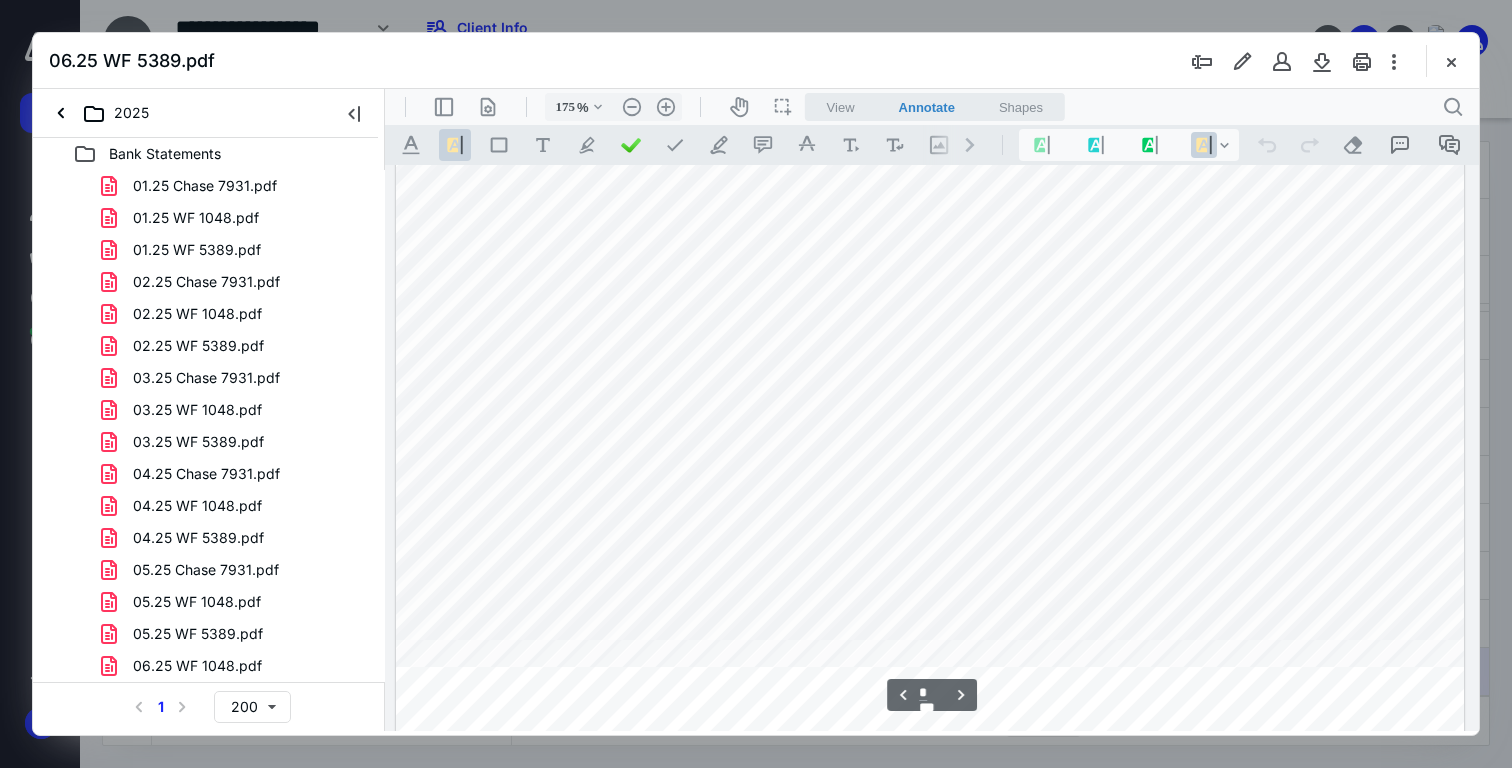 scroll, scrollTop: 1520, scrollLeft: 0, axis: vertical 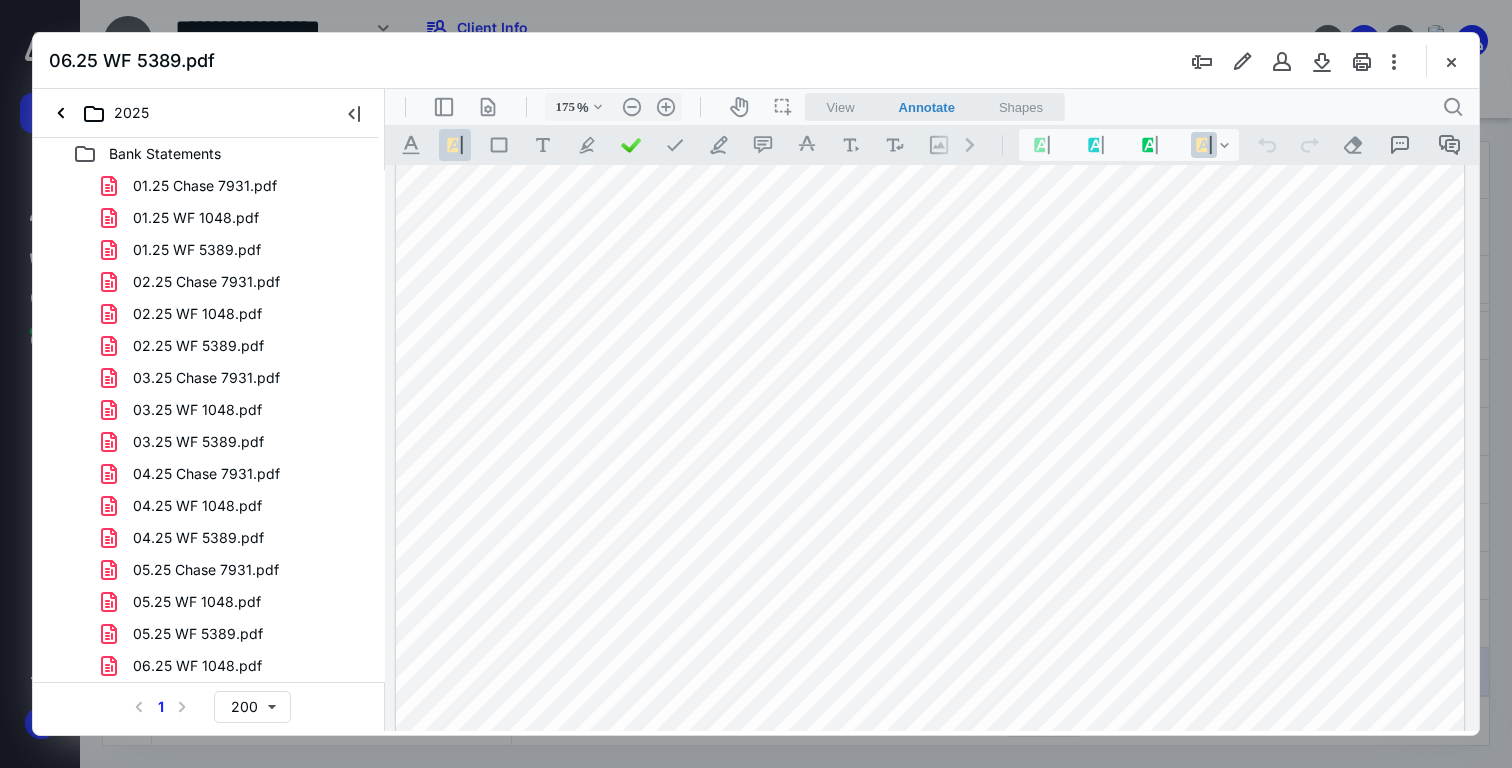 drag, startPoint x: 894, startPoint y: 315, endPoint x: 991, endPoint y: 317, distance: 97.020615 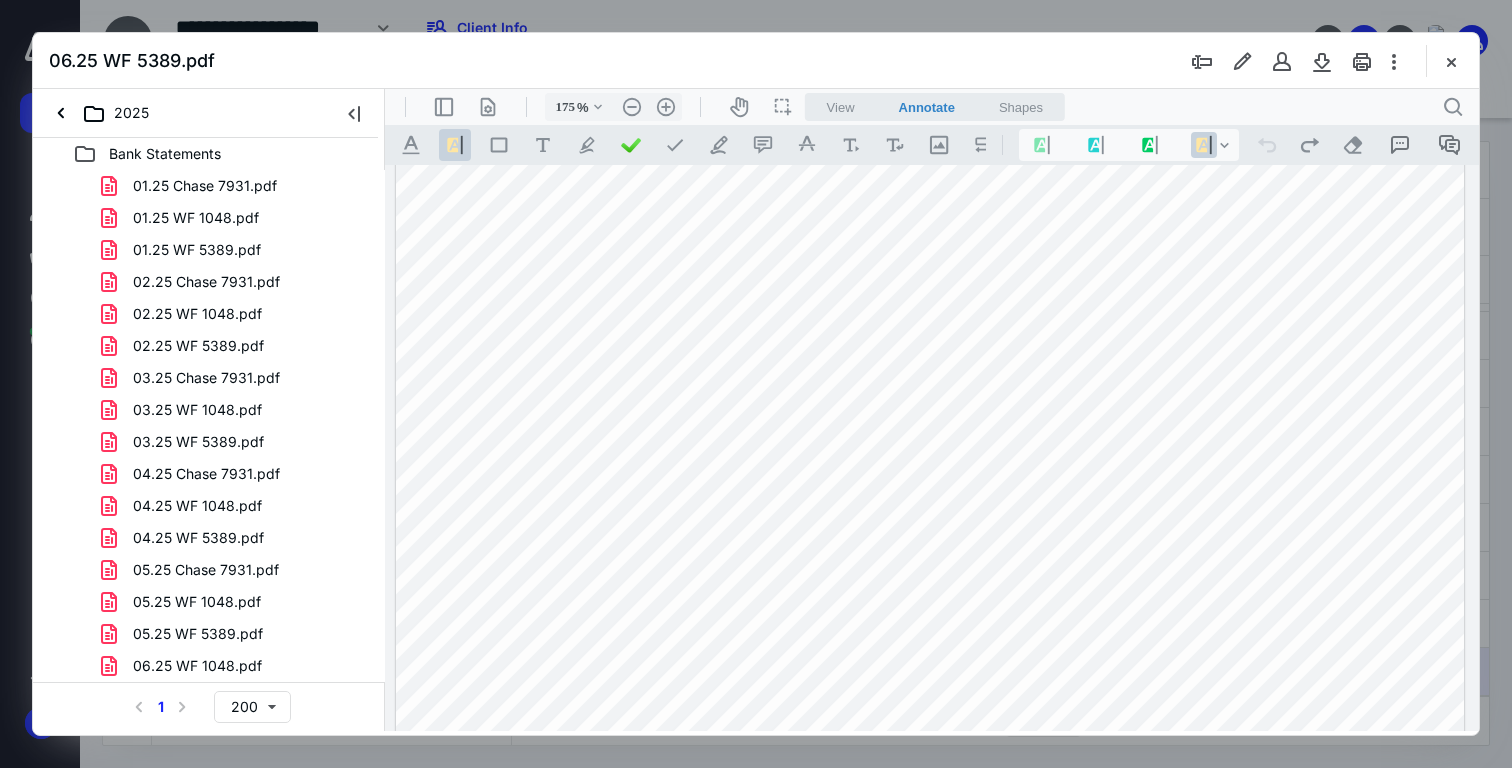 click on "View" at bounding box center [841, 107] 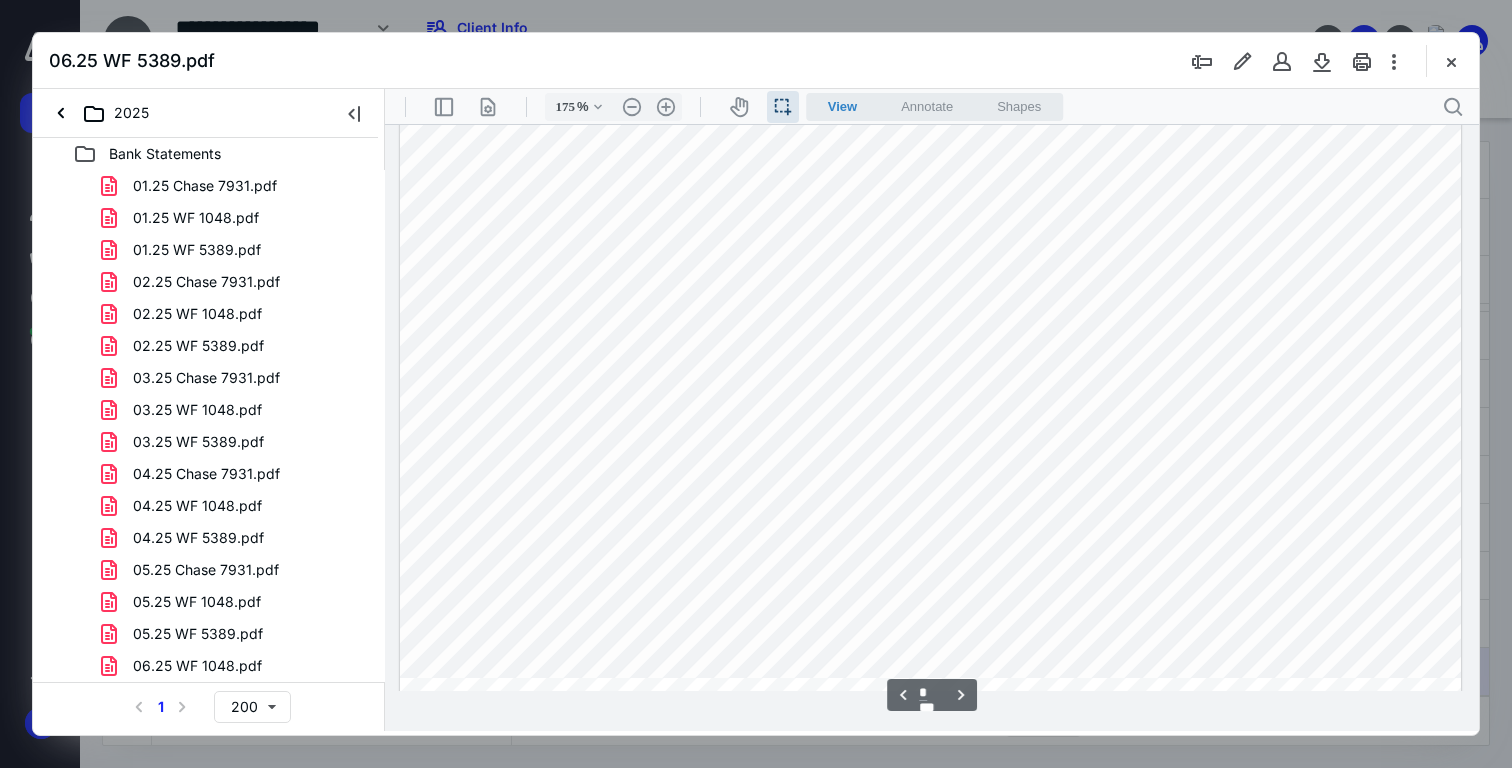 type on "174" 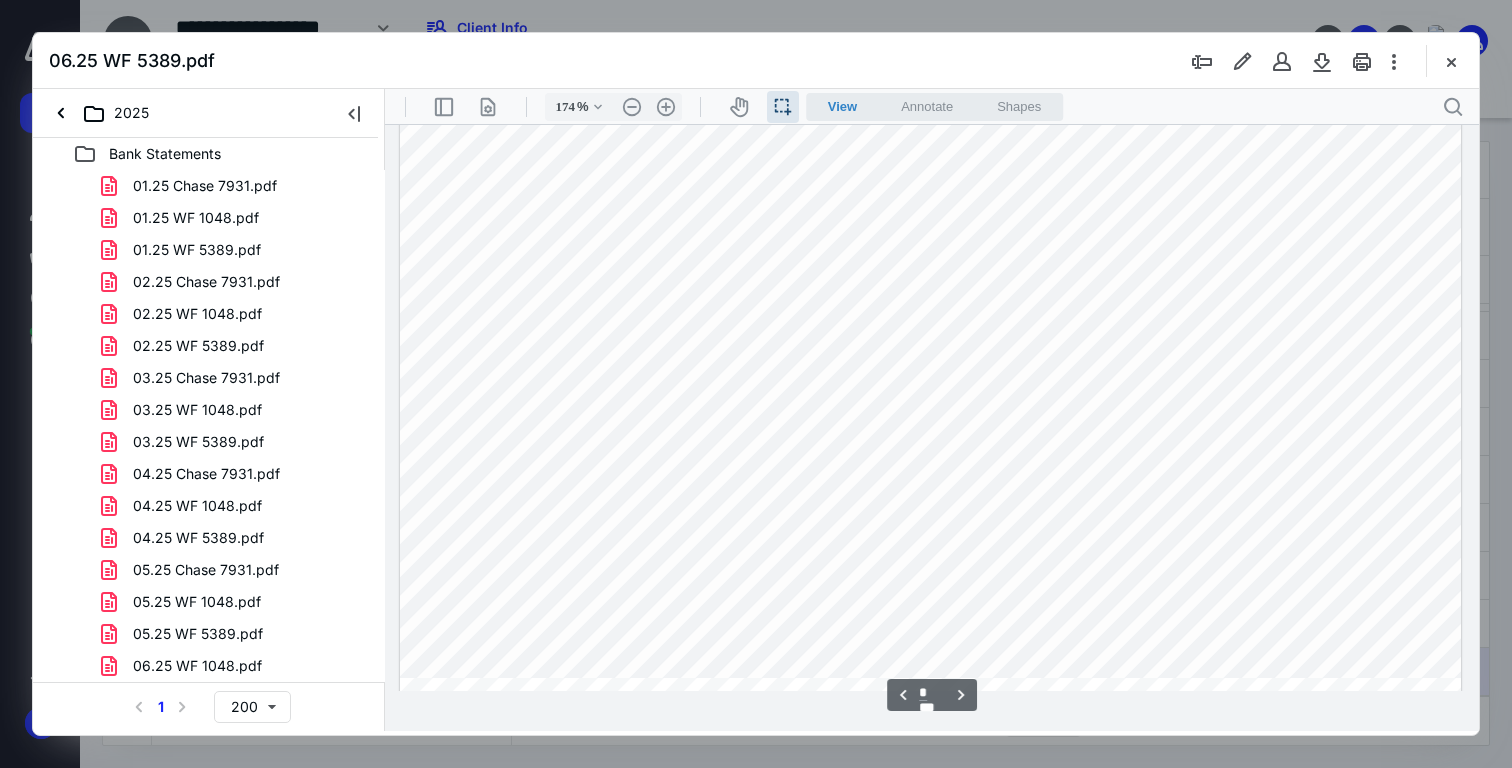 scroll, scrollTop: 1471, scrollLeft: 0, axis: vertical 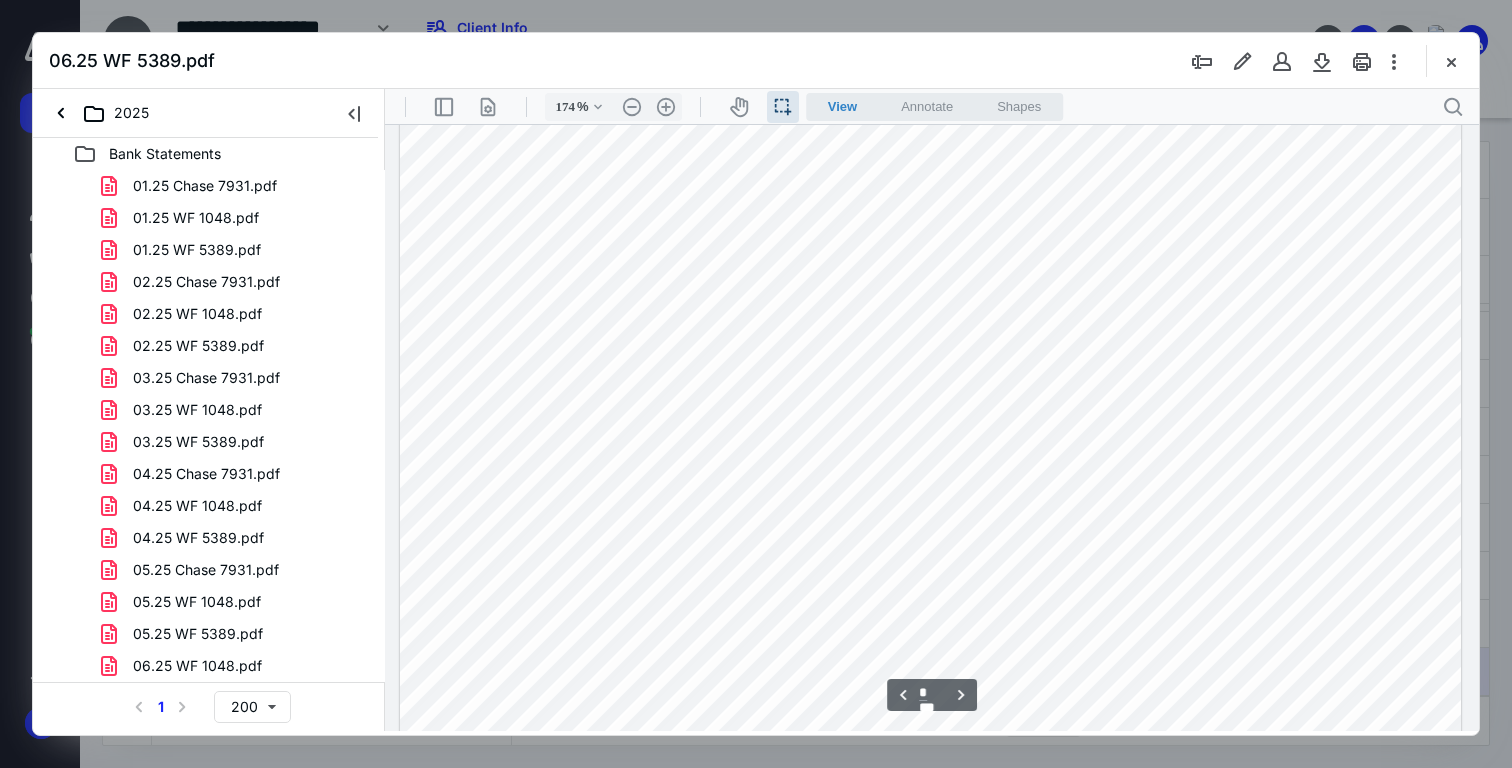 drag, startPoint x: 896, startPoint y: 312, endPoint x: 974, endPoint y: 316, distance: 78.10249 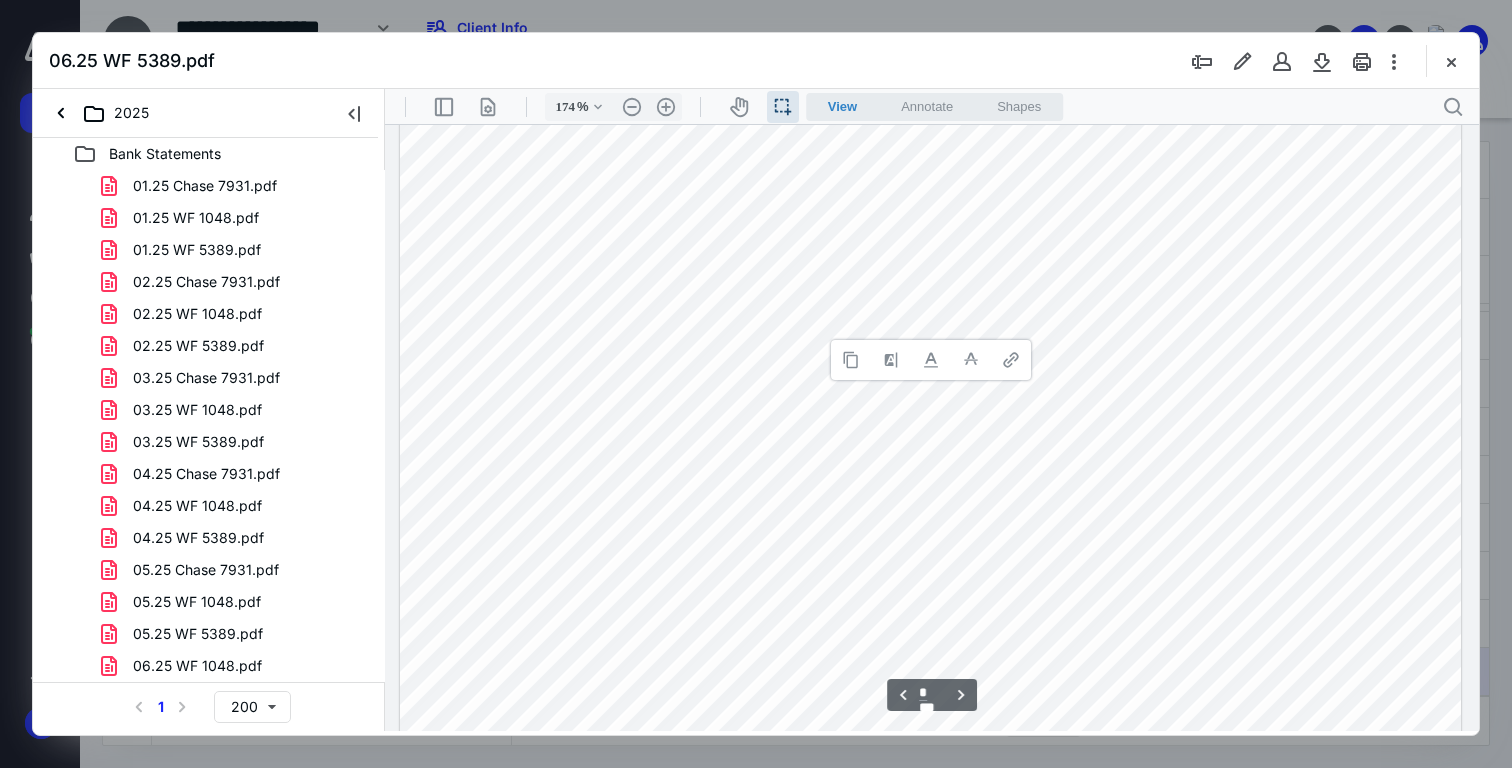 type 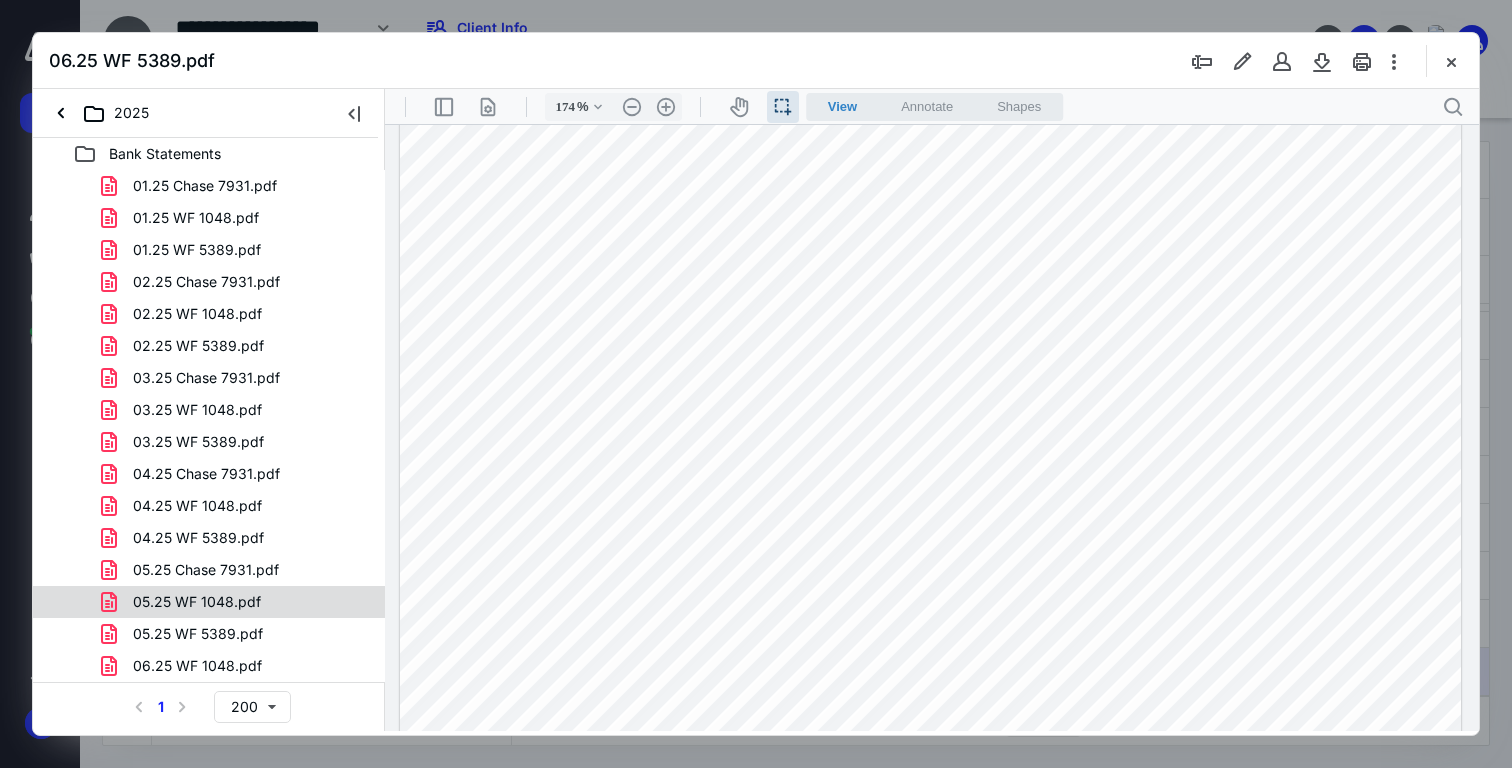 scroll, scrollTop: 32, scrollLeft: 0, axis: vertical 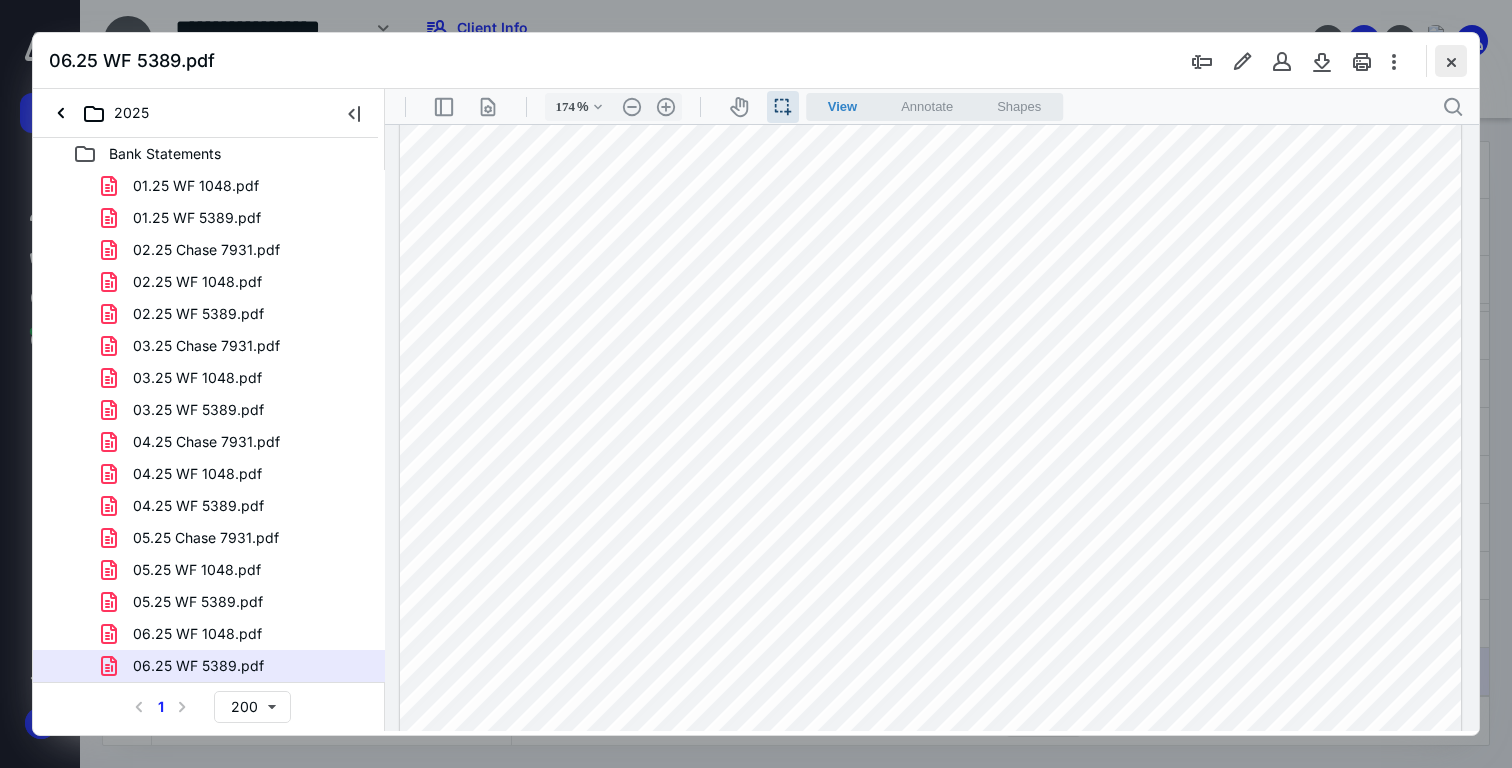 click at bounding box center [1451, 61] 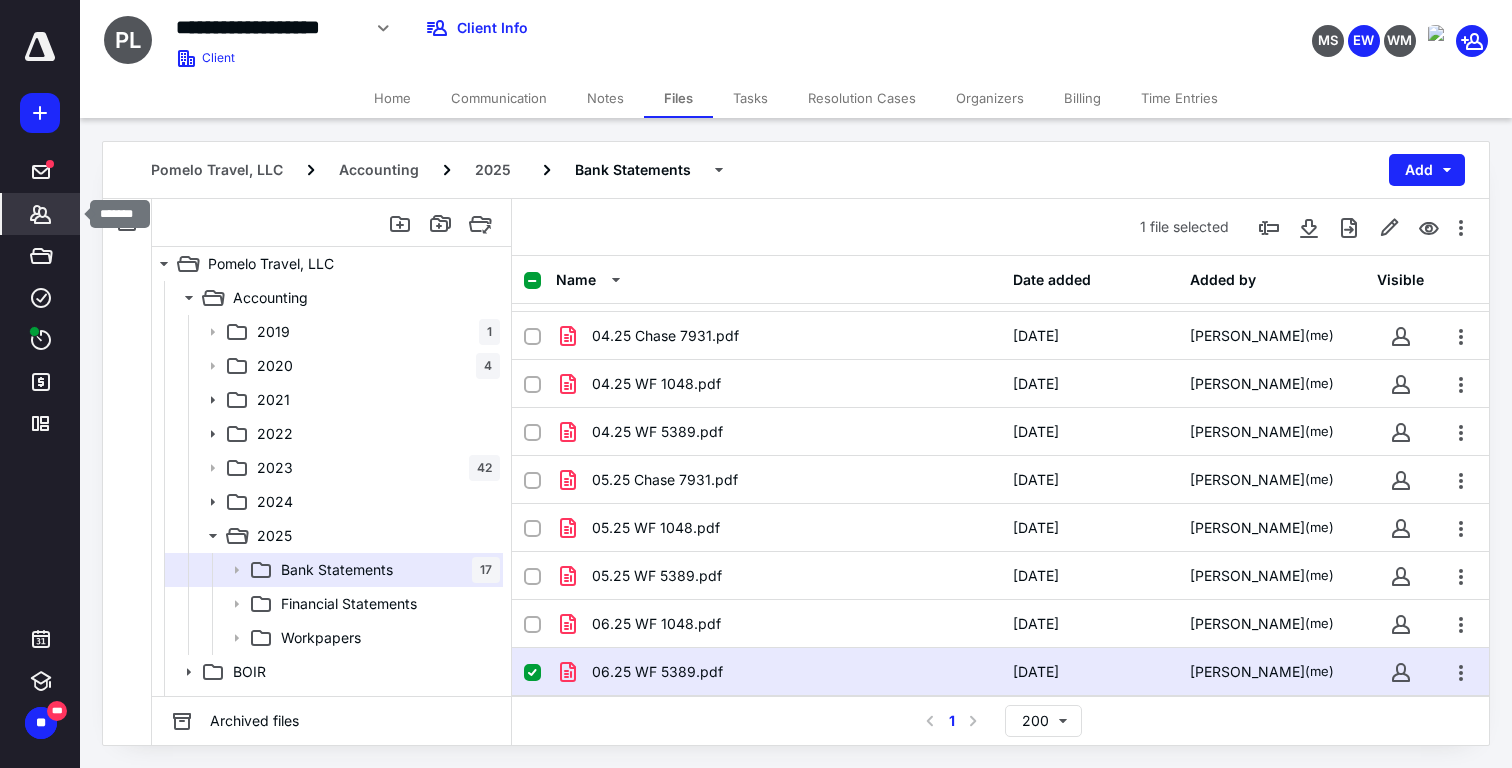 click on "*******" at bounding box center (41, 214) 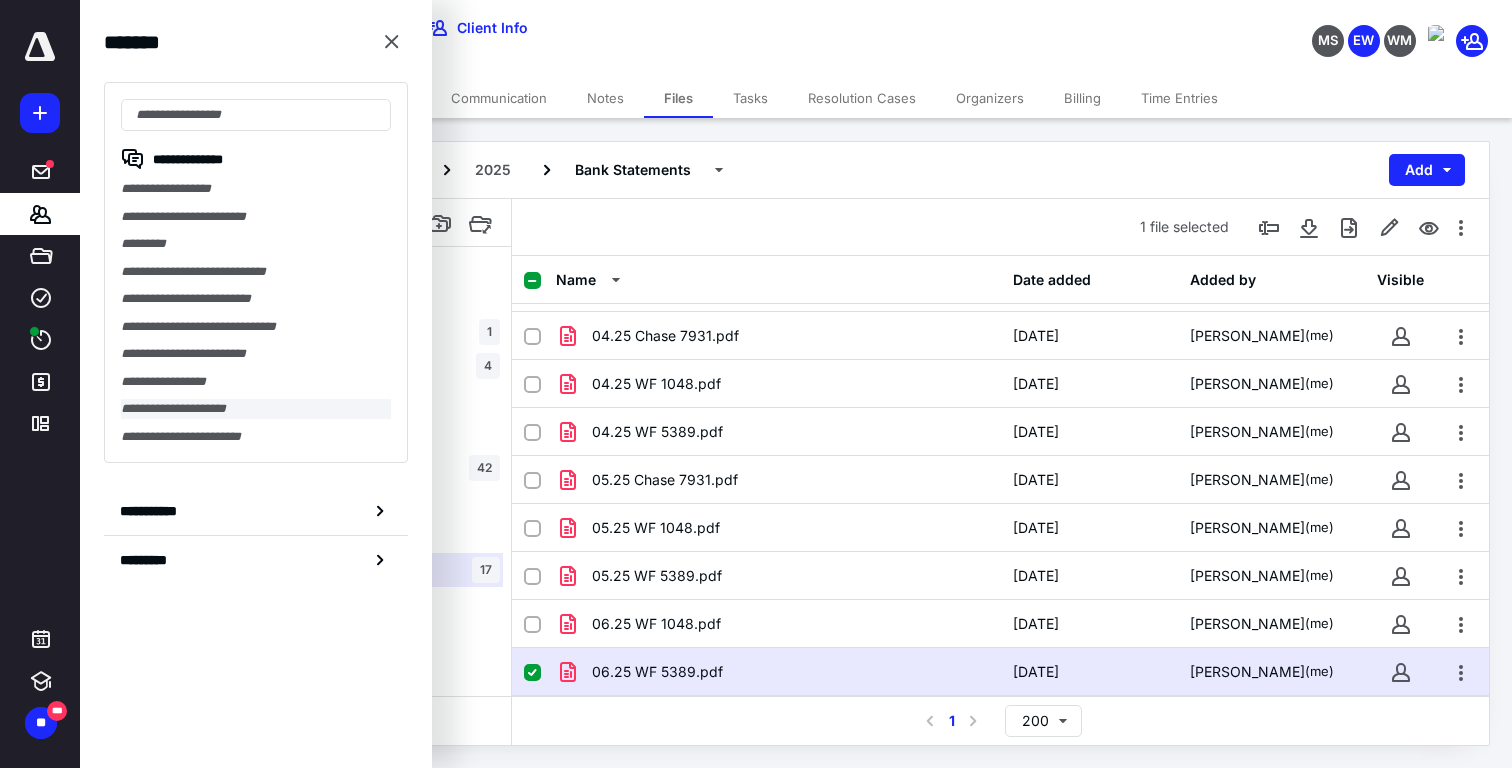 click on "**********" at bounding box center [256, 409] 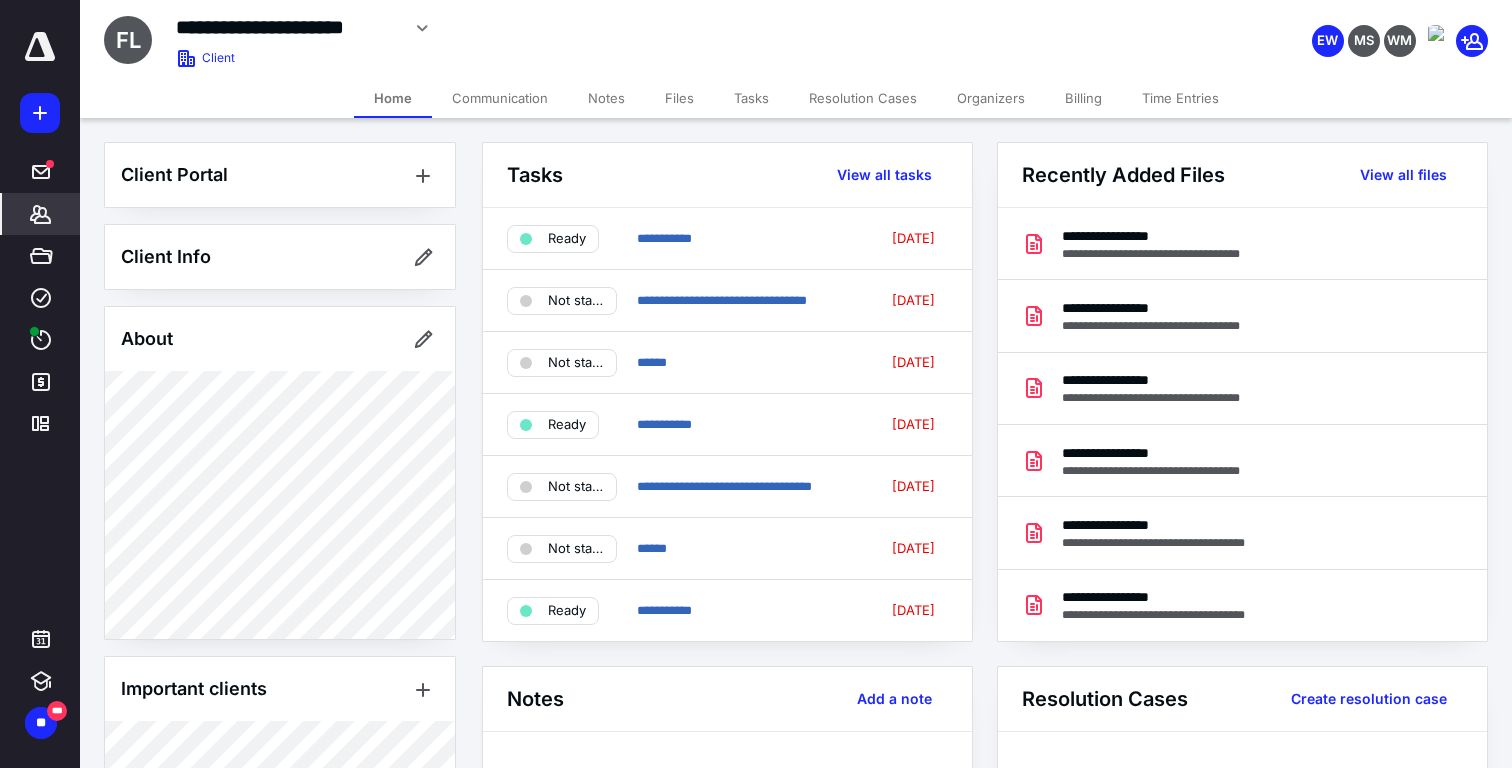 click on "Files" at bounding box center (679, 98) 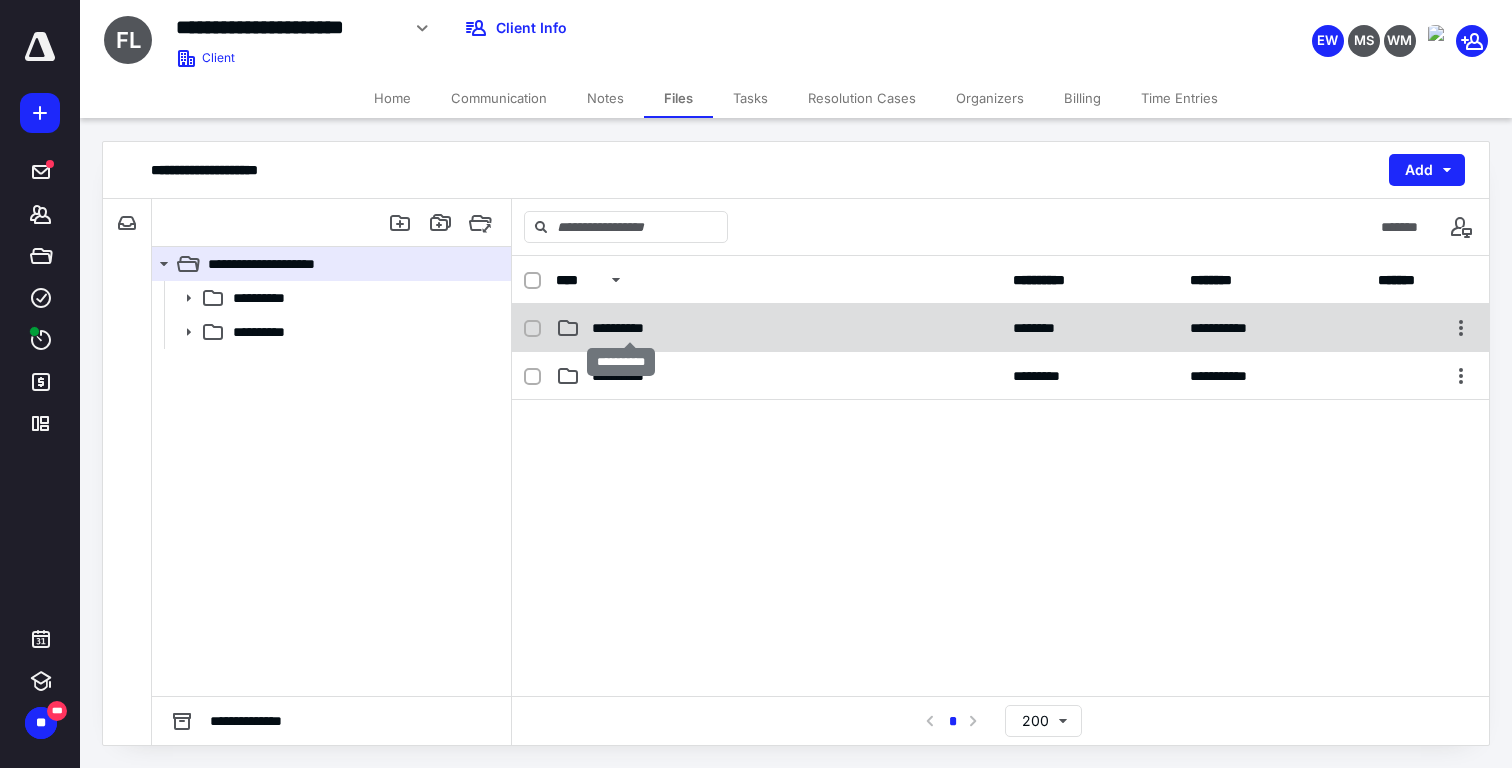 click on "**********" at bounding box center (629, 328) 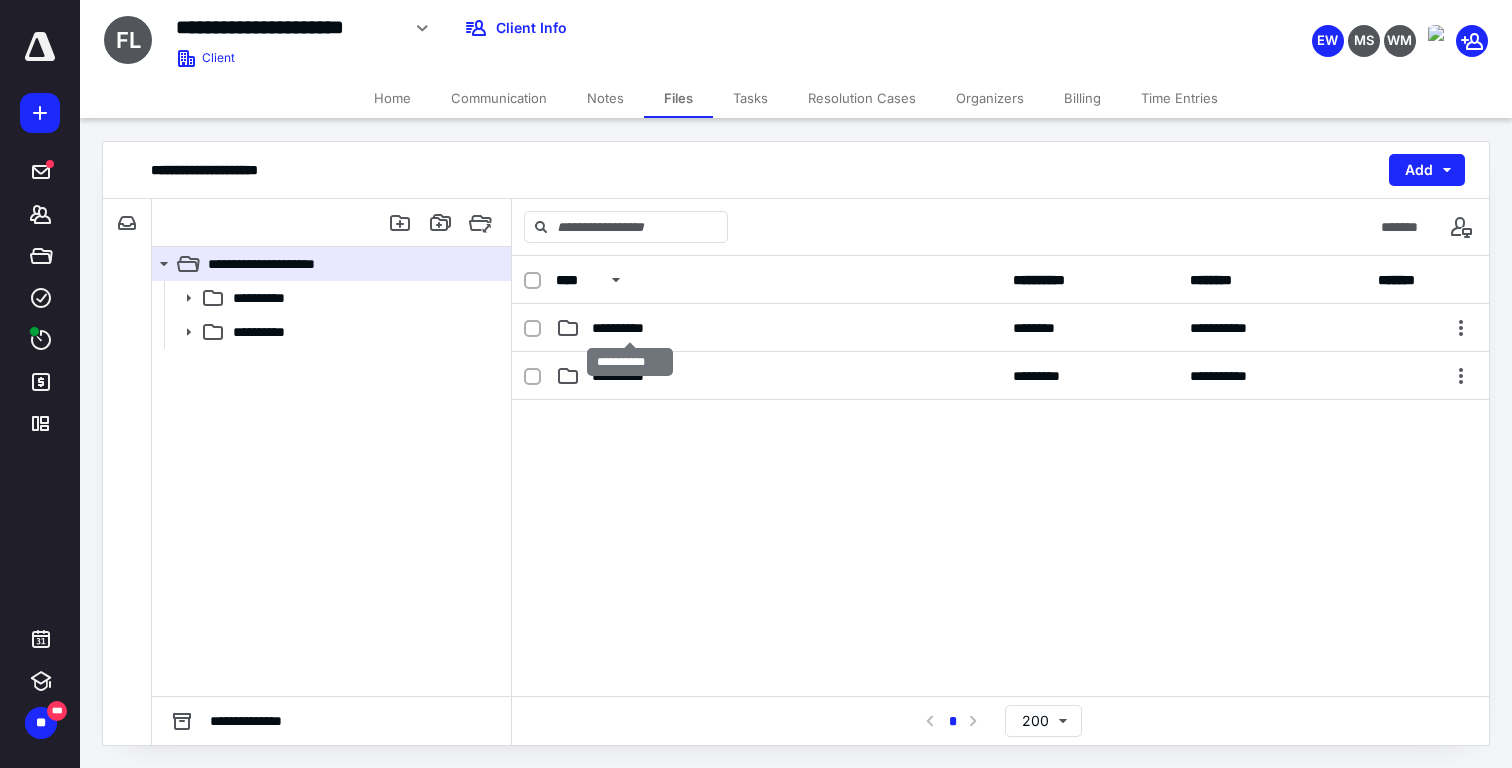 click on "**********" at bounding box center (629, 328) 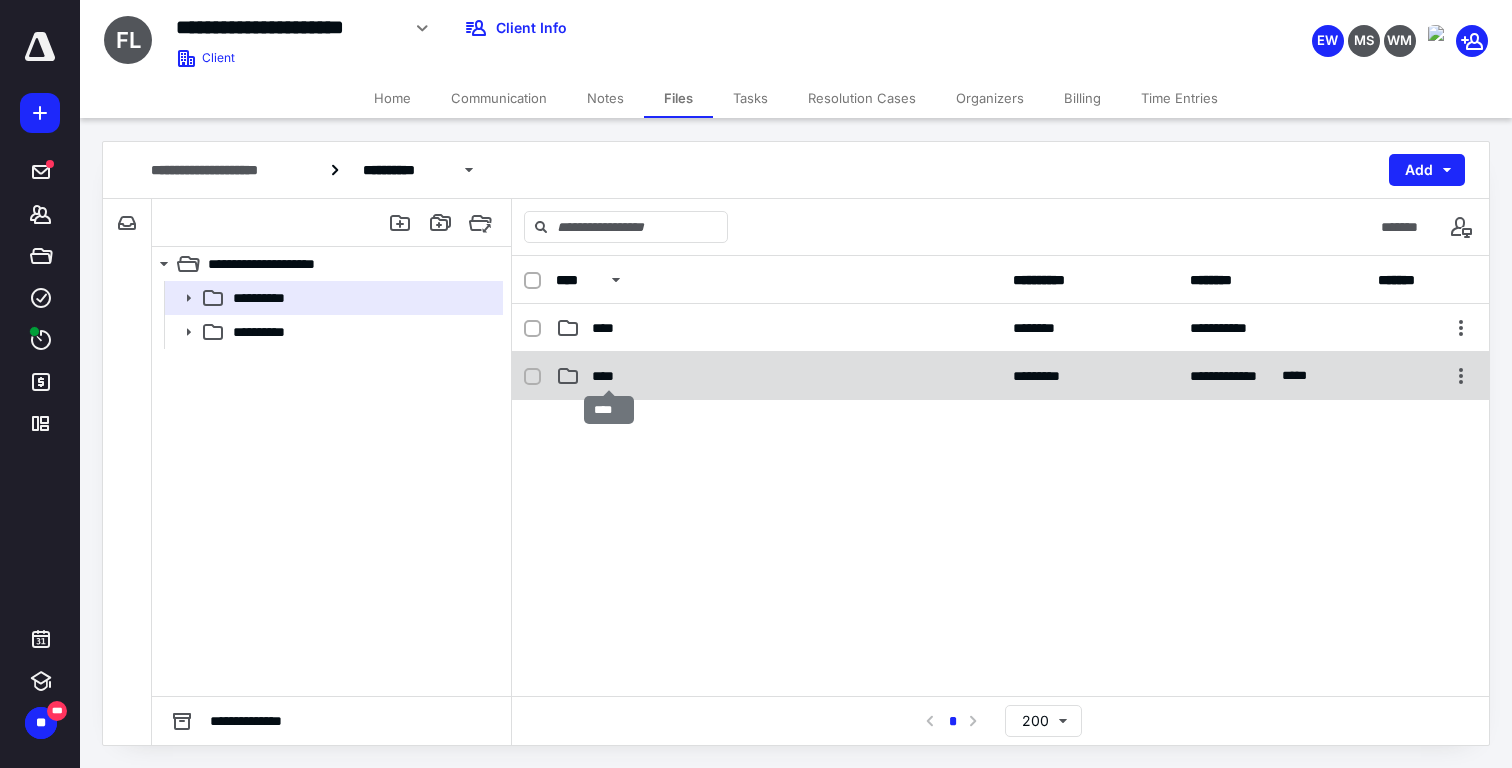 click on "****" at bounding box center (609, 376) 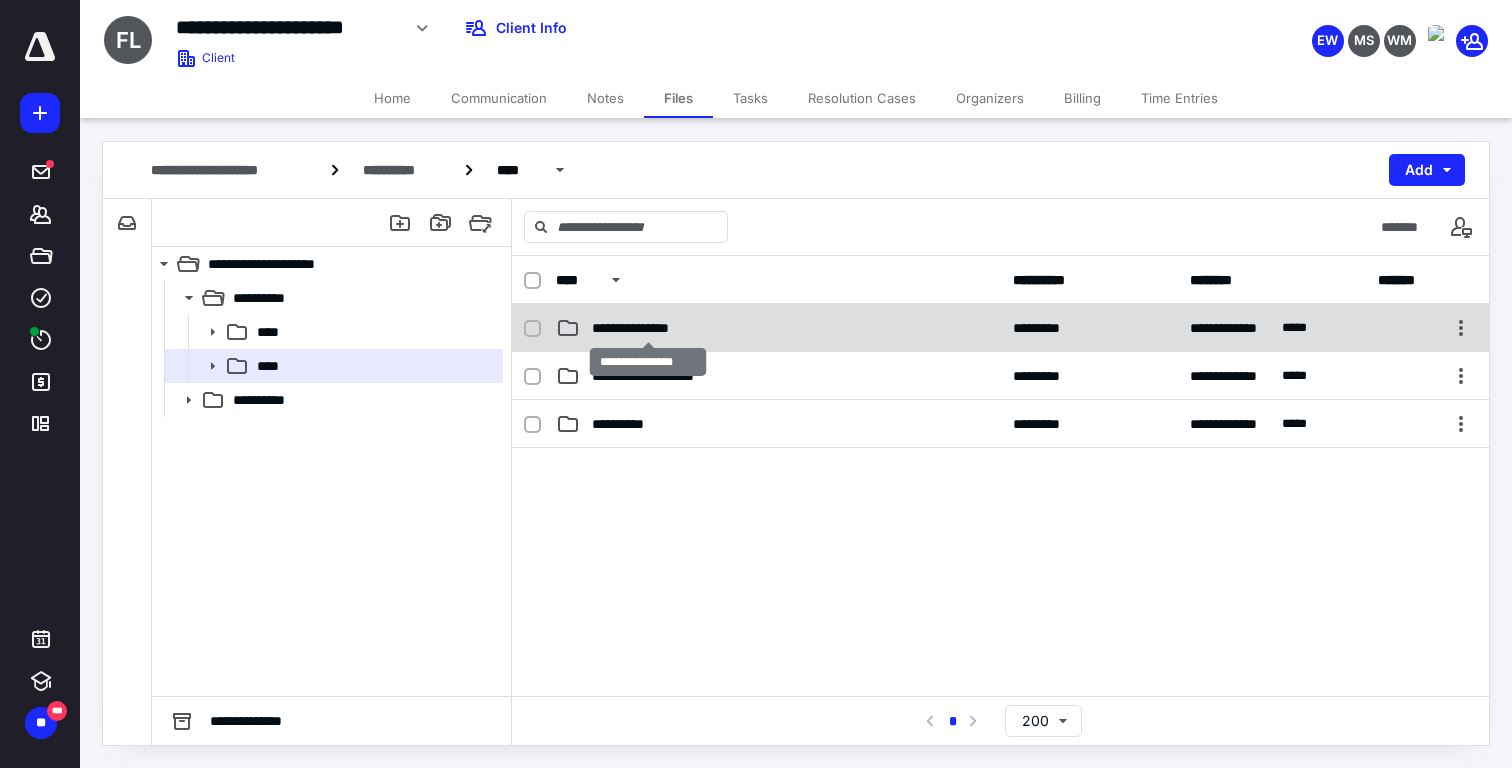 click on "**********" at bounding box center [648, 328] 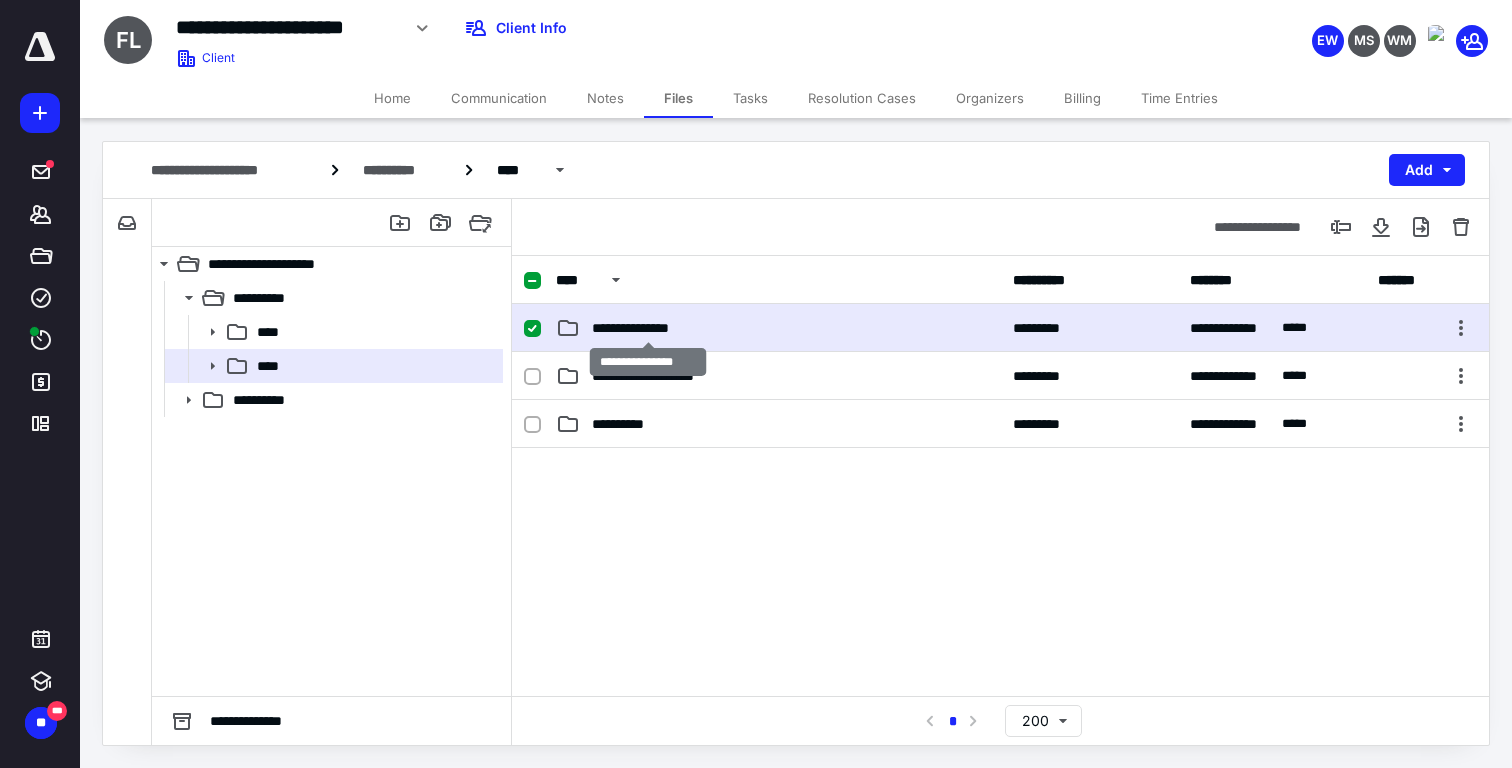 click on "**********" at bounding box center [648, 328] 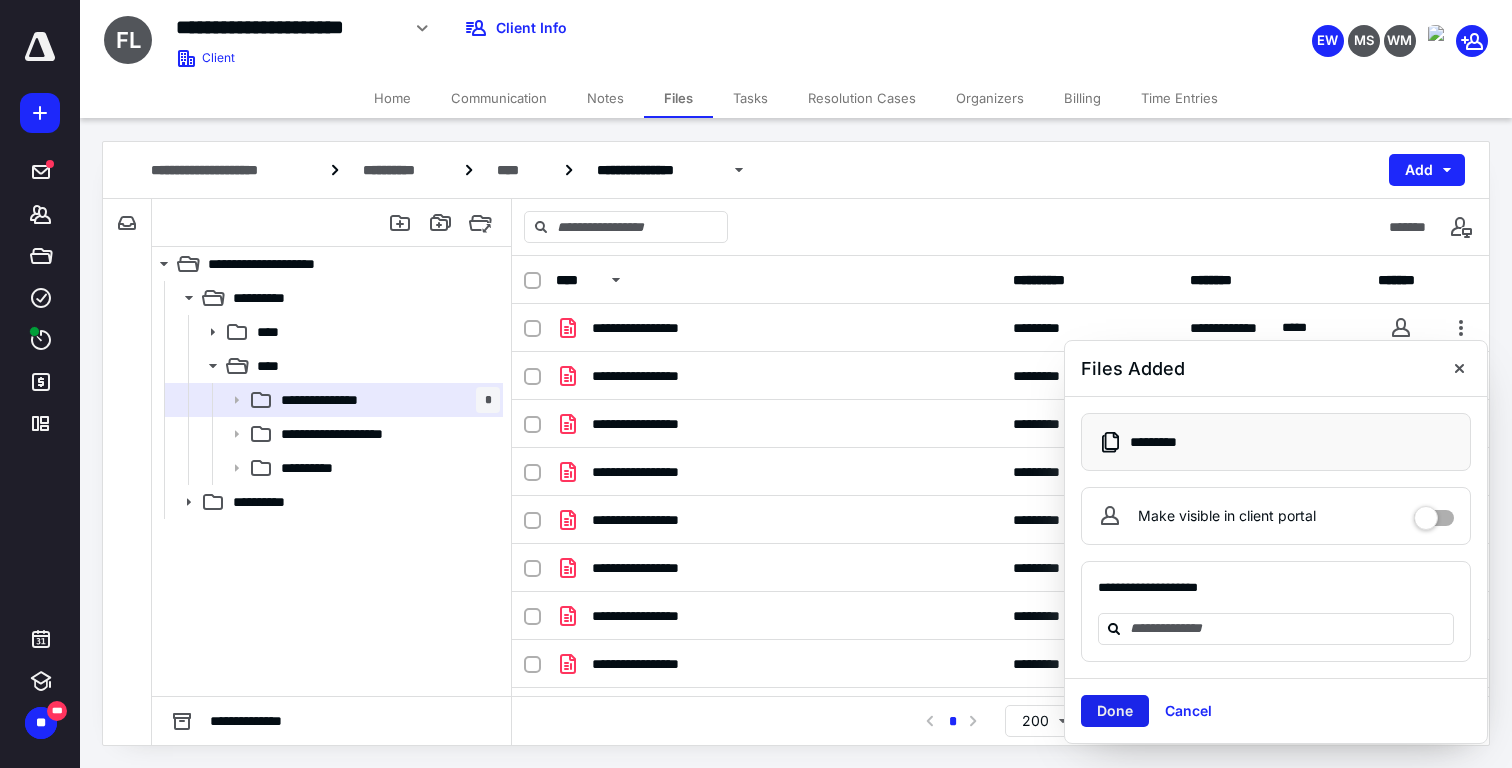 click on "Done" at bounding box center [1115, 711] 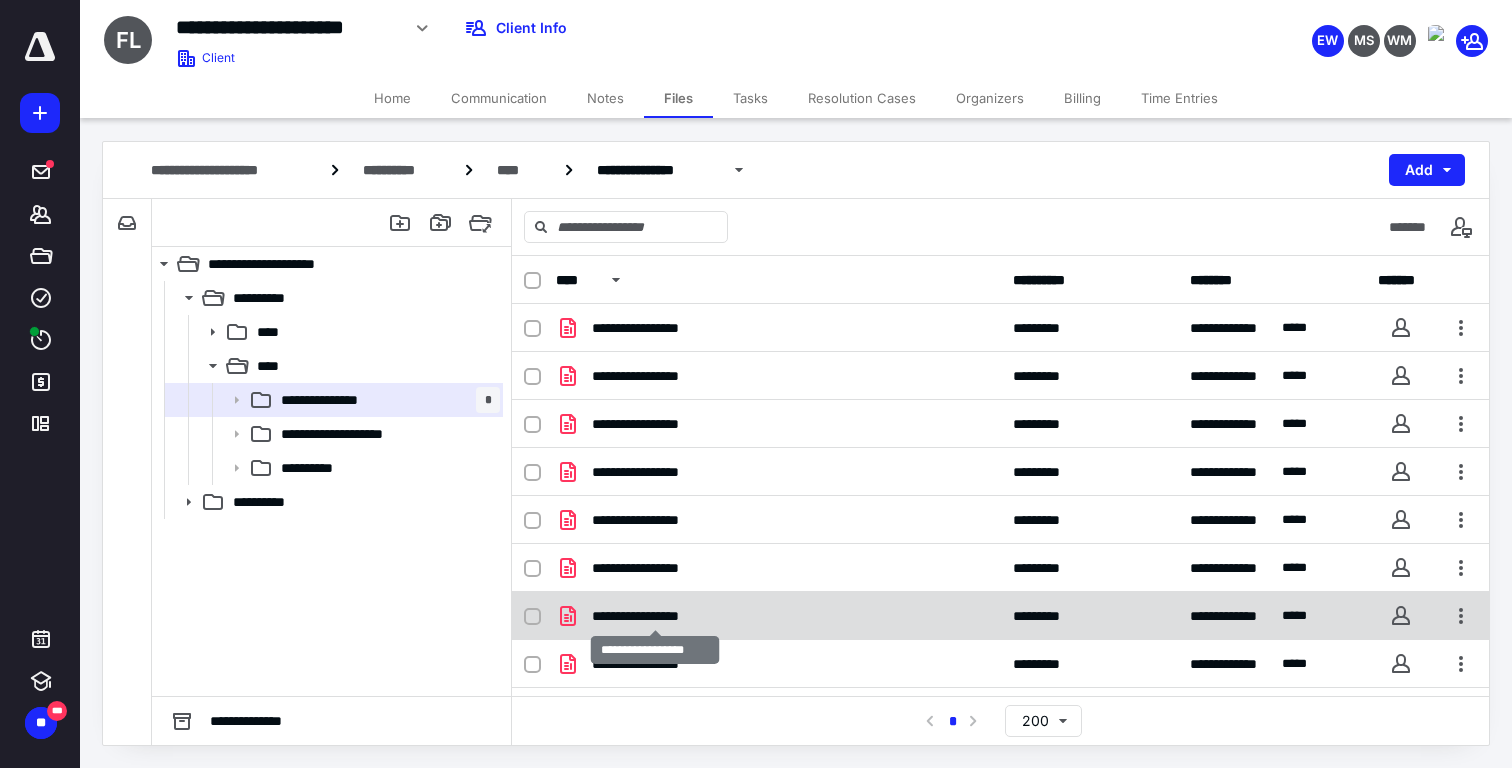 click on "**********" at bounding box center (654, 616) 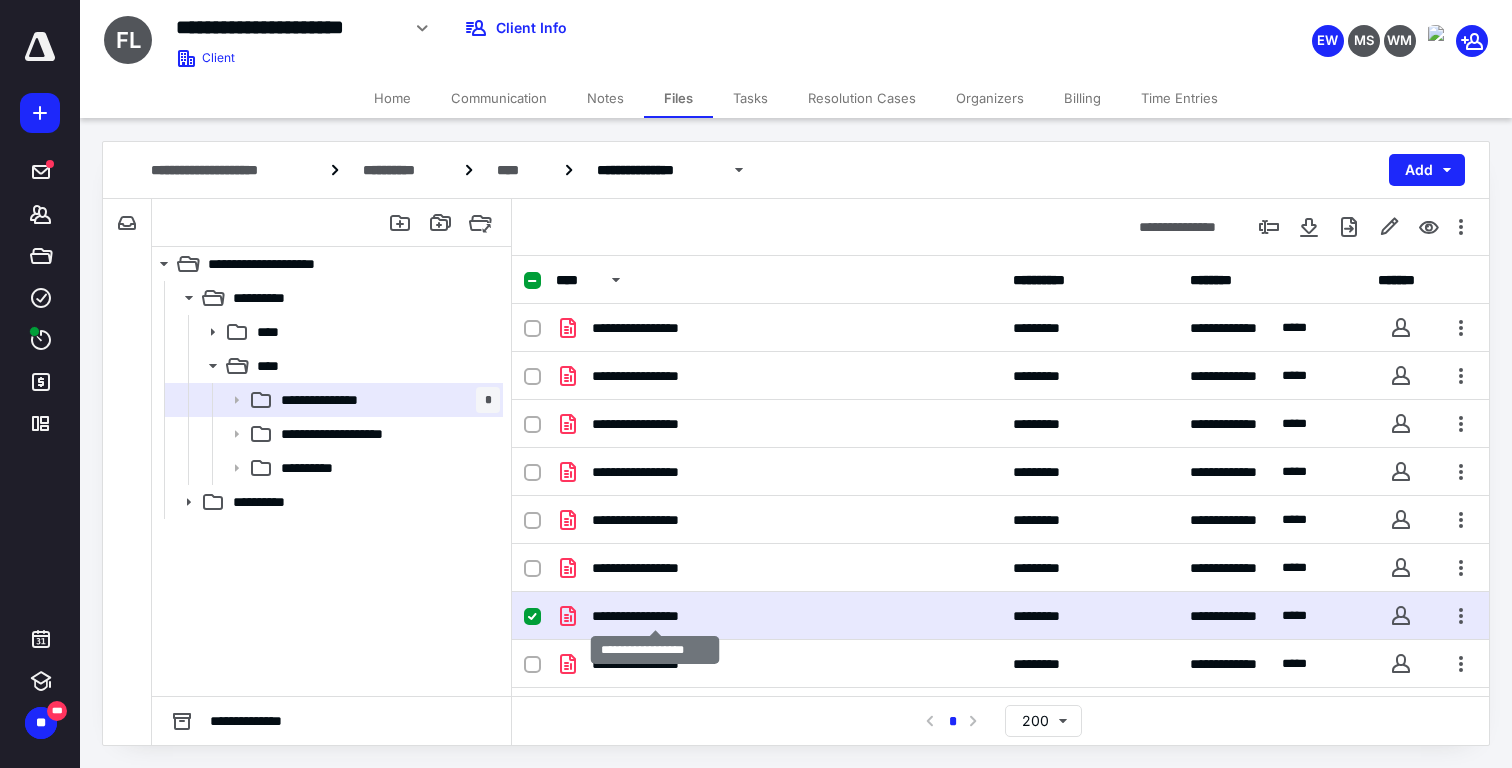 click on "**********" at bounding box center (654, 616) 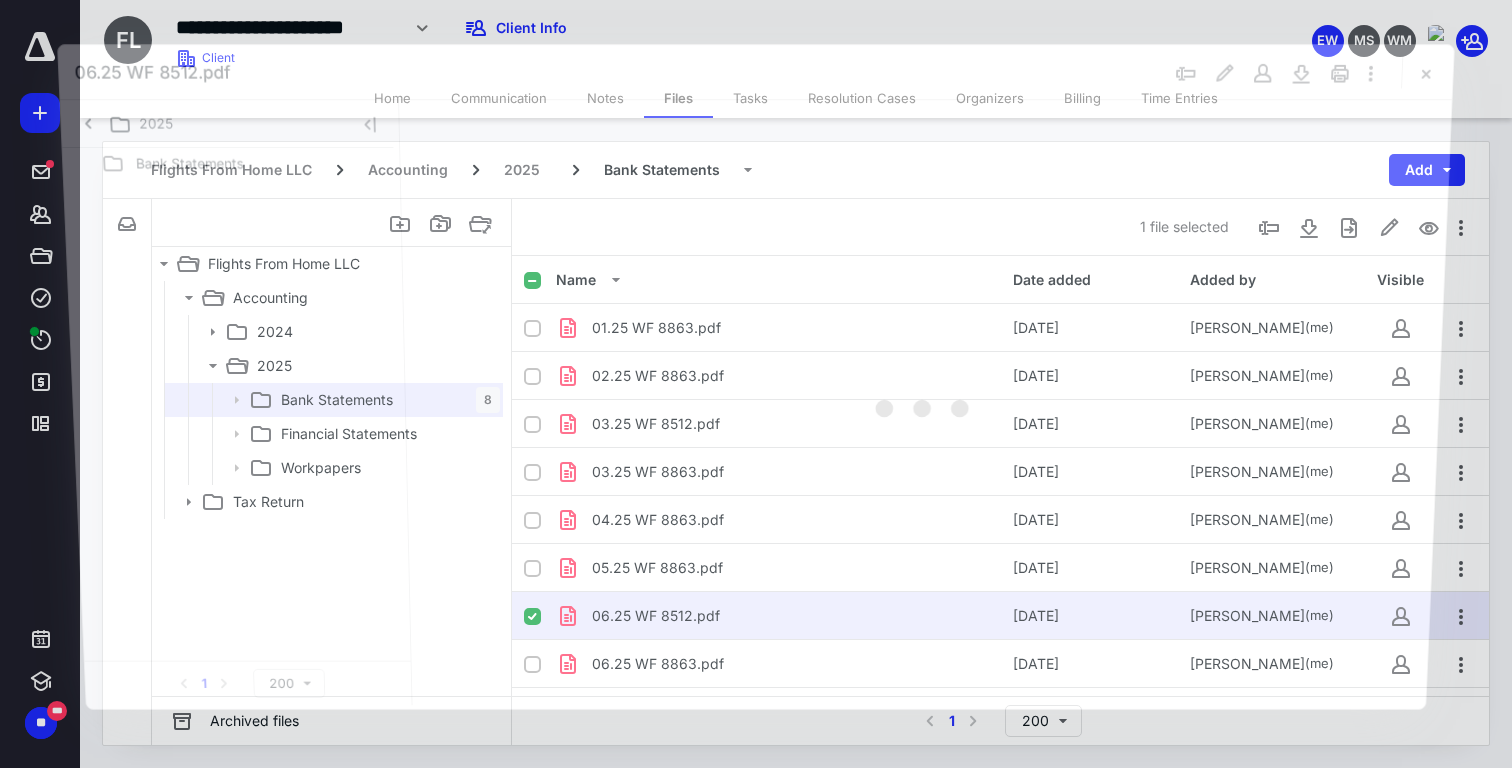 scroll, scrollTop: 0, scrollLeft: 0, axis: both 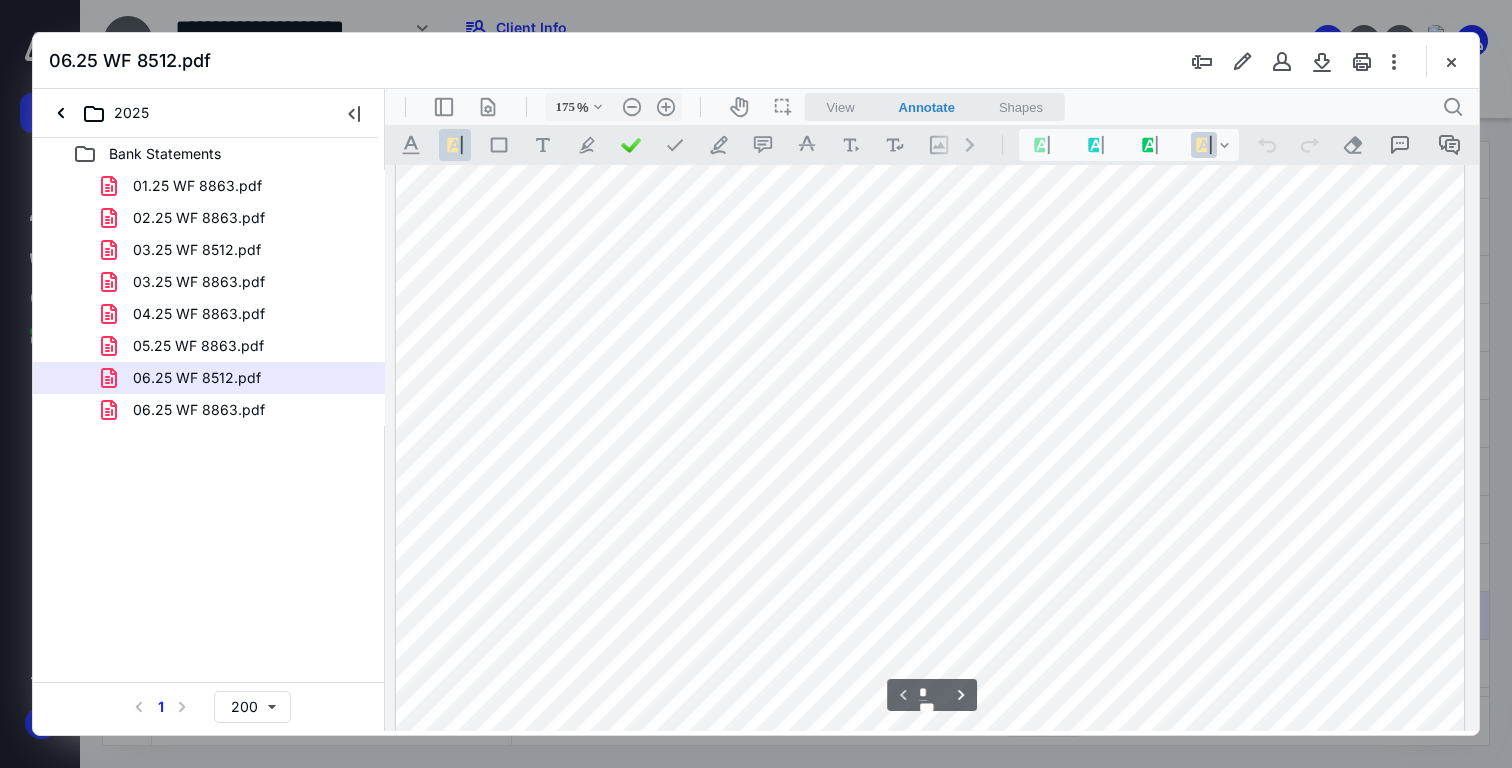 click on "View" at bounding box center [841, 107] 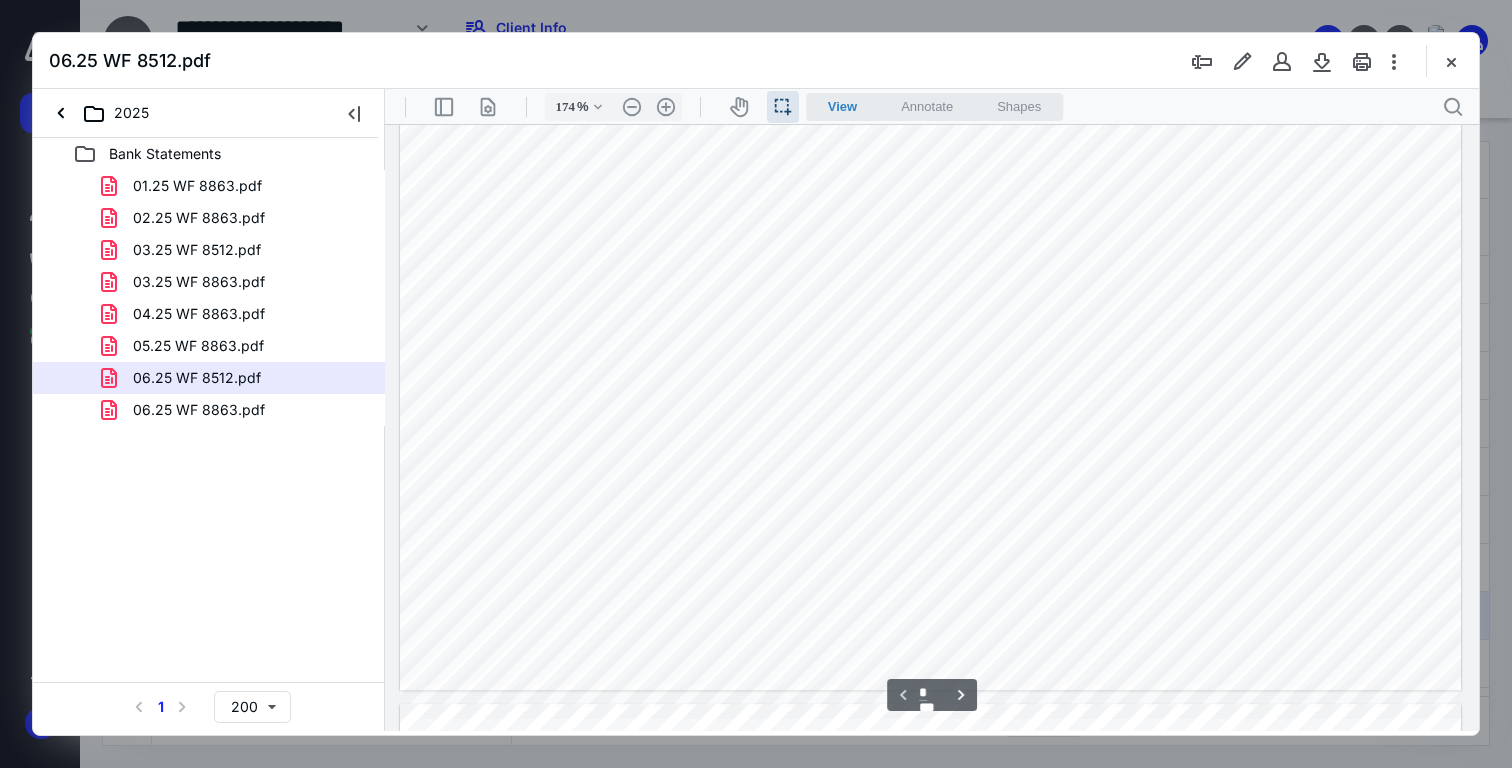 scroll, scrollTop: 892, scrollLeft: 0, axis: vertical 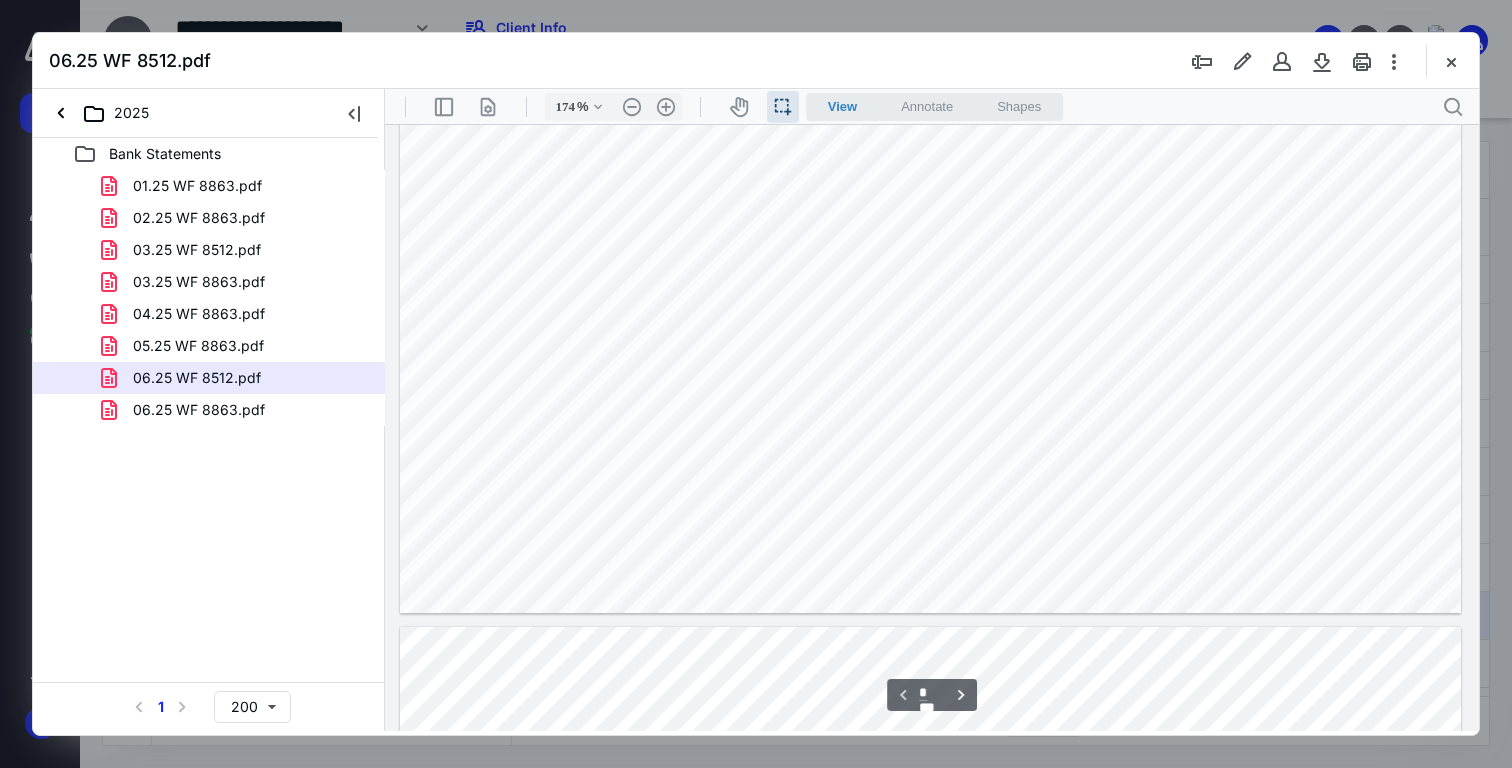 drag, startPoint x: 918, startPoint y: 398, endPoint x: 974, endPoint y: 399, distance: 56.008926 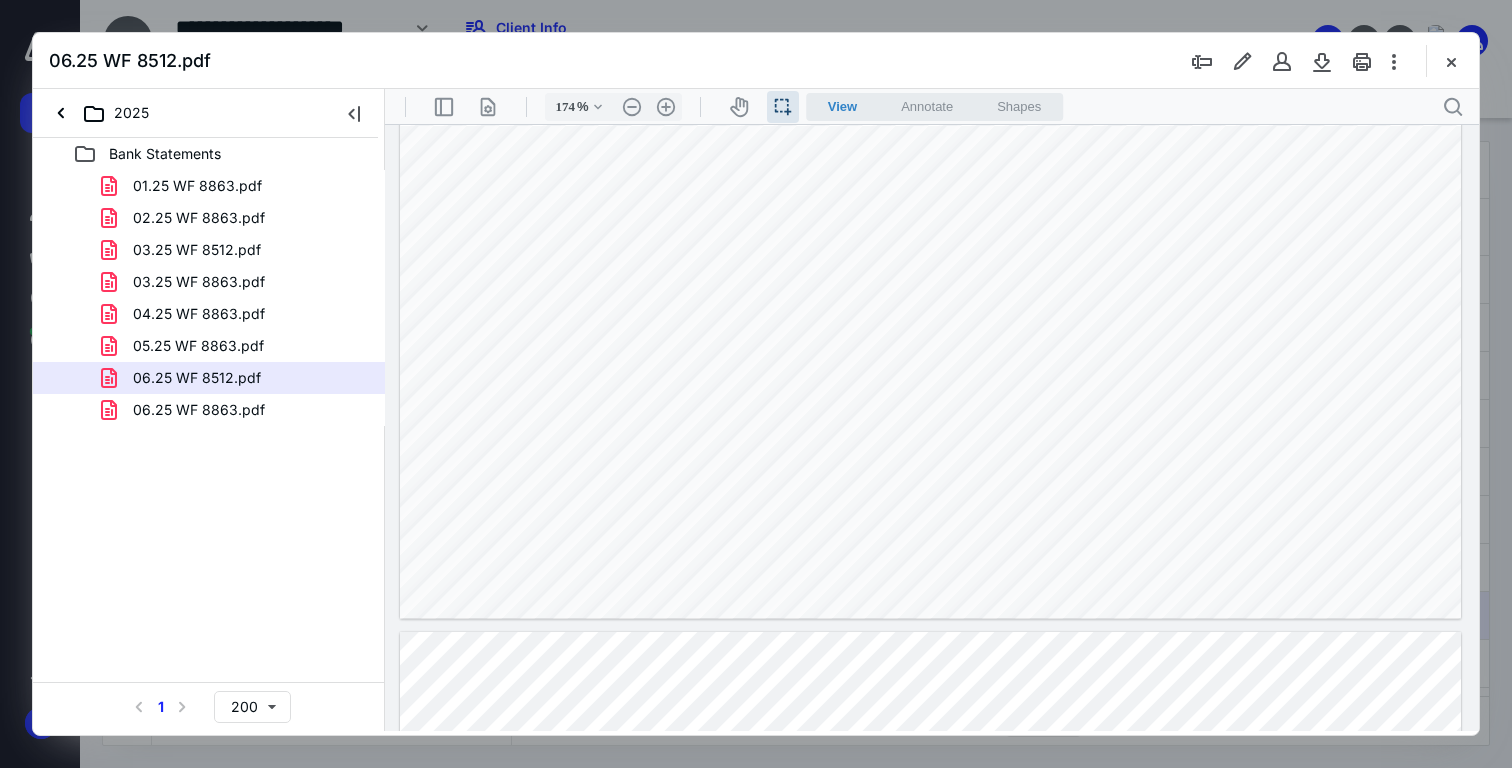 click on "06.25 WF 8512.pdf" at bounding box center [237, 378] 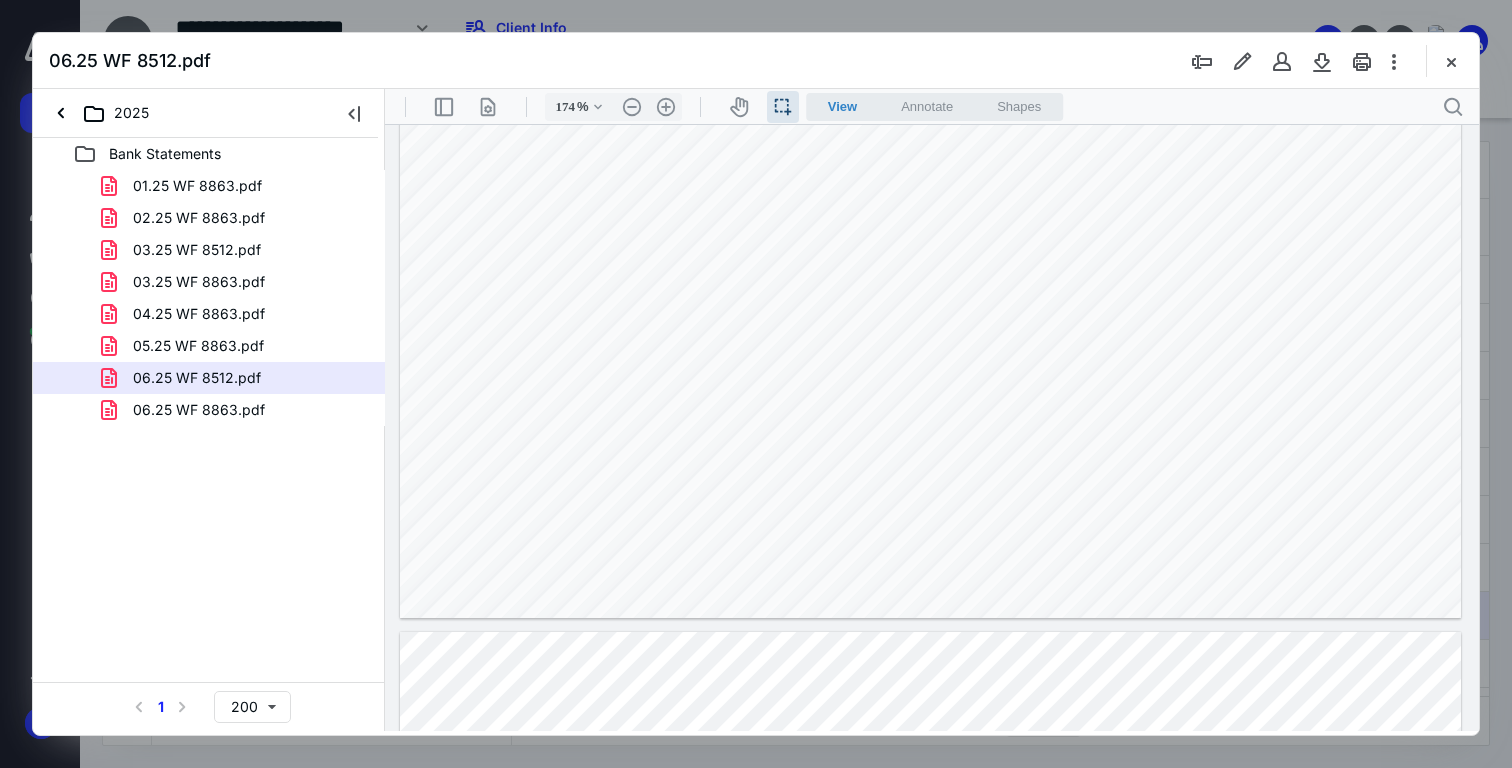 drag, startPoint x: 887, startPoint y: 428, endPoint x: 906, endPoint y: 419, distance: 21.023796 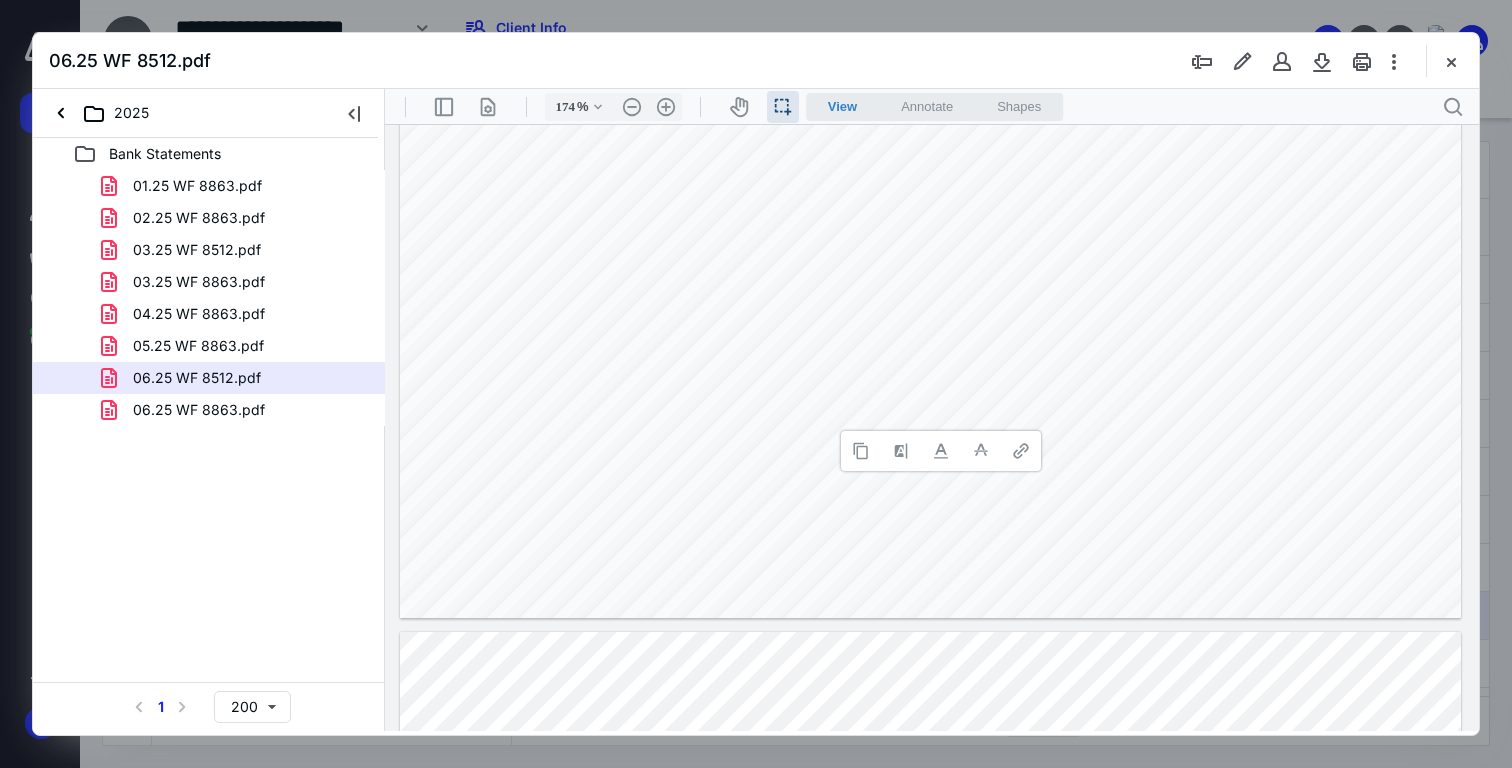 type 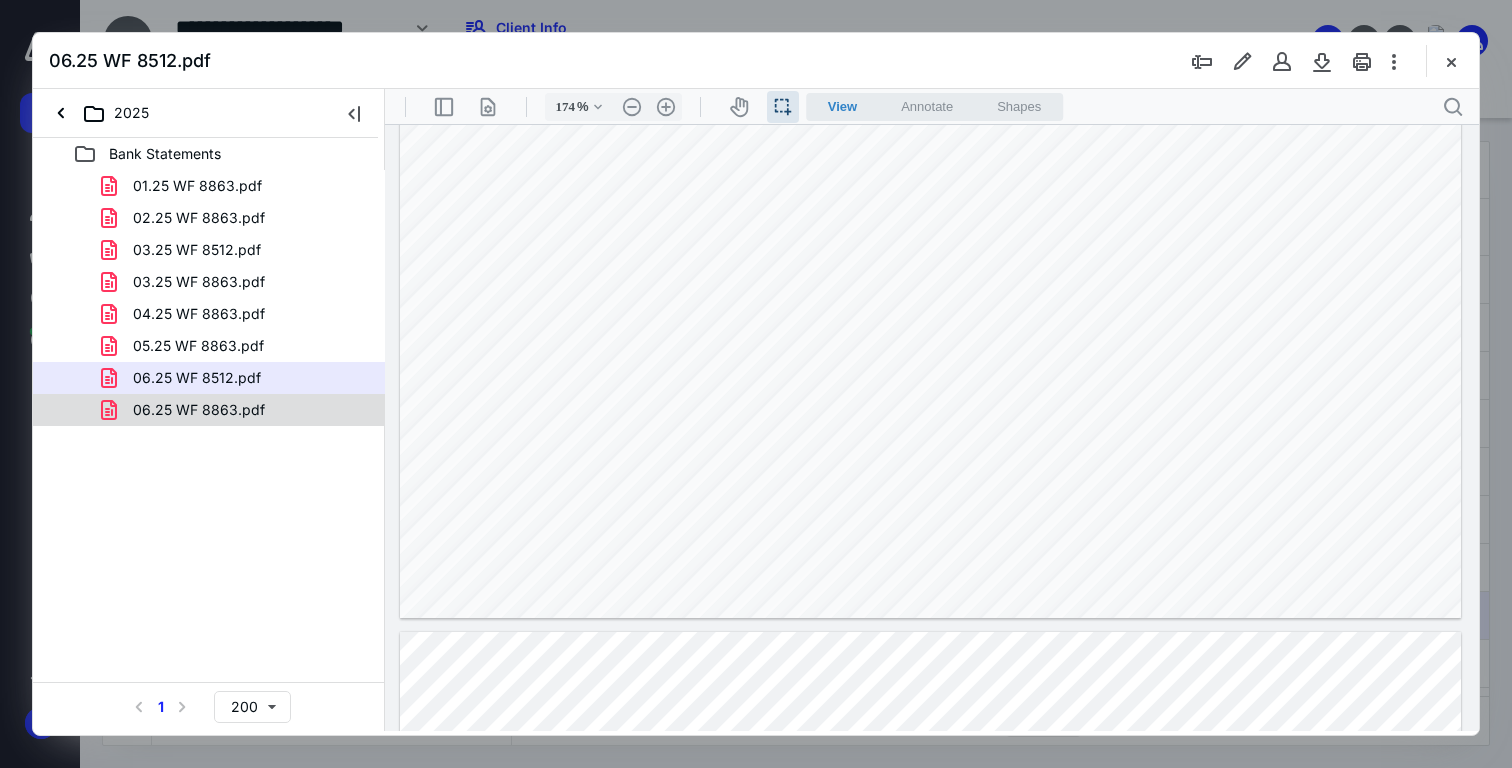 click on "06.25 WF 8863.pdf" at bounding box center (199, 410) 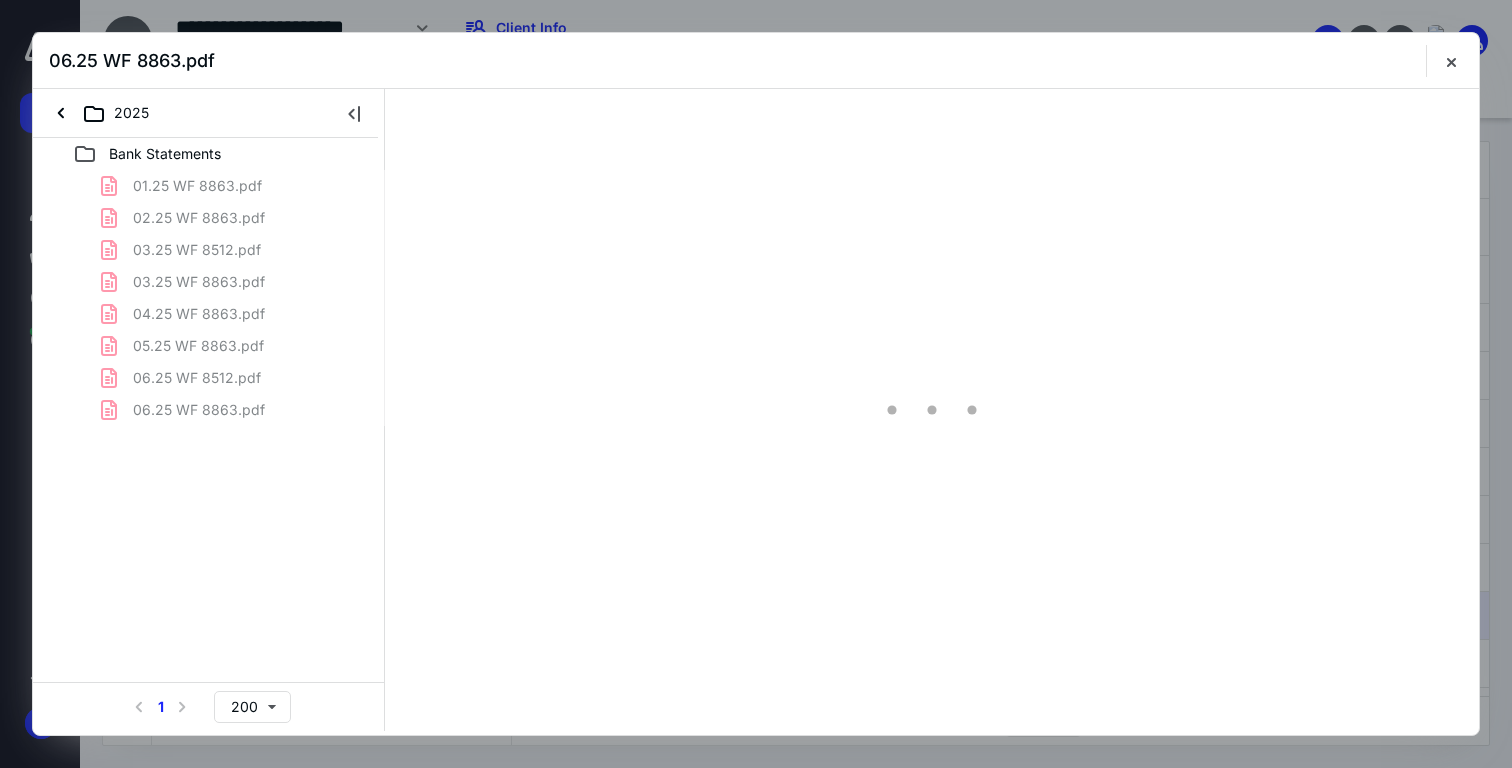 click on "01.25 WF 8863.pdf 02.25 WF 8863.pdf 03.25 WF 8512.pdf 03.25 WF 8863.pdf 04.25 WF 8863.pdf 05.25 WF 8863.pdf 06.25 WF 8512.pdf 06.25 WF 8863.pdf" at bounding box center (209, 298) 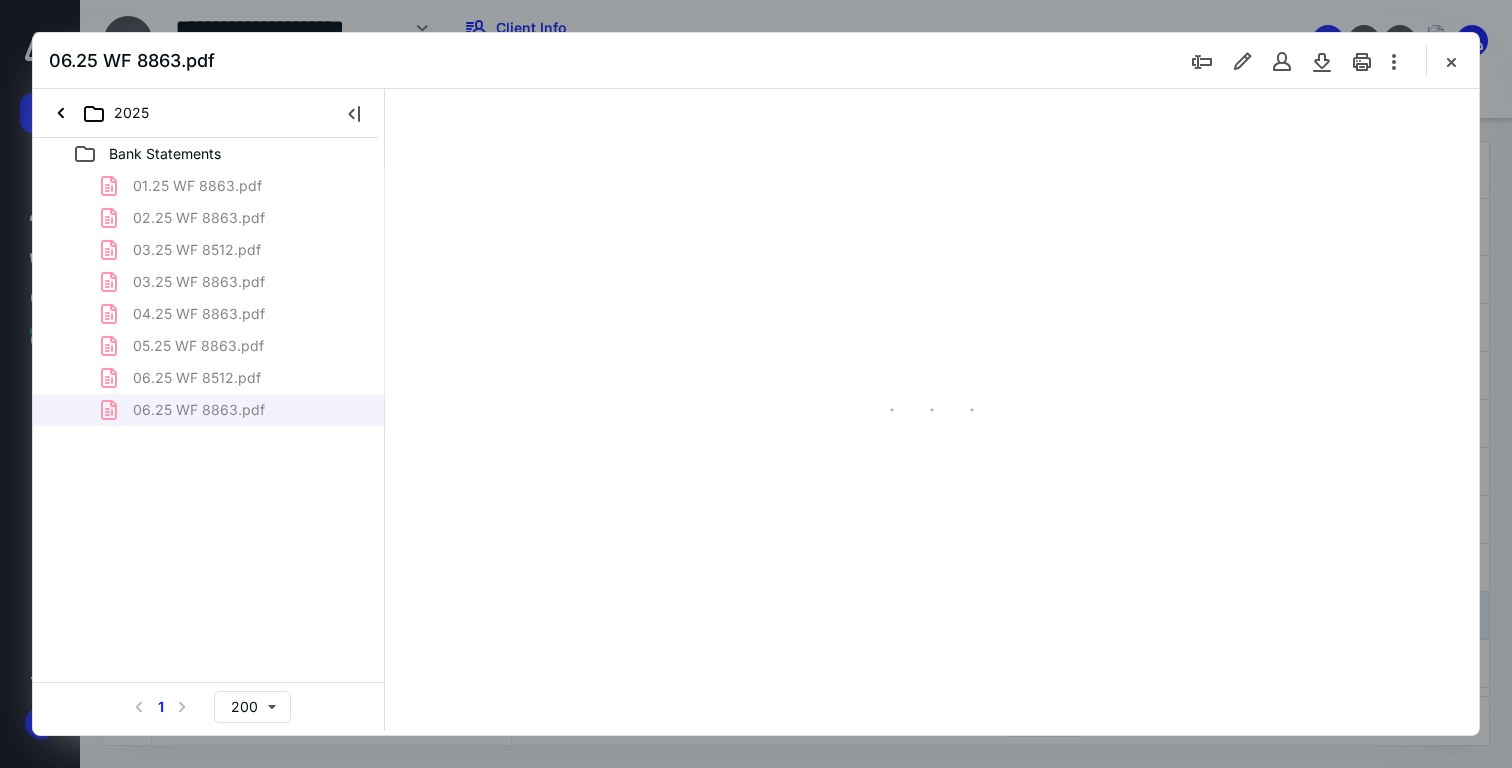 type on "175" 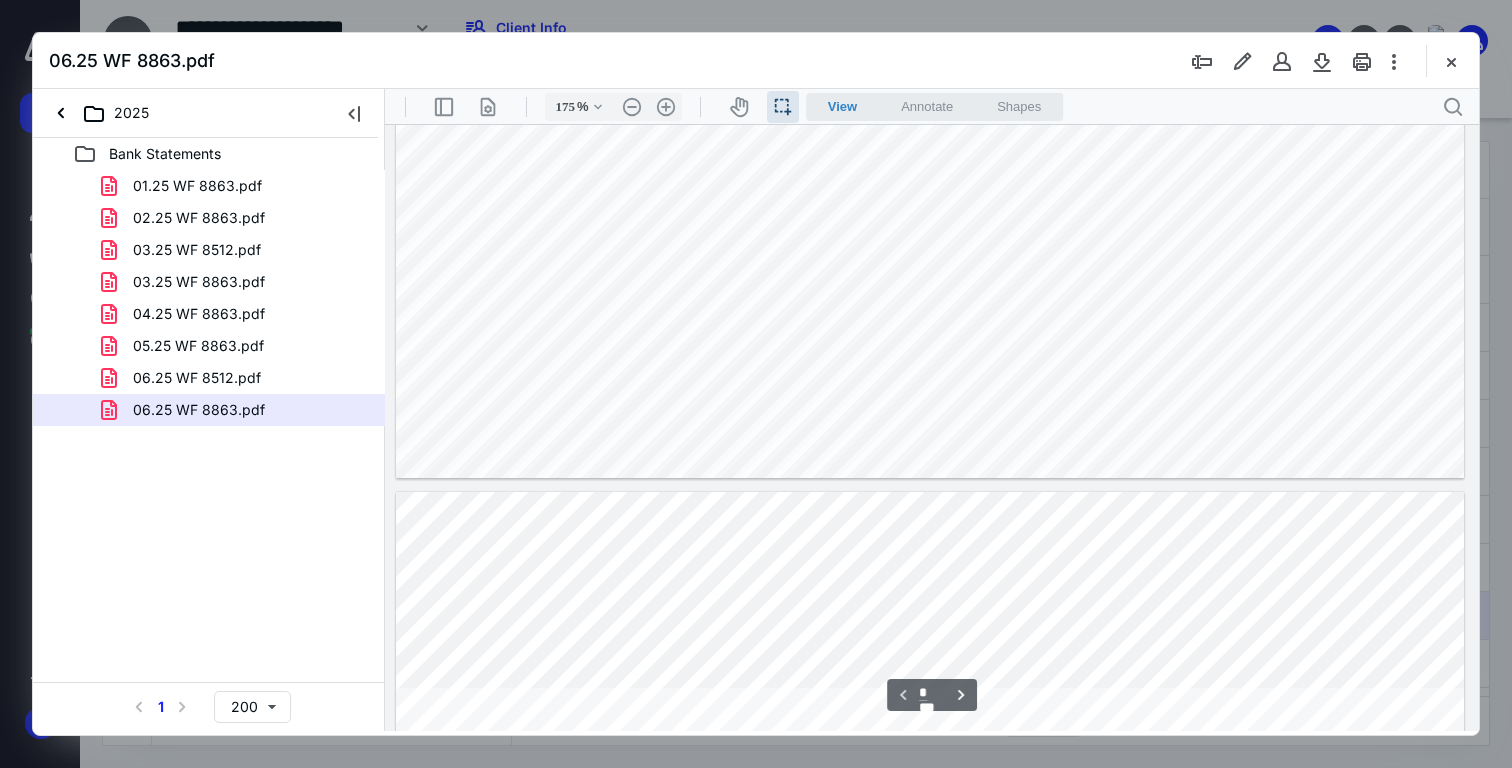 type on "*" 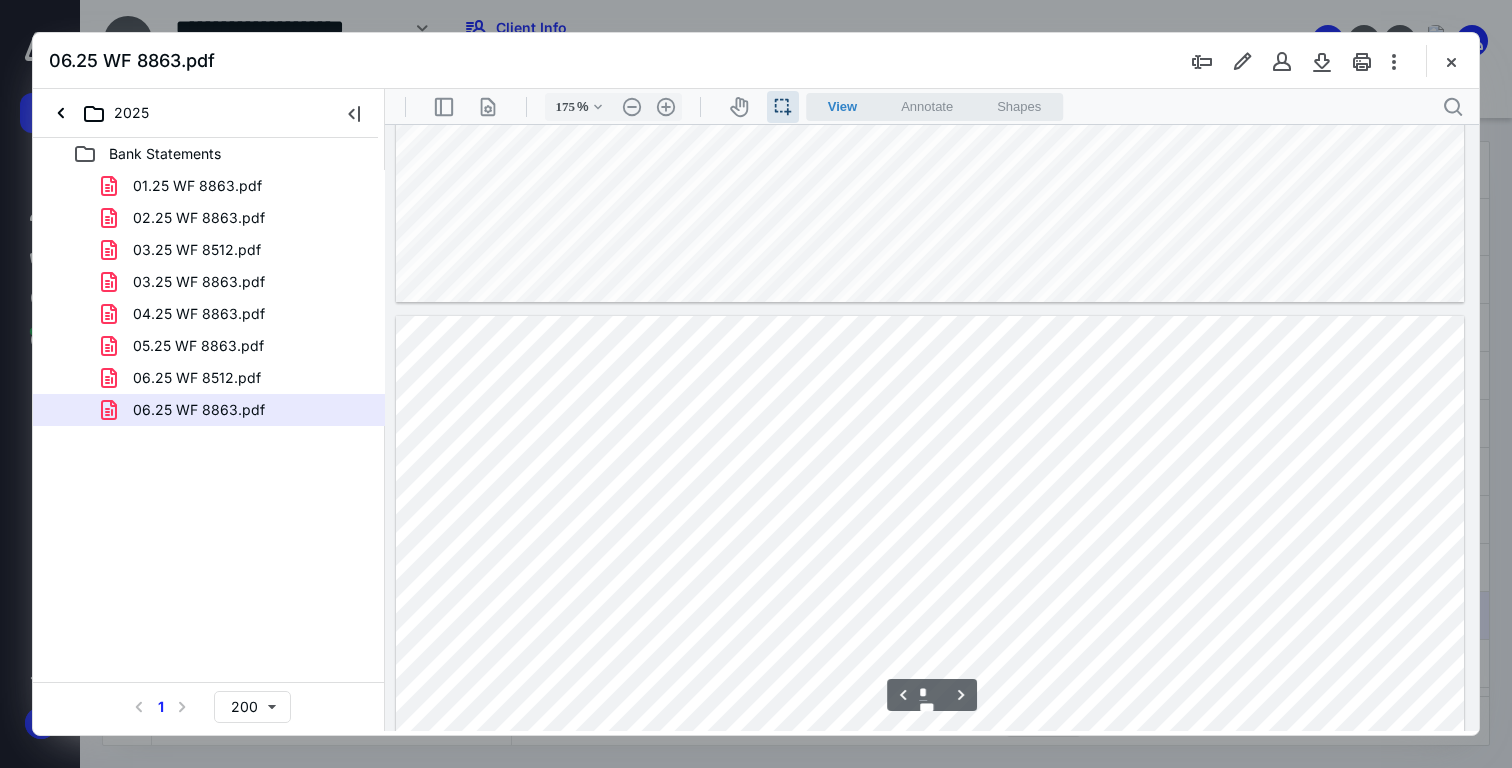 scroll, scrollTop: 1263, scrollLeft: 0, axis: vertical 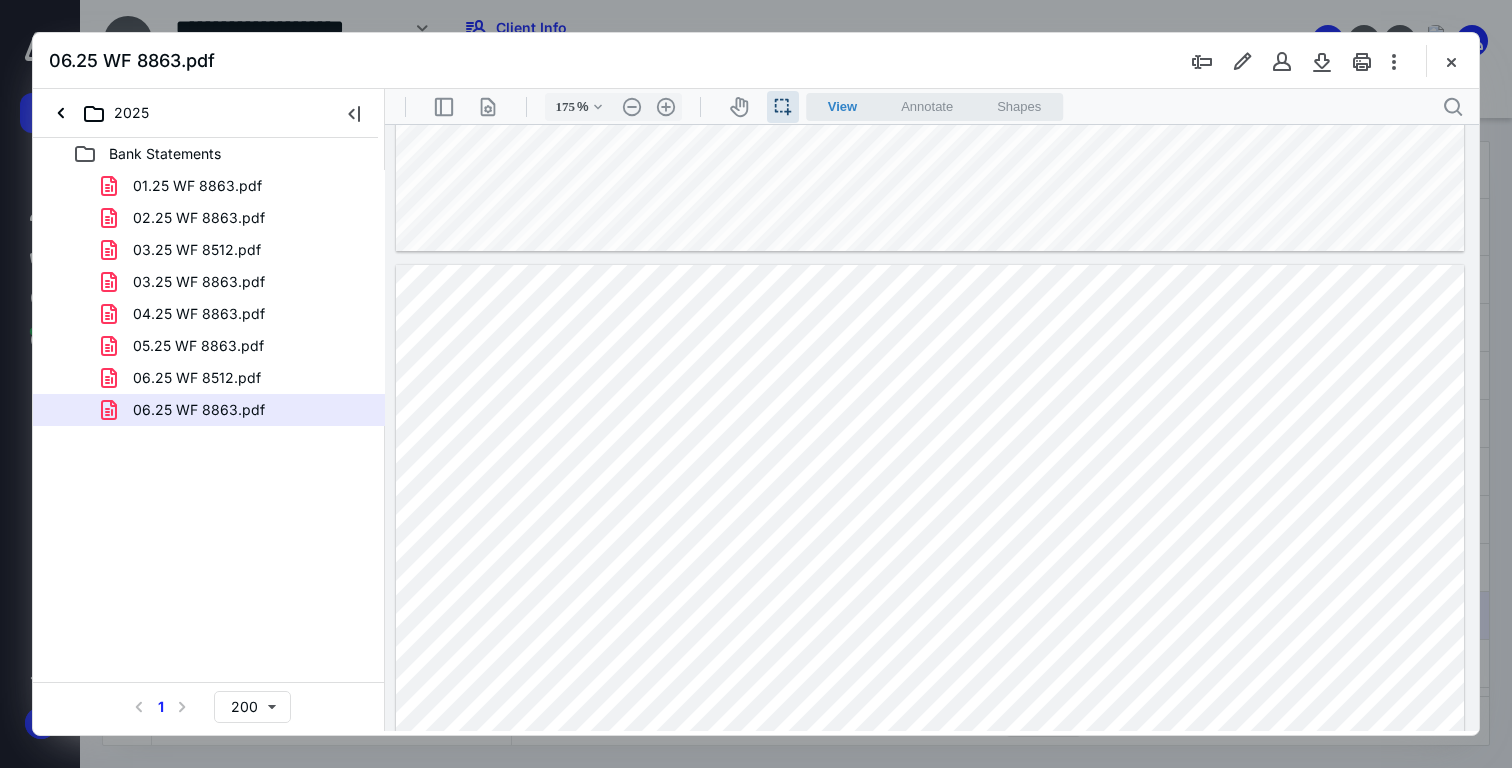 drag, startPoint x: 899, startPoint y: 531, endPoint x: 976, endPoint y: 531, distance: 77 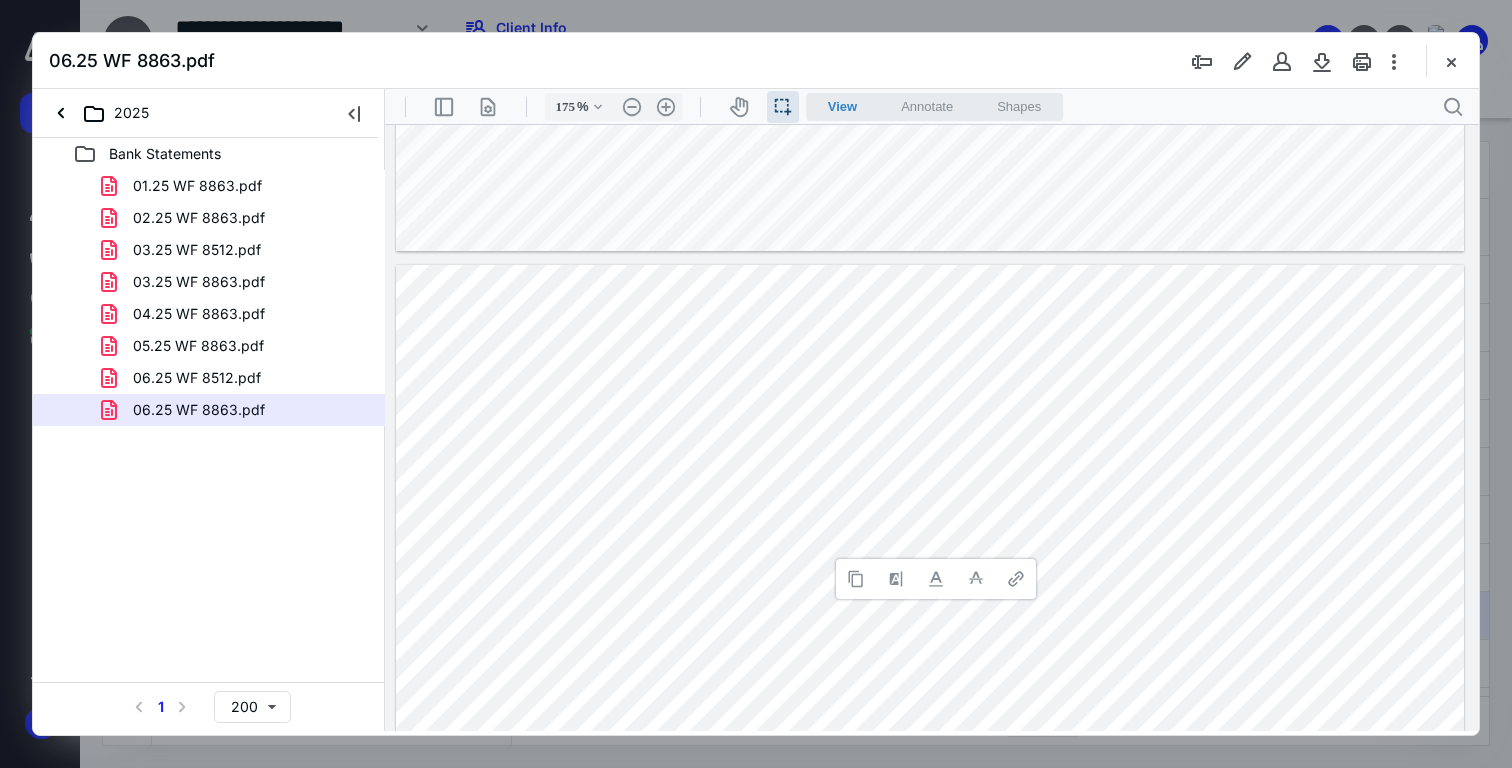 type 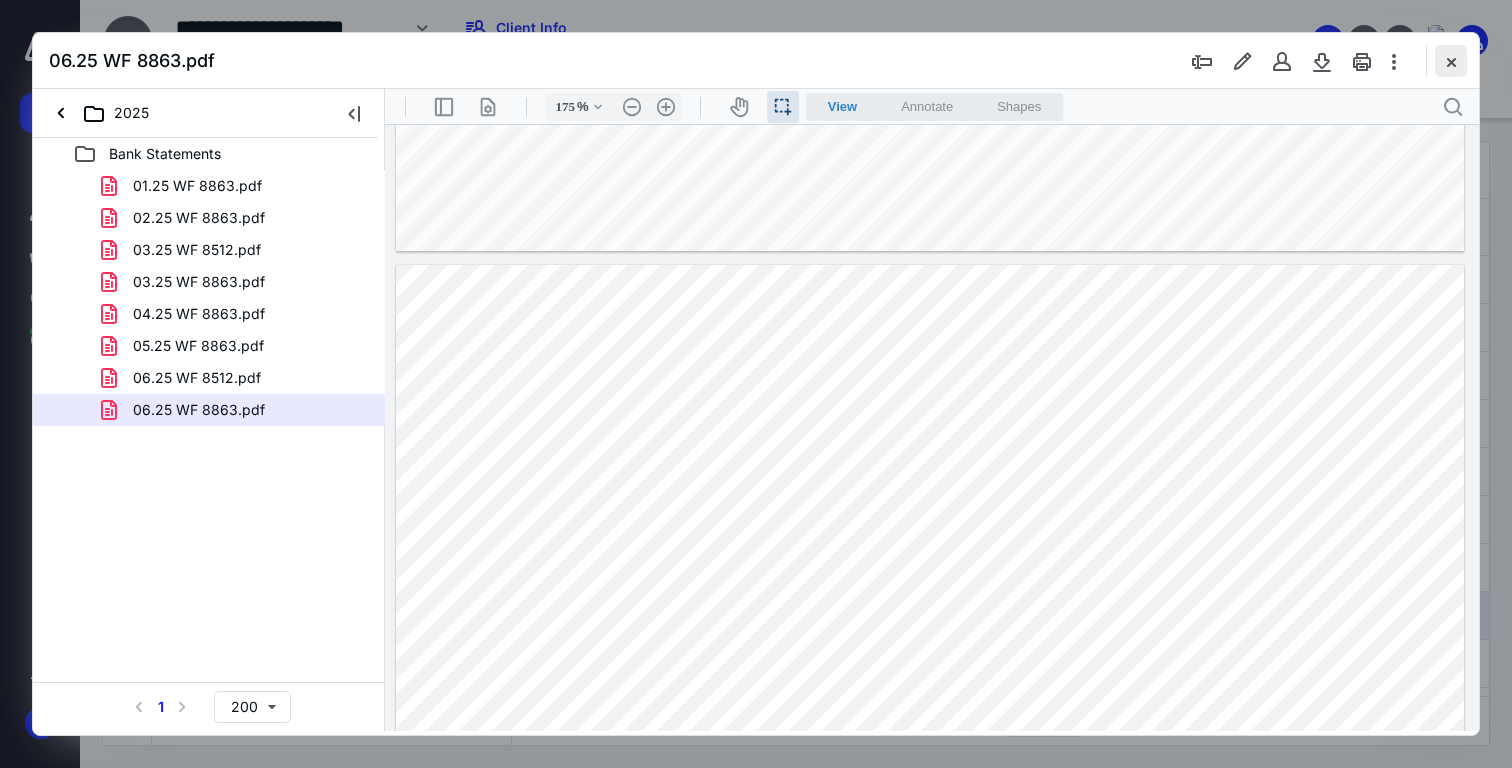 click at bounding box center [1451, 61] 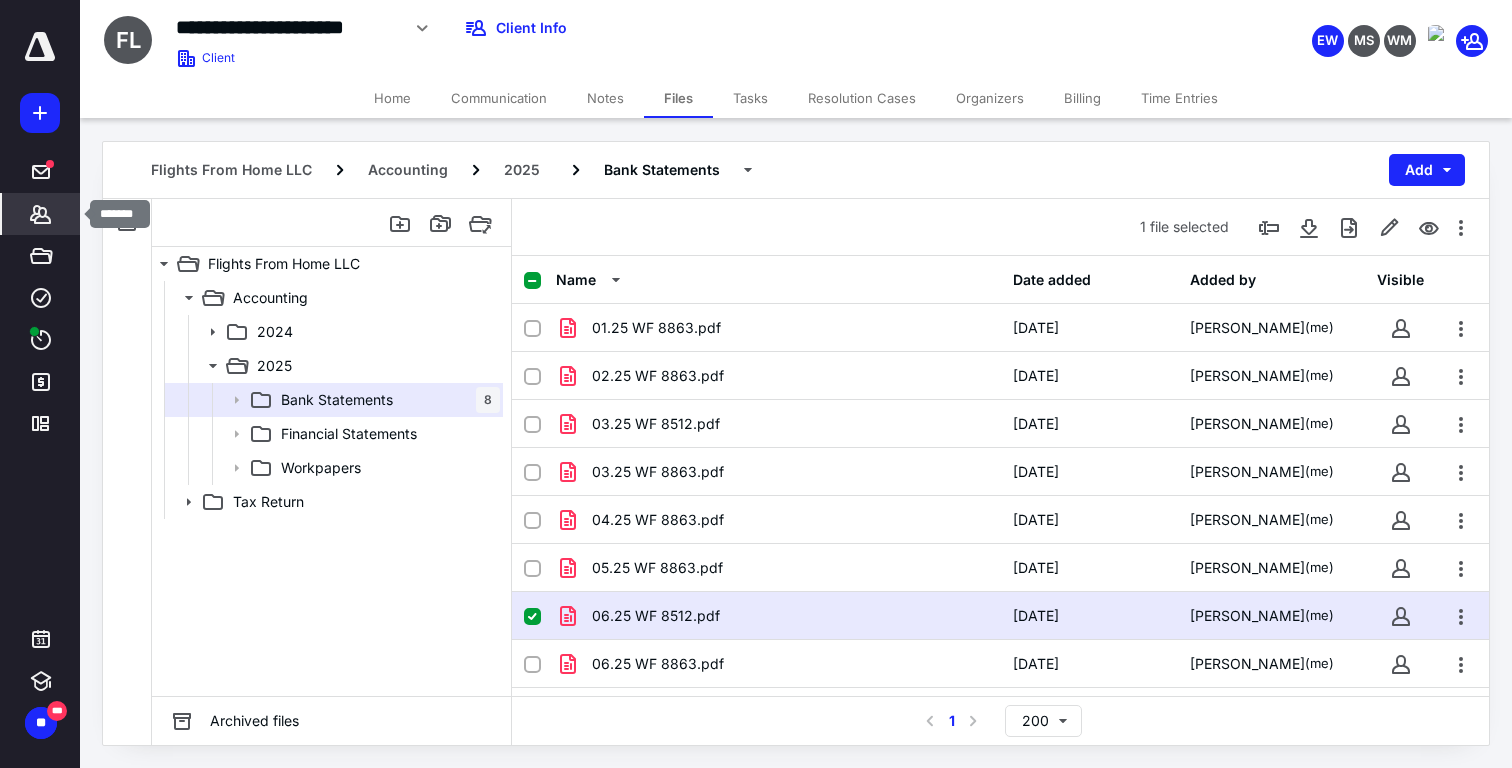 click 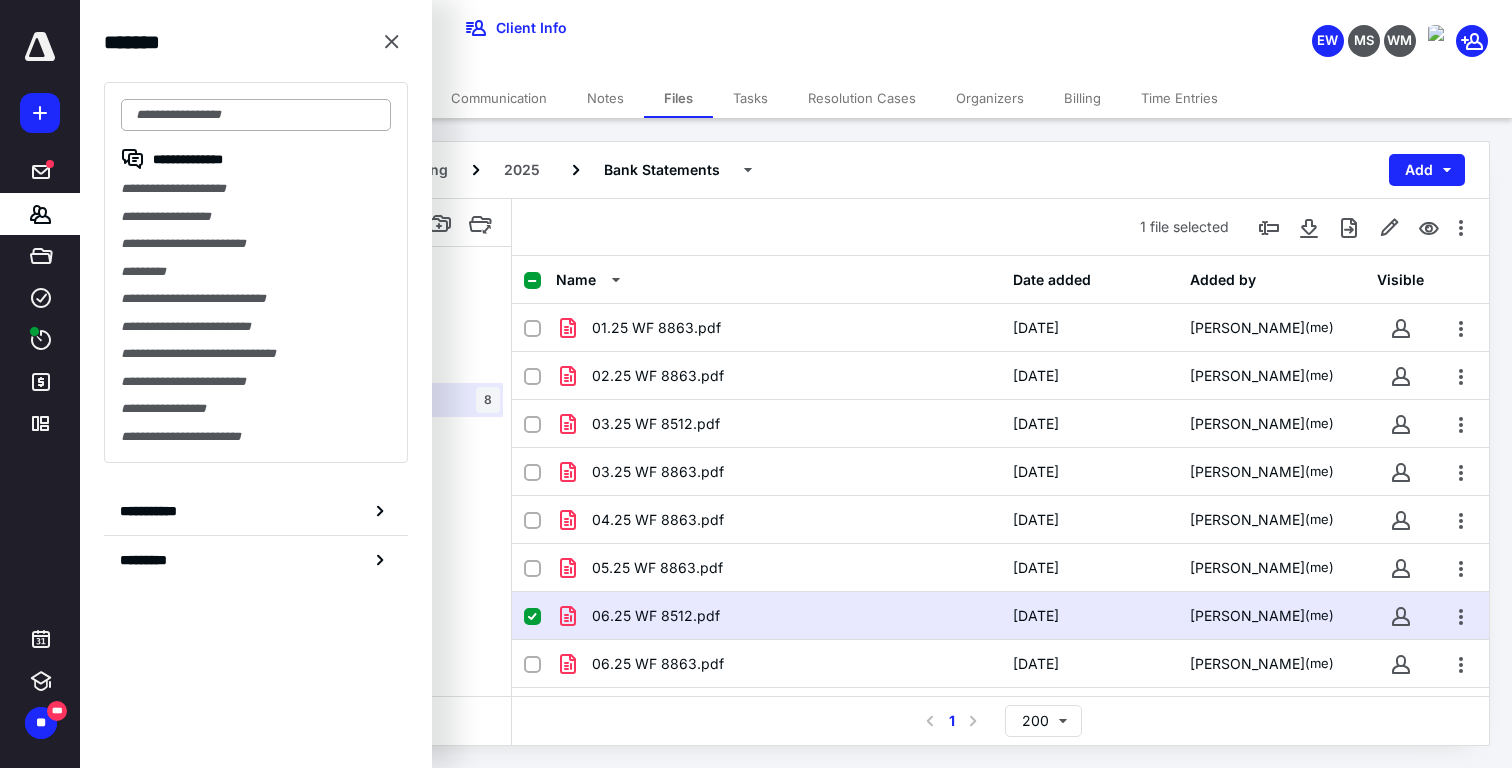 click at bounding box center (256, 115) 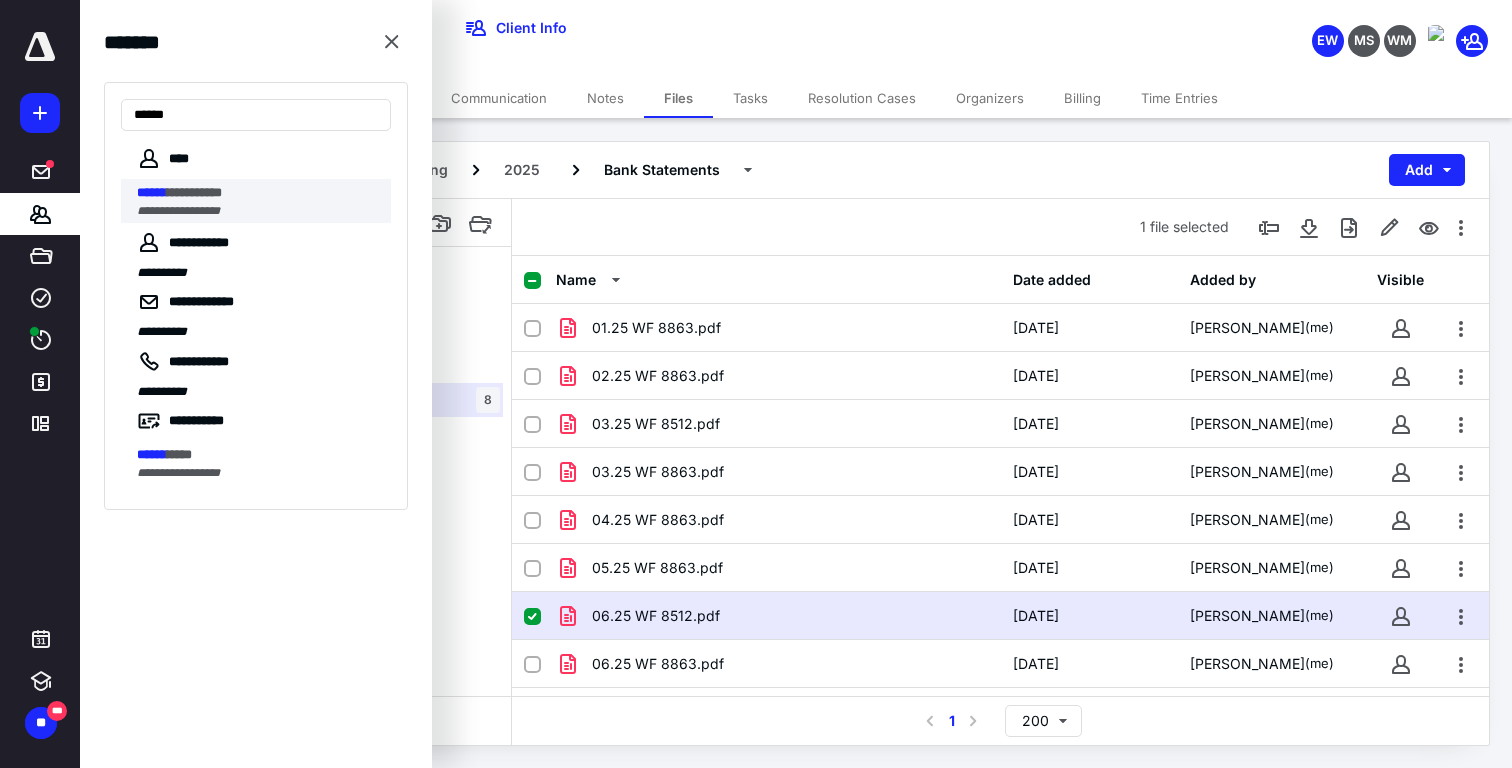 type on "******" 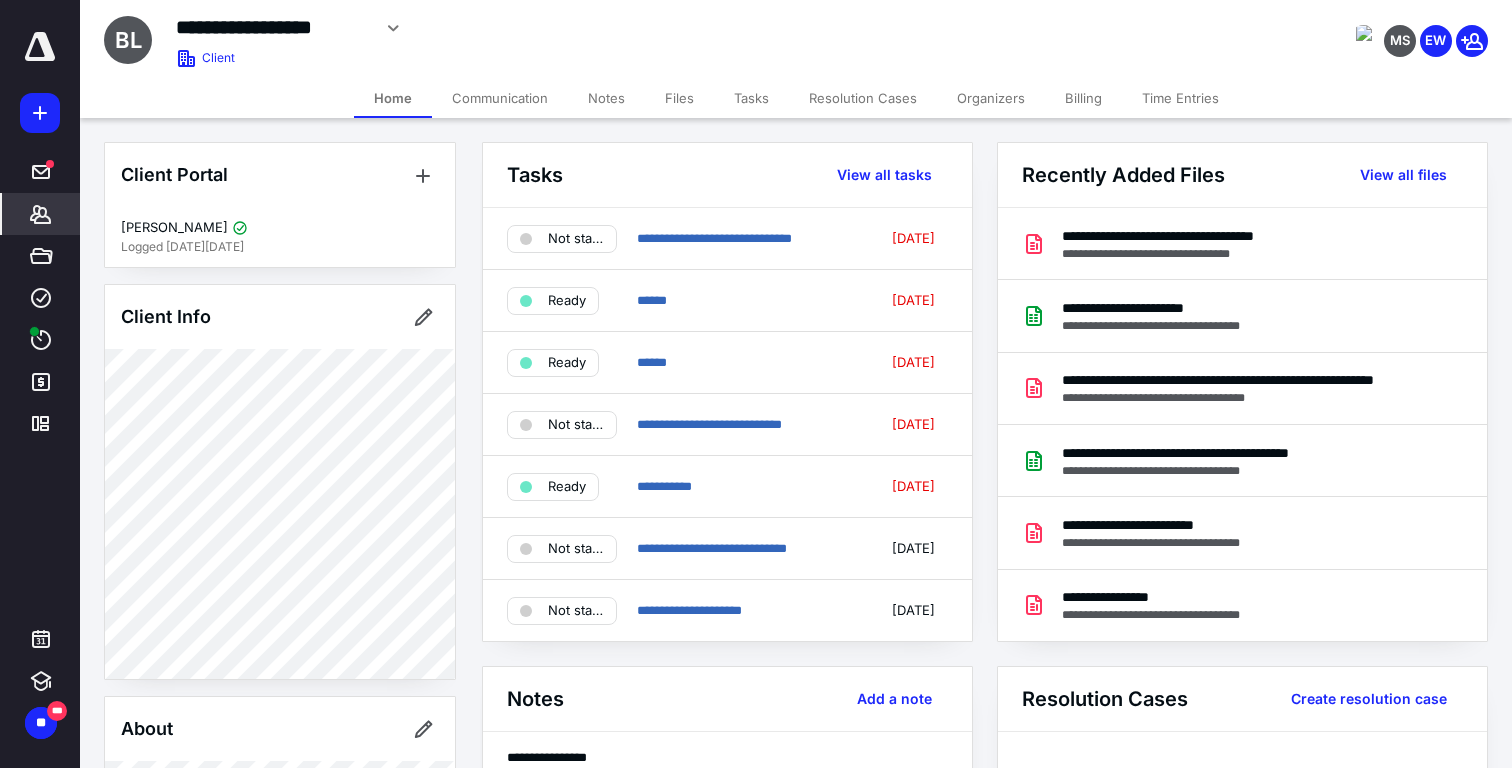 click on "Communication" at bounding box center (500, 98) 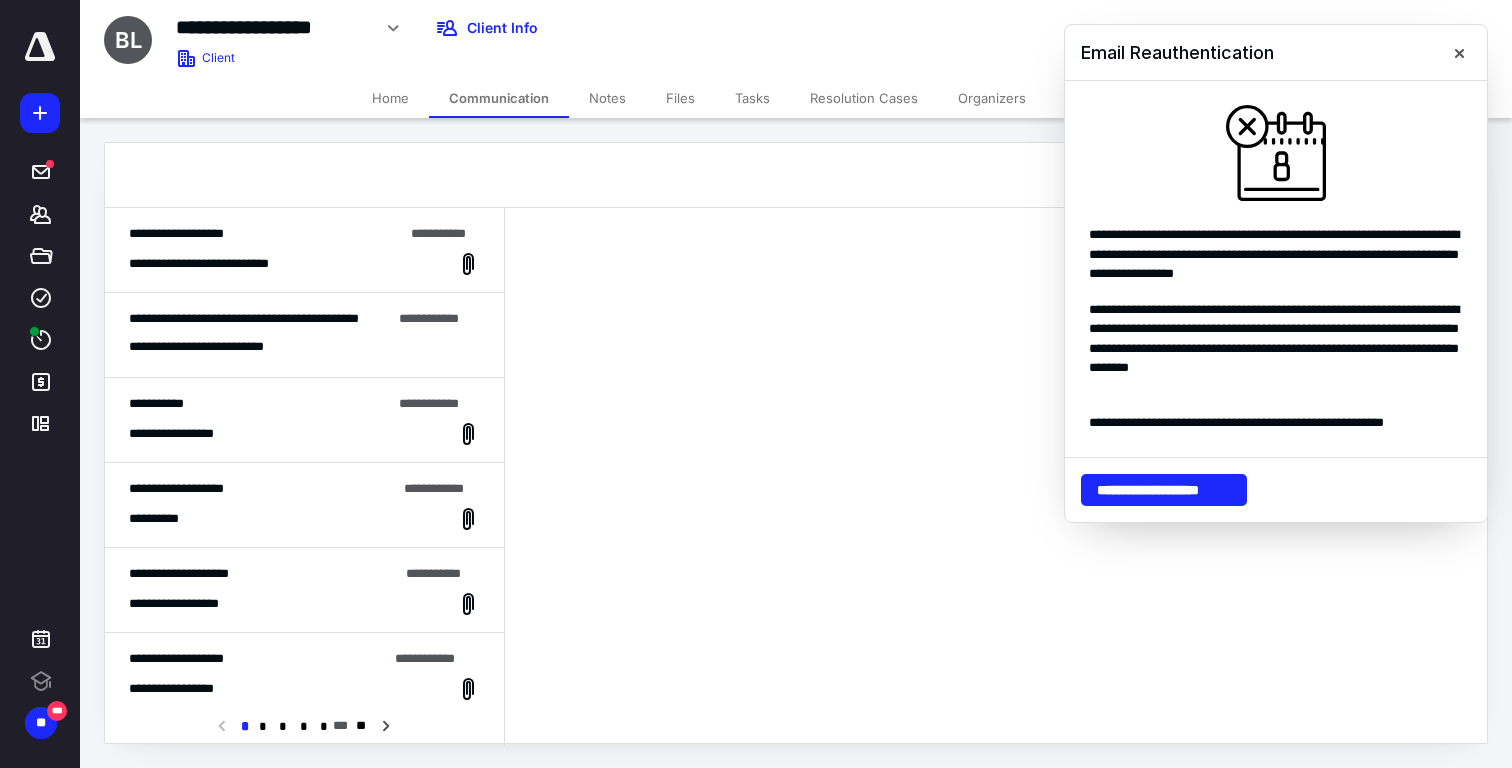 scroll, scrollTop: 0, scrollLeft: 0, axis: both 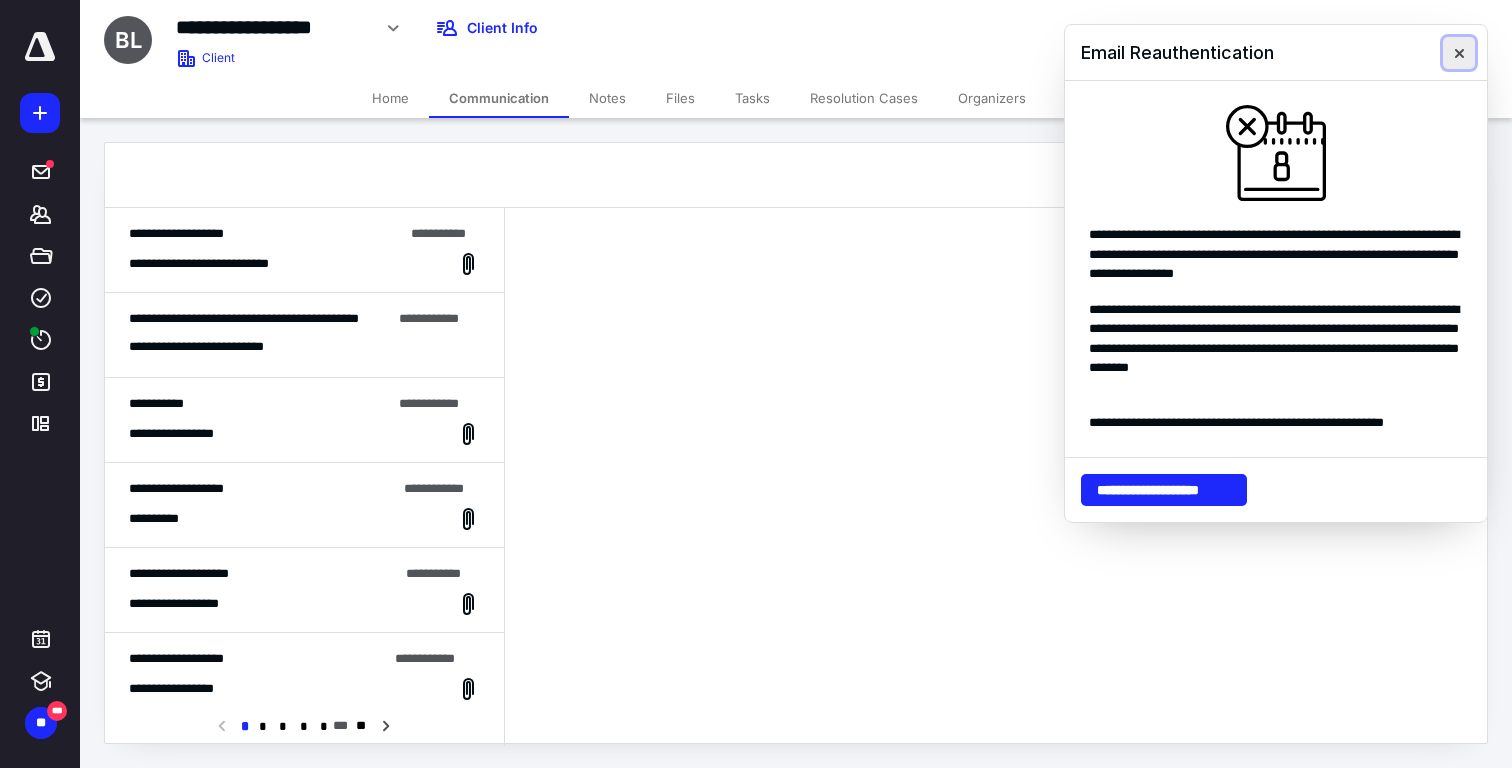 click at bounding box center [1459, 53] 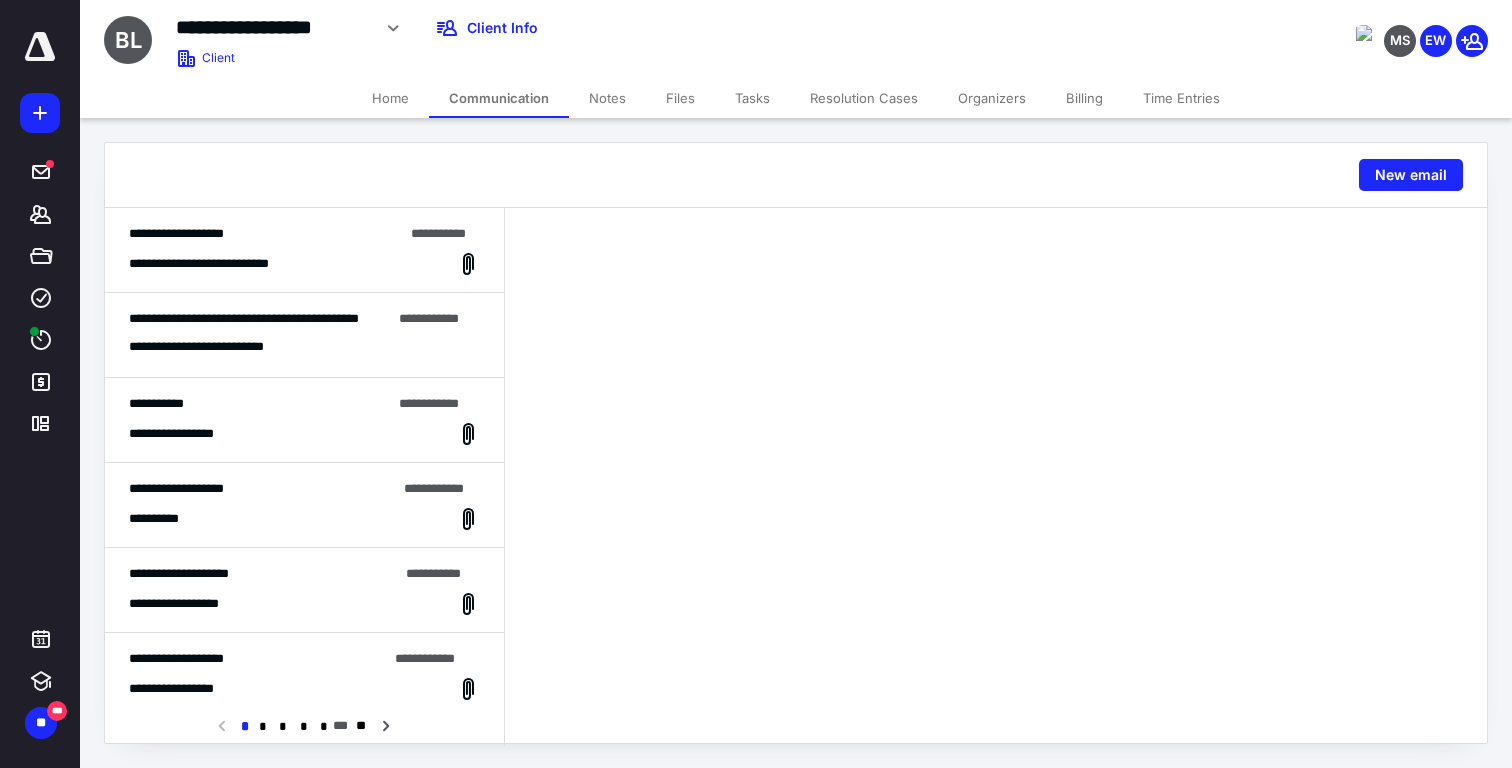 click on "**********" at bounding box center (218, 264) 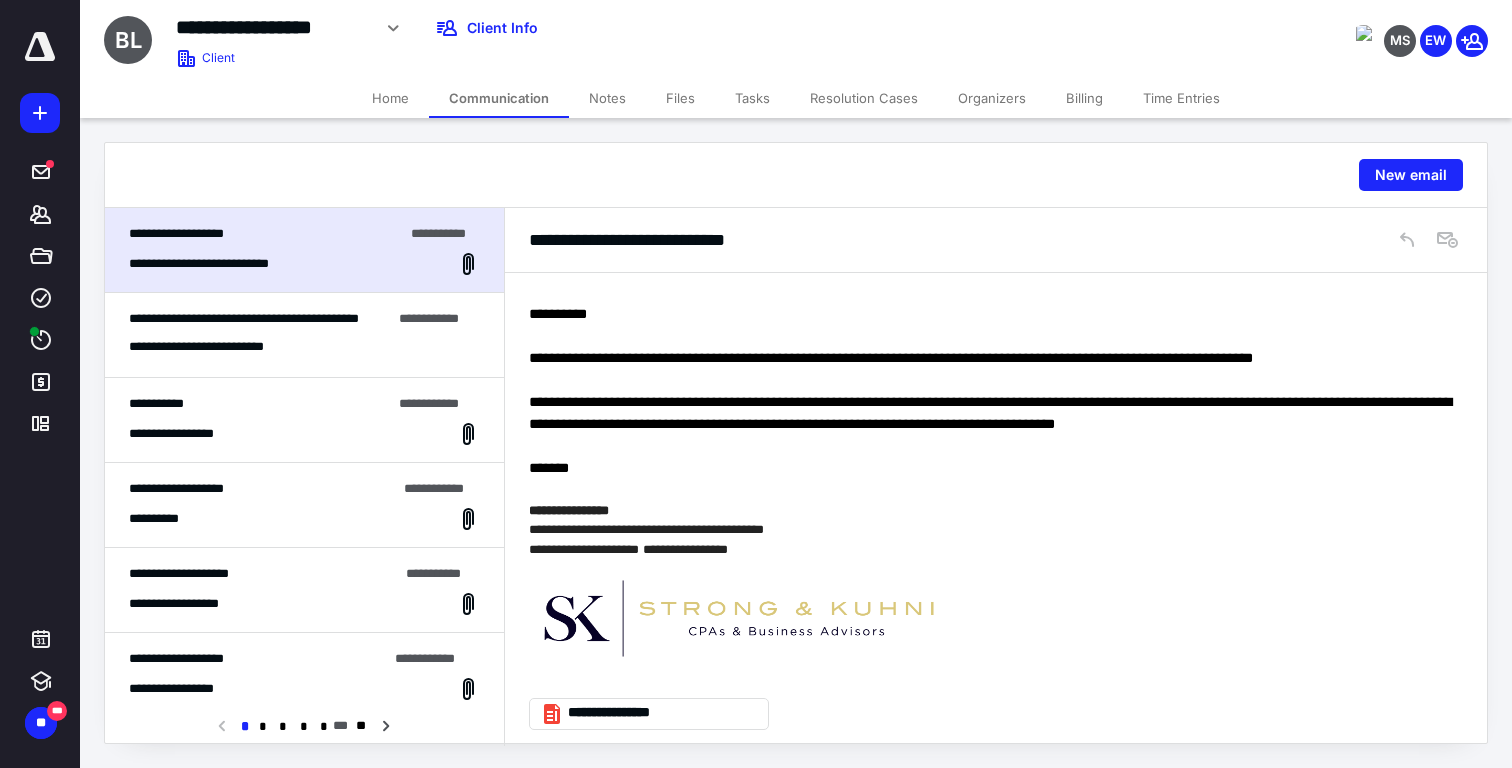 scroll, scrollTop: 91, scrollLeft: 0, axis: vertical 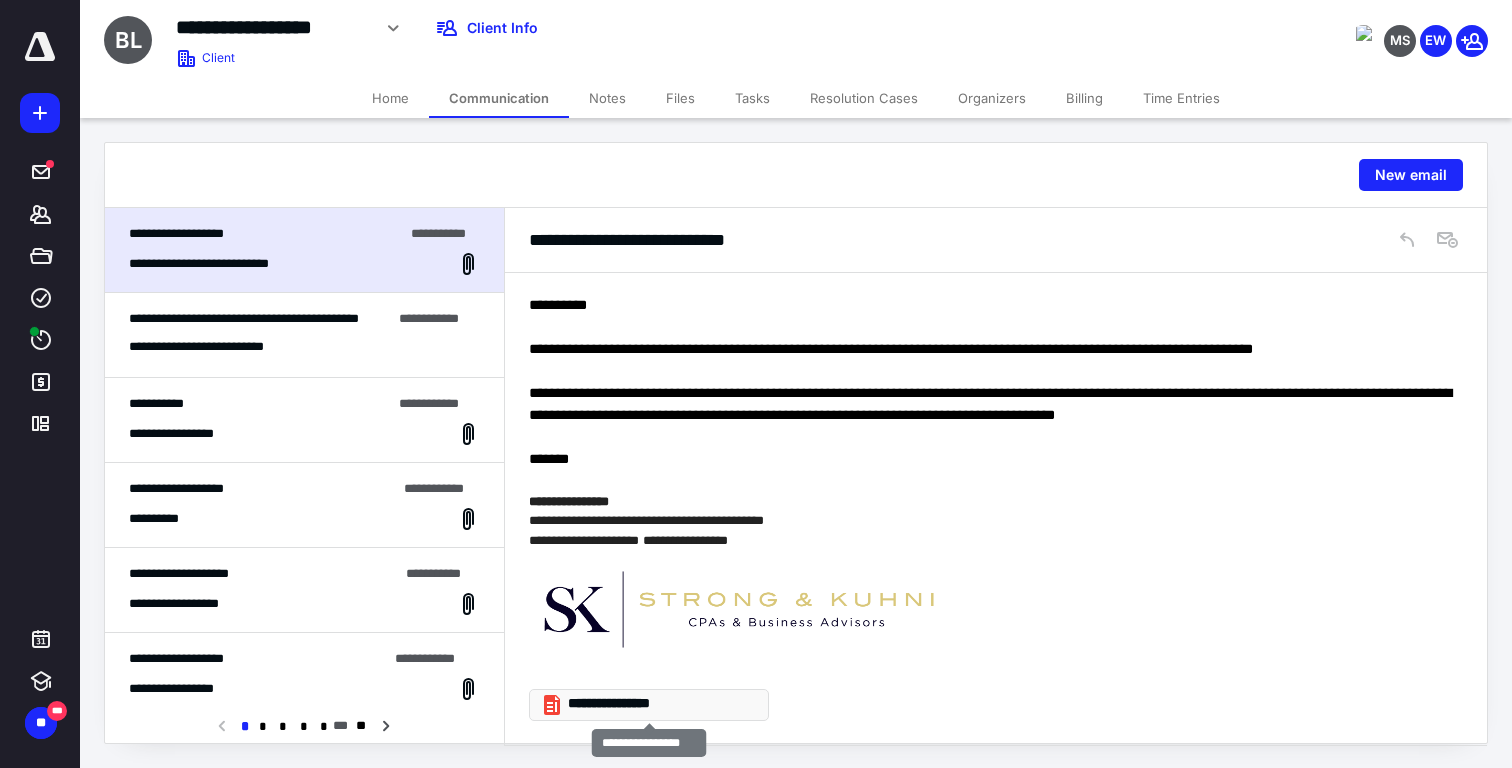click on "**********" at bounding box center (657, 704) 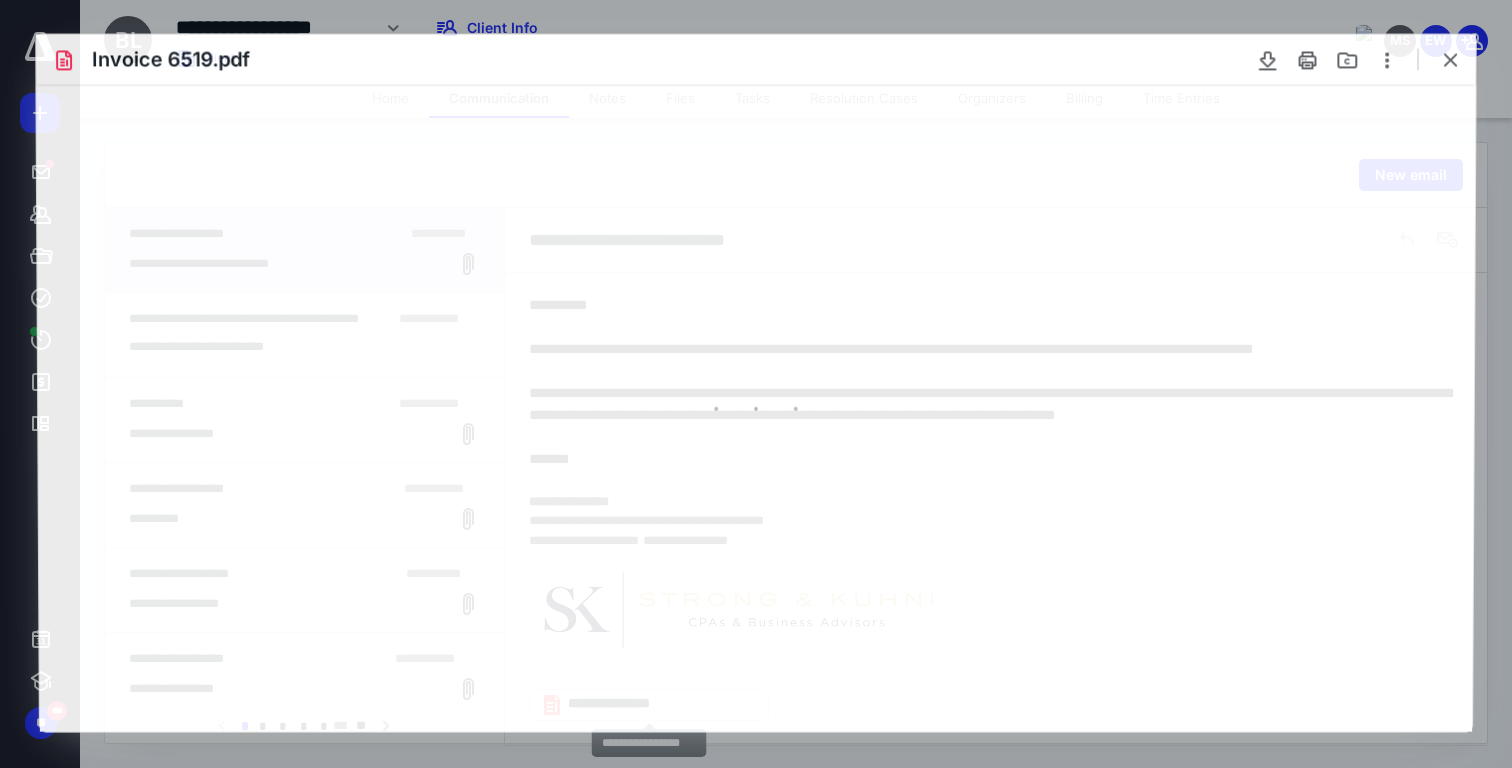 scroll, scrollTop: 0, scrollLeft: 0, axis: both 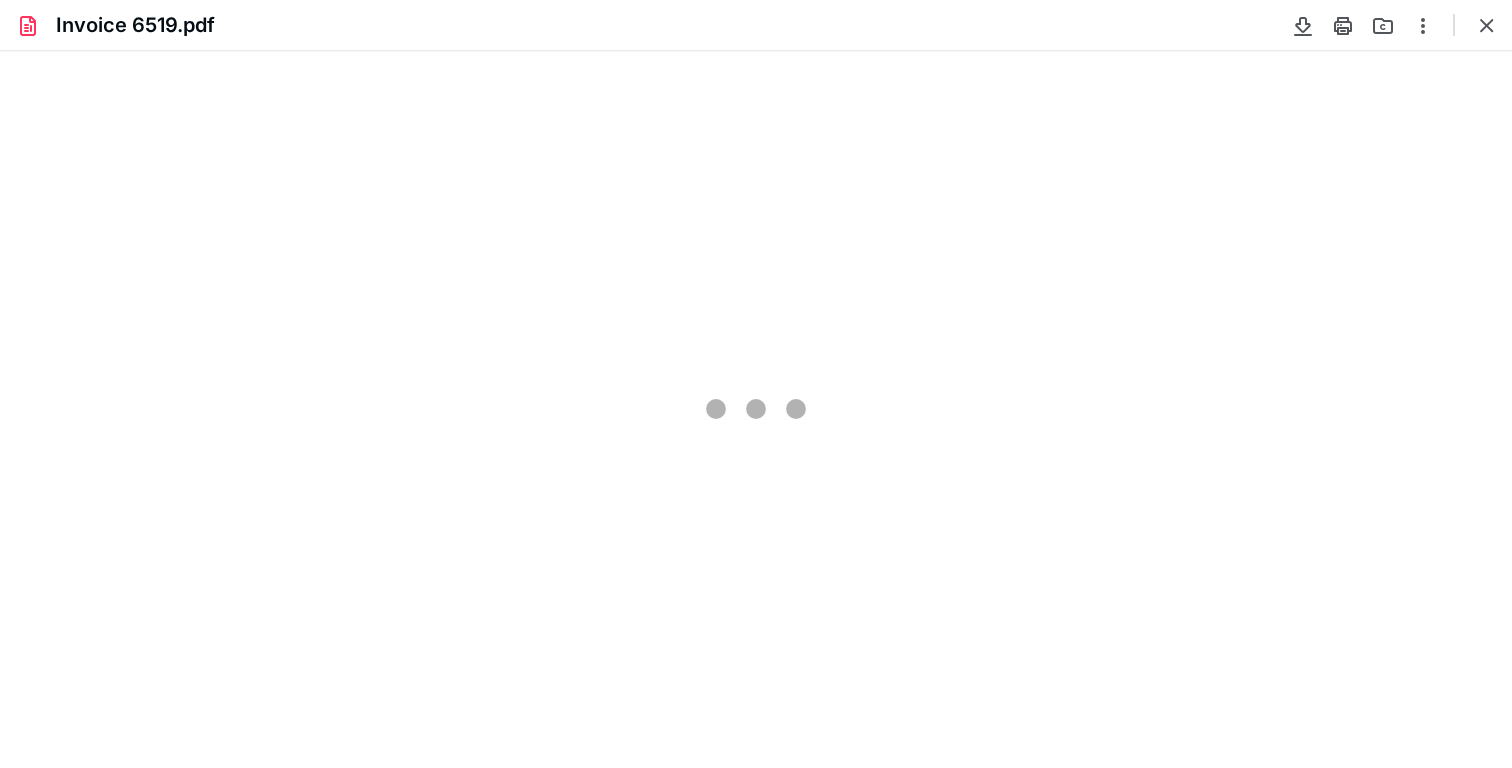 type on "242" 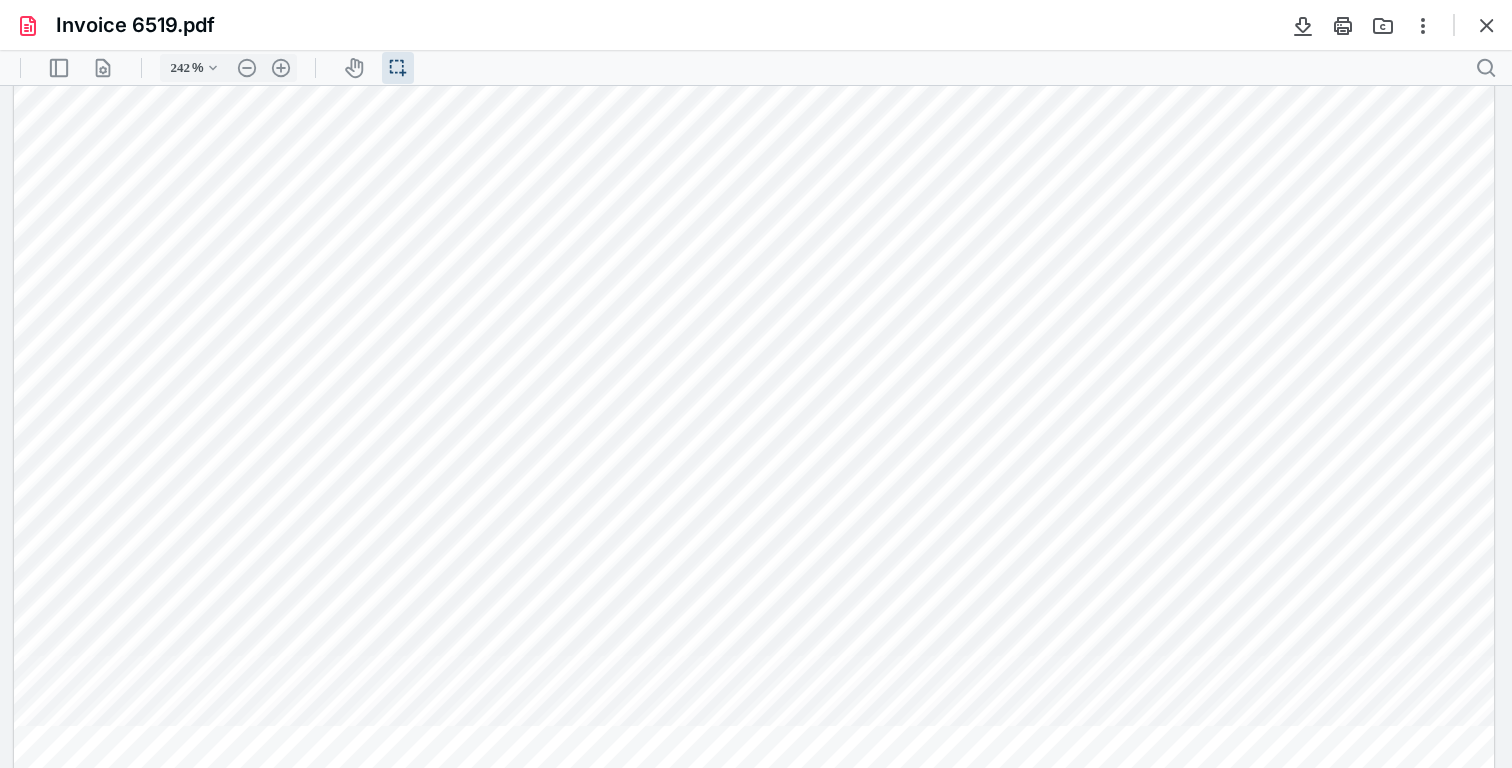 scroll, scrollTop: 453, scrollLeft: 0, axis: vertical 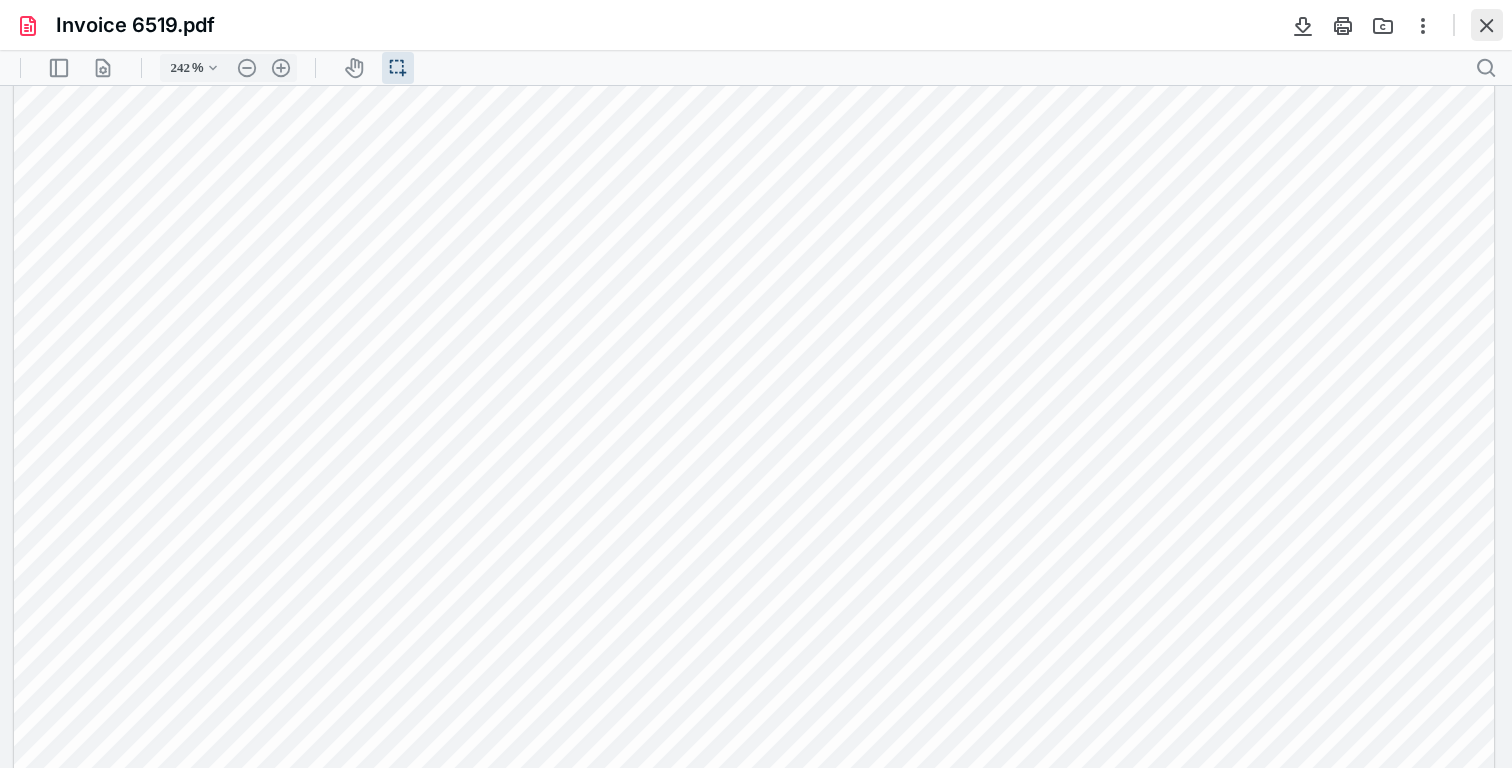 click at bounding box center (1487, 25) 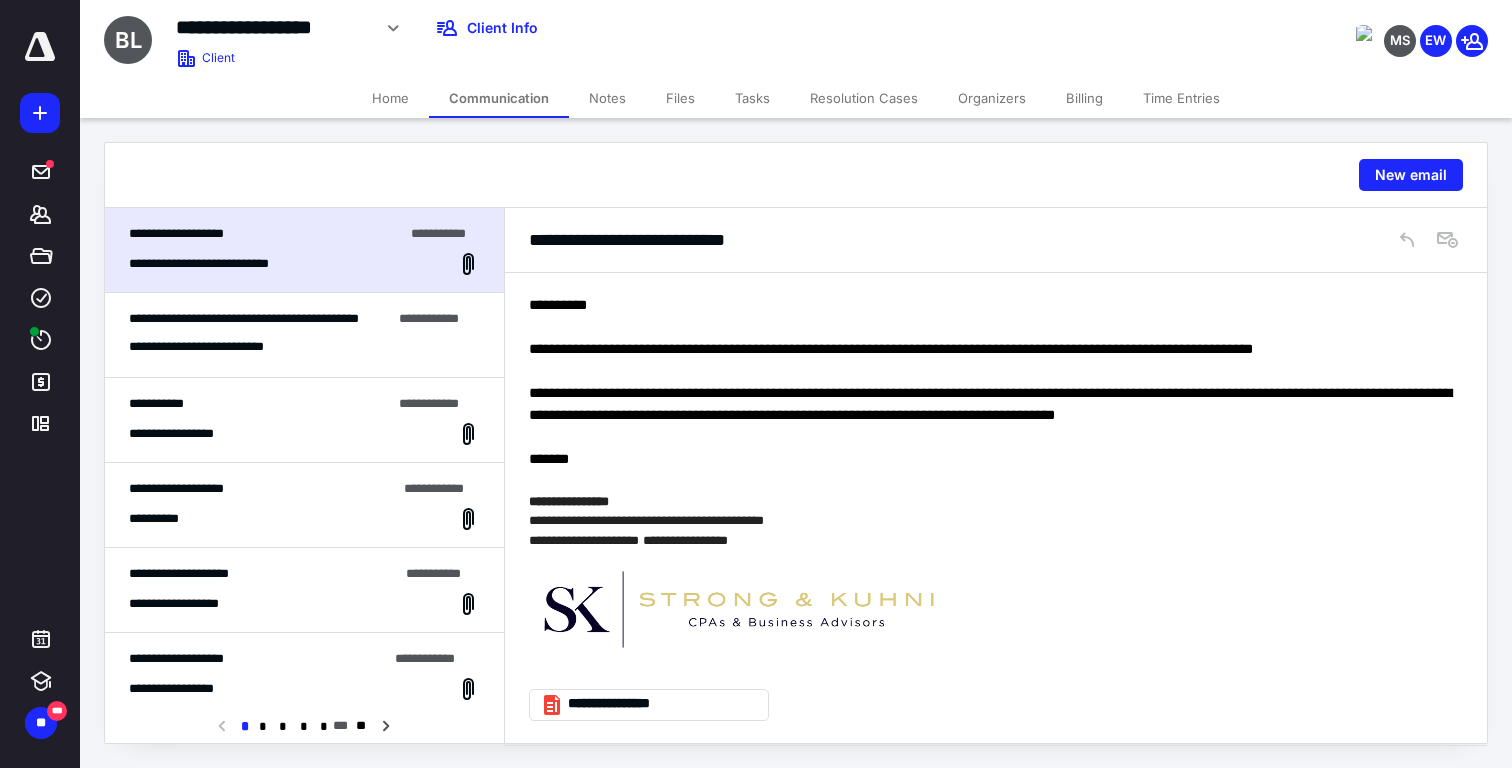 scroll, scrollTop: 0, scrollLeft: 0, axis: both 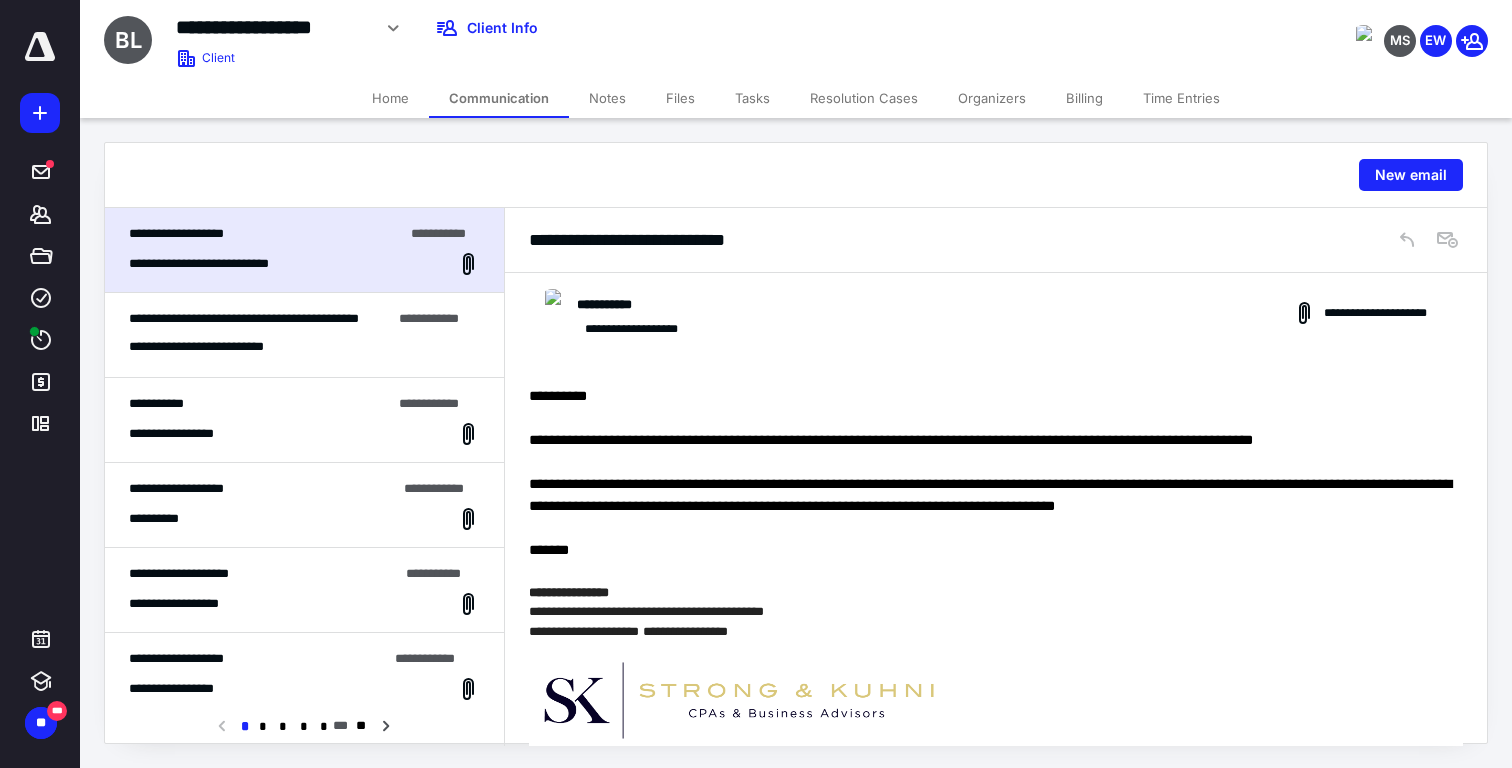 click on "**********" at bounding box center (304, 505) 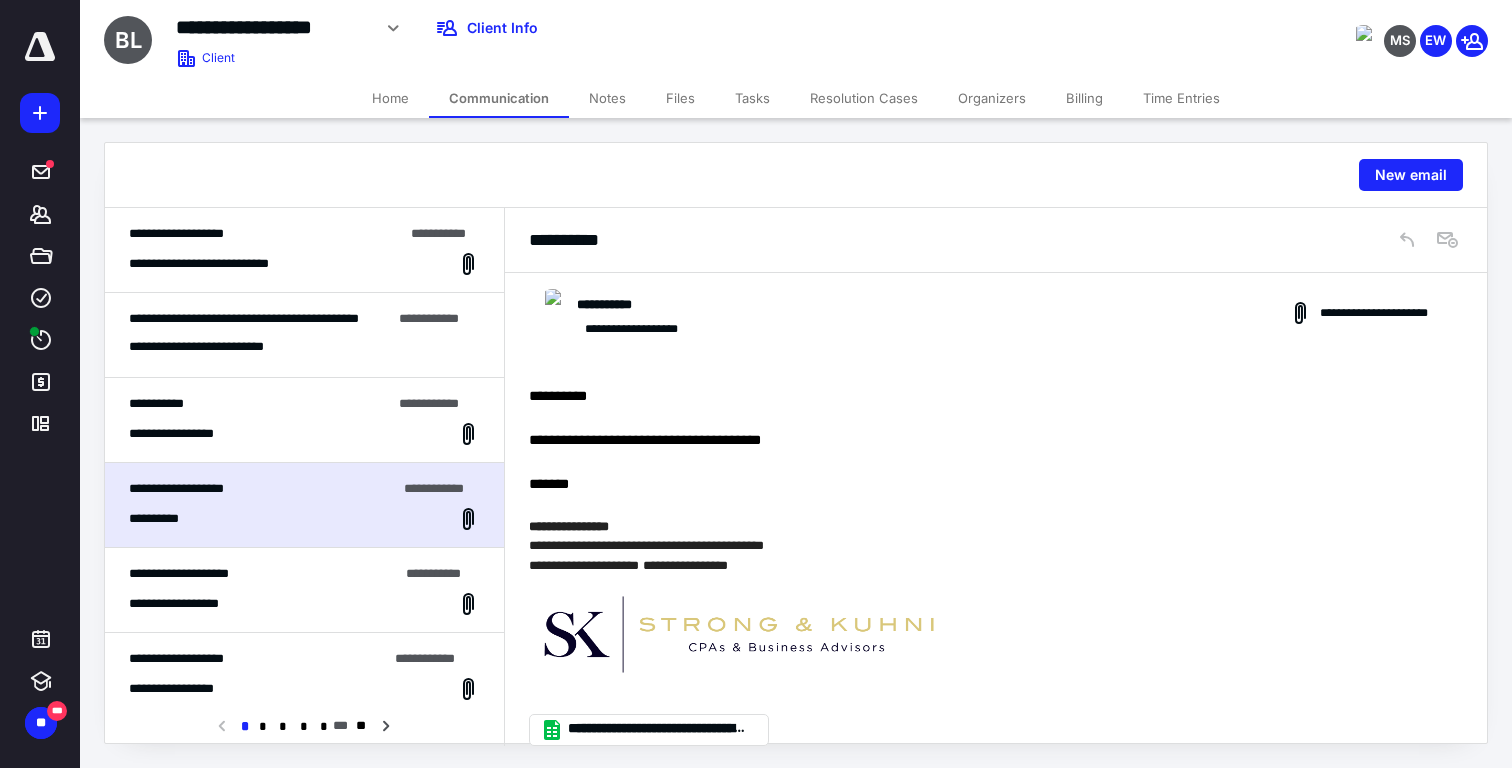 scroll, scrollTop: 25, scrollLeft: 0, axis: vertical 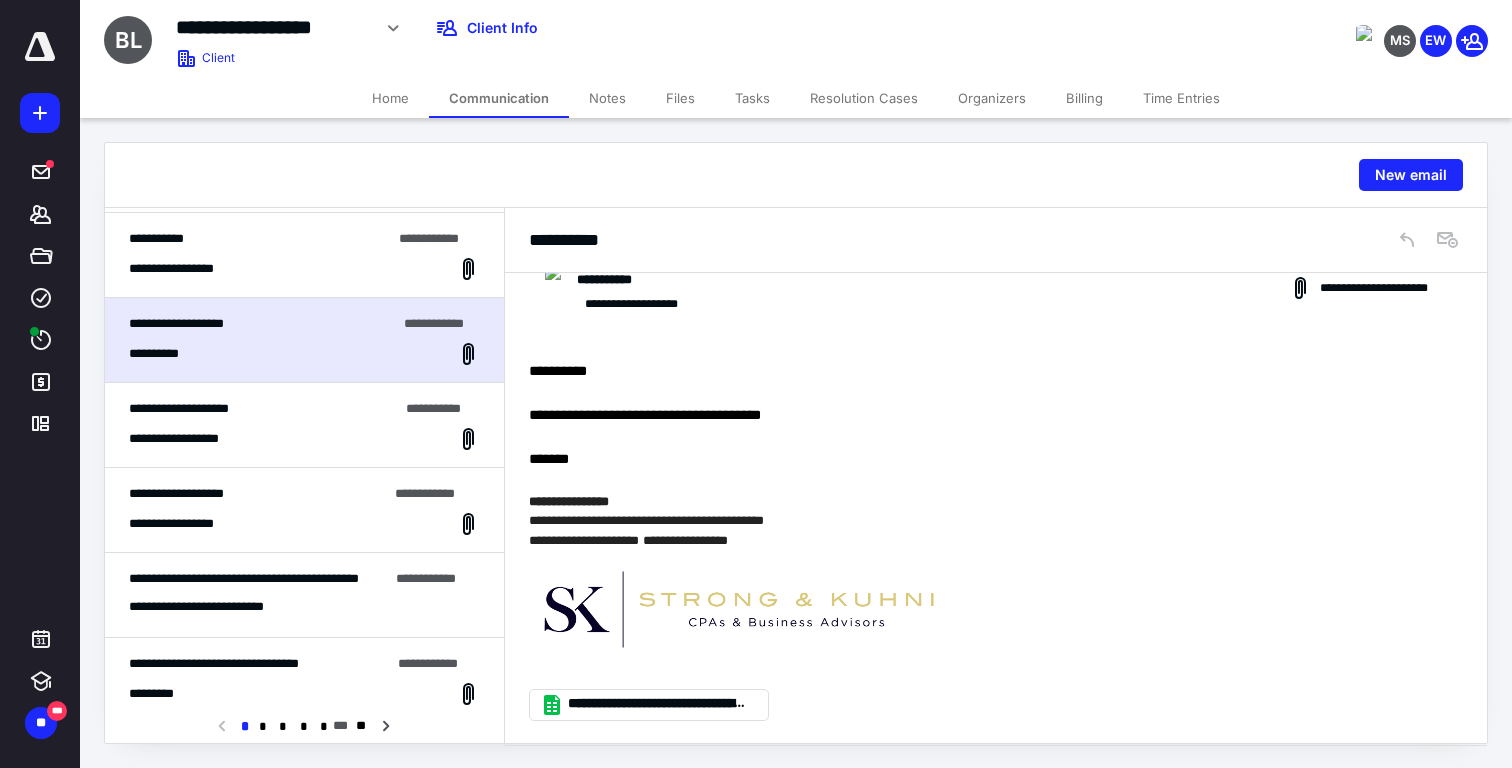 click on "**********" at bounding box center [304, 439] 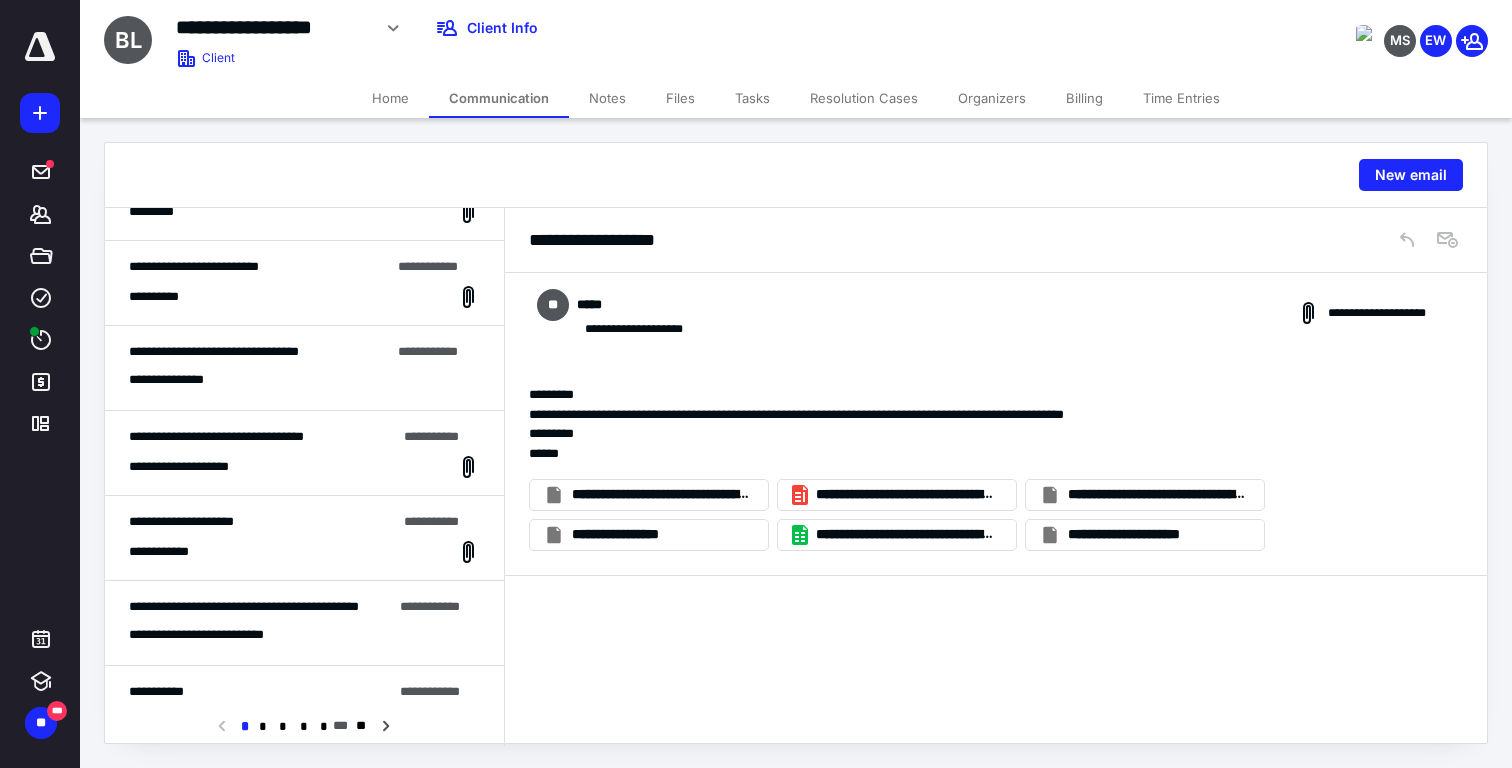 scroll, scrollTop: 652, scrollLeft: 0, axis: vertical 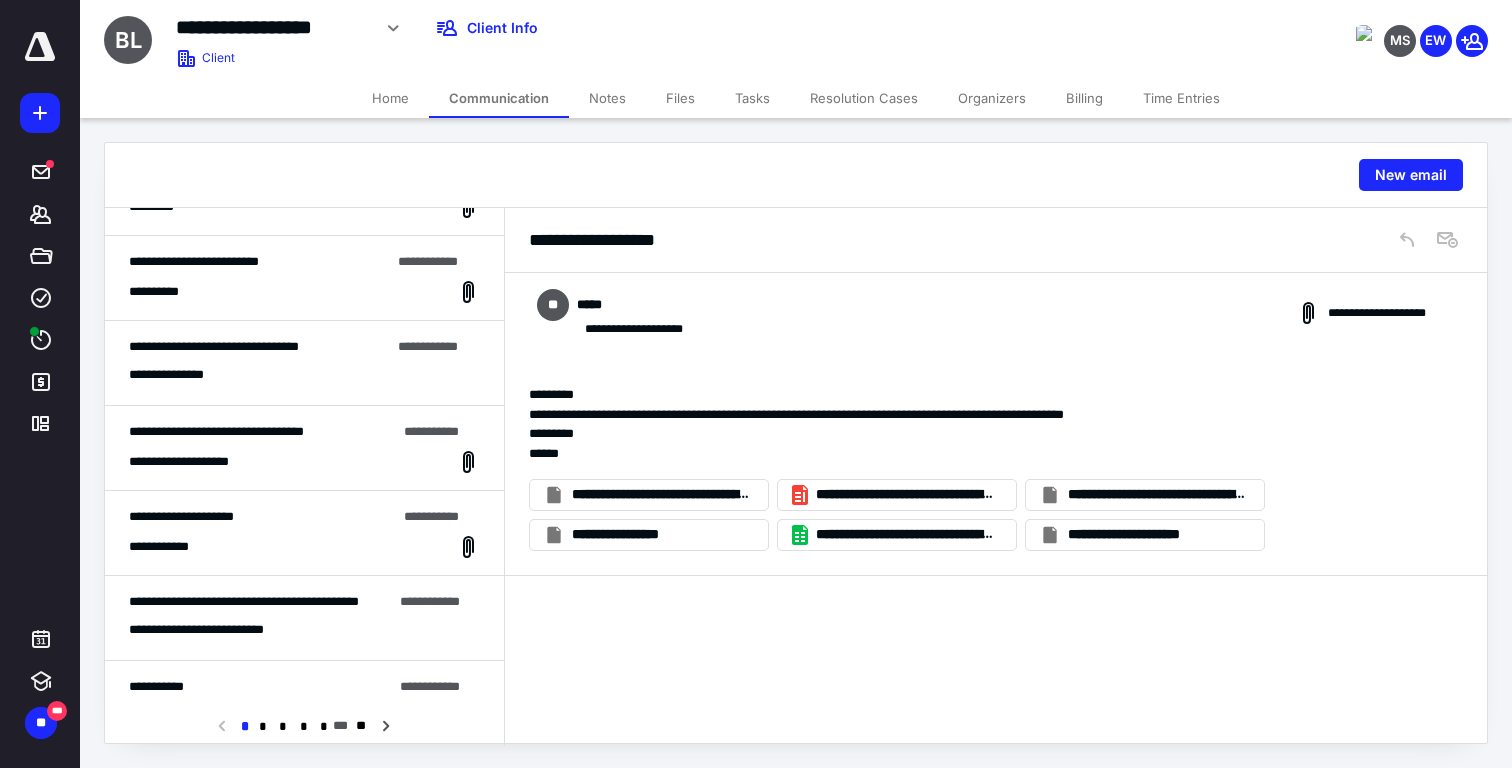 click on "**********" at bounding box center [304, 462] 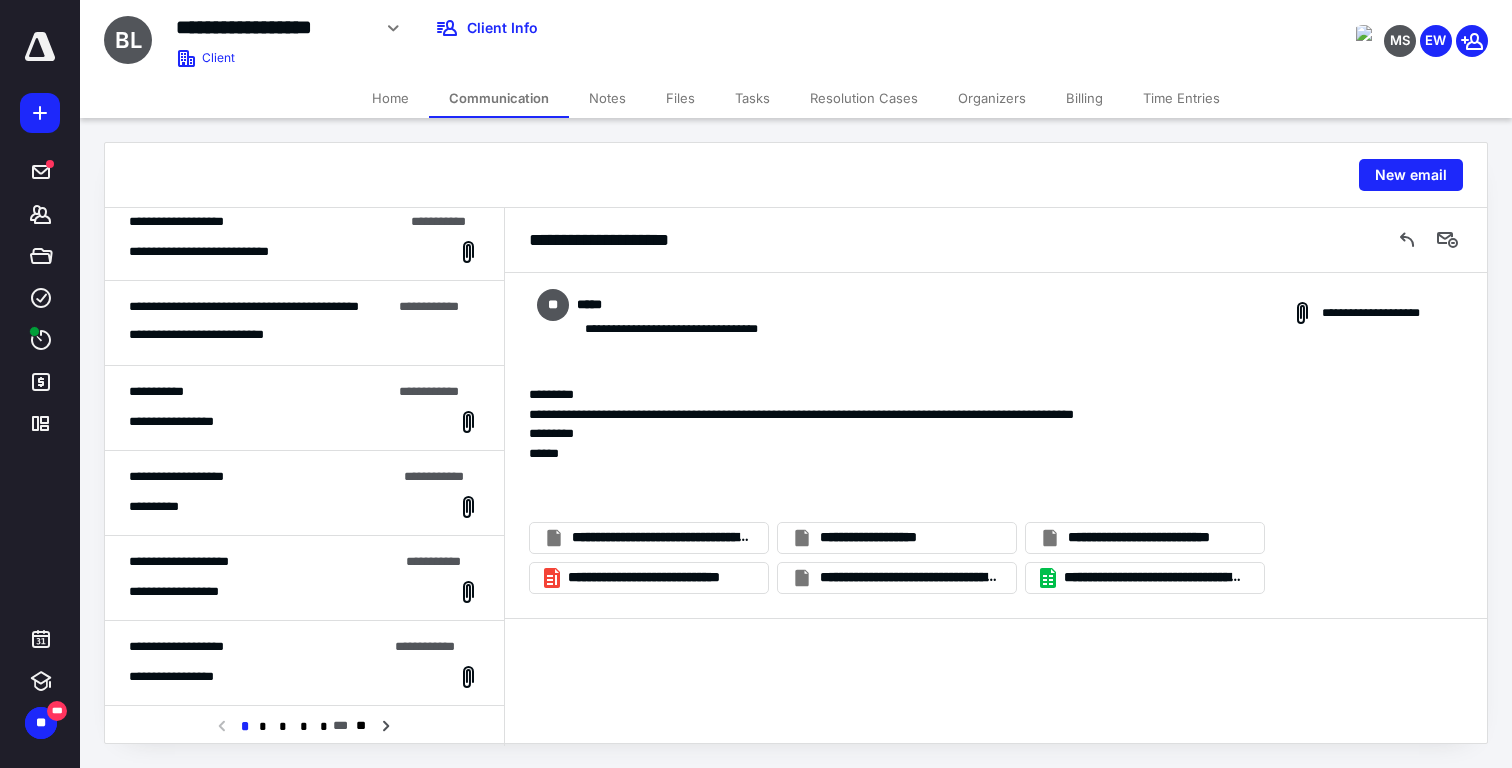 scroll, scrollTop: 14, scrollLeft: 0, axis: vertical 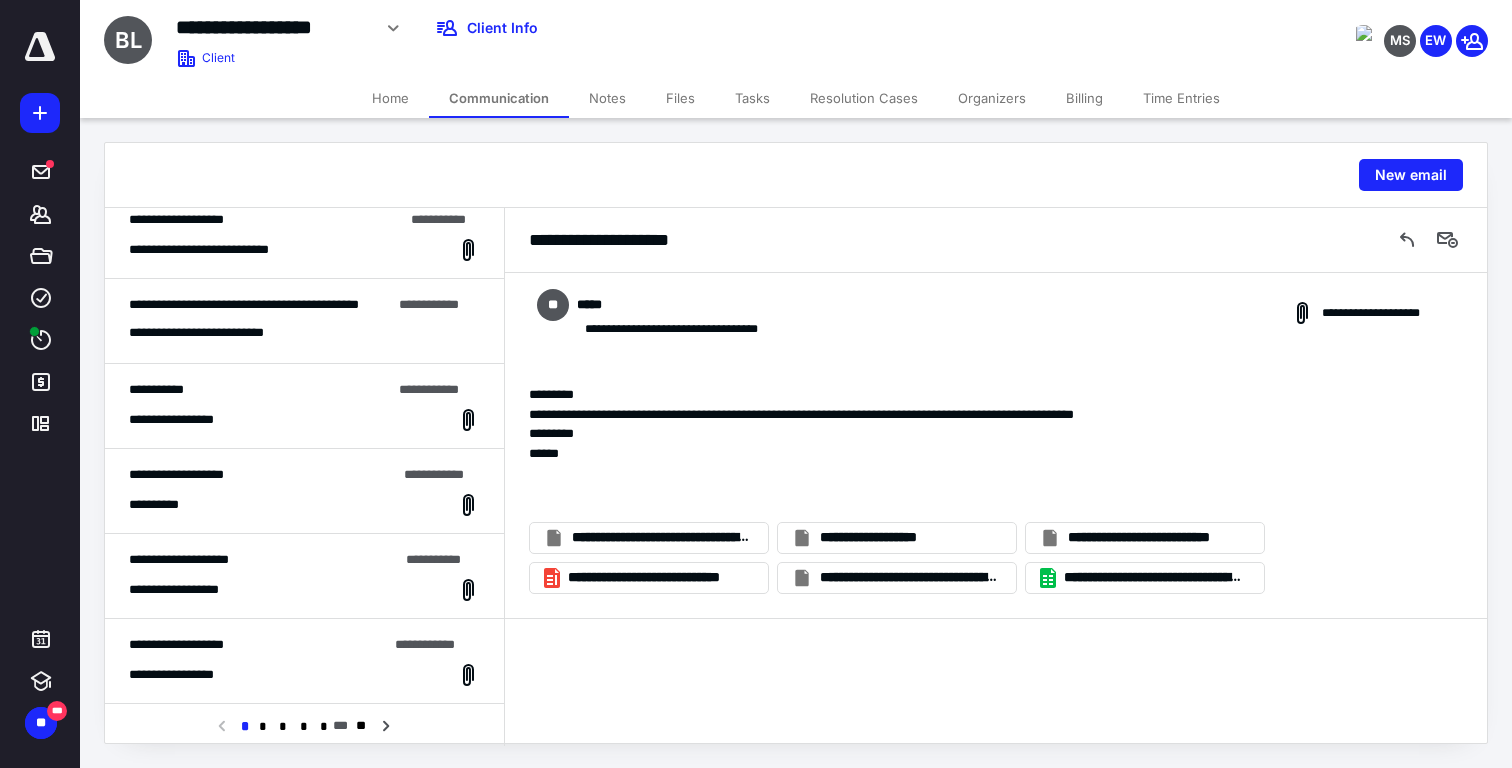 click on "**********" at bounding box center [304, 590] 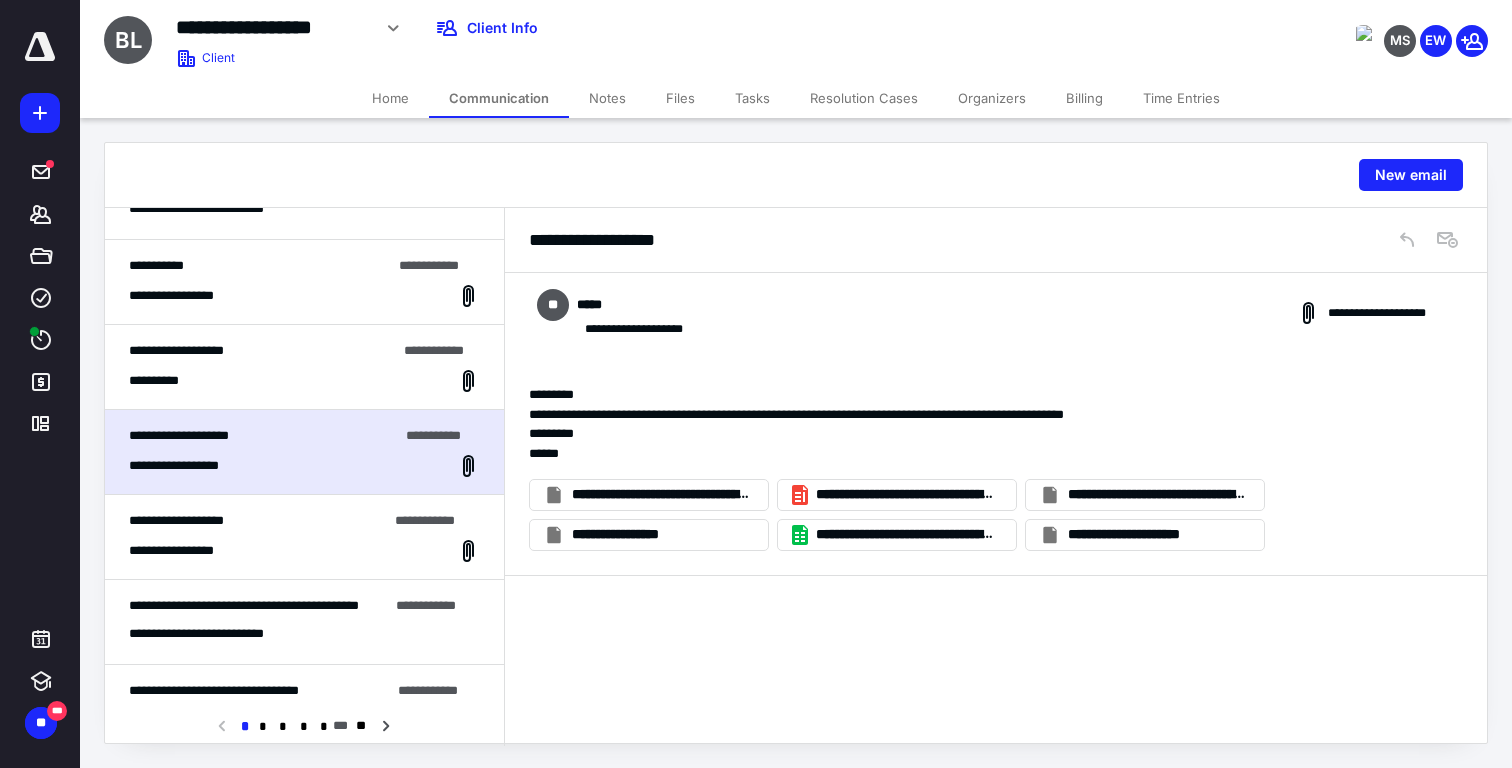 scroll, scrollTop: 0, scrollLeft: 0, axis: both 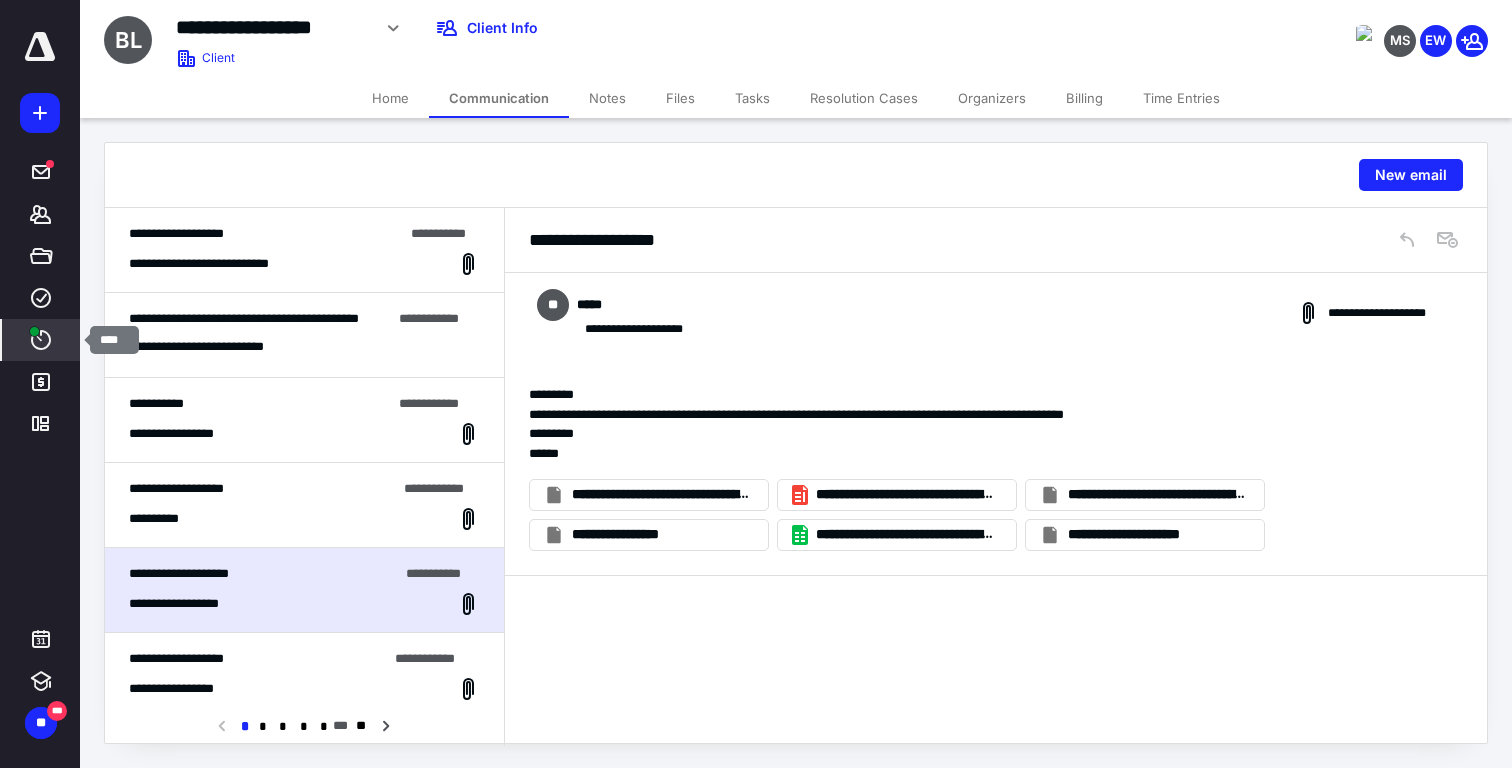 click 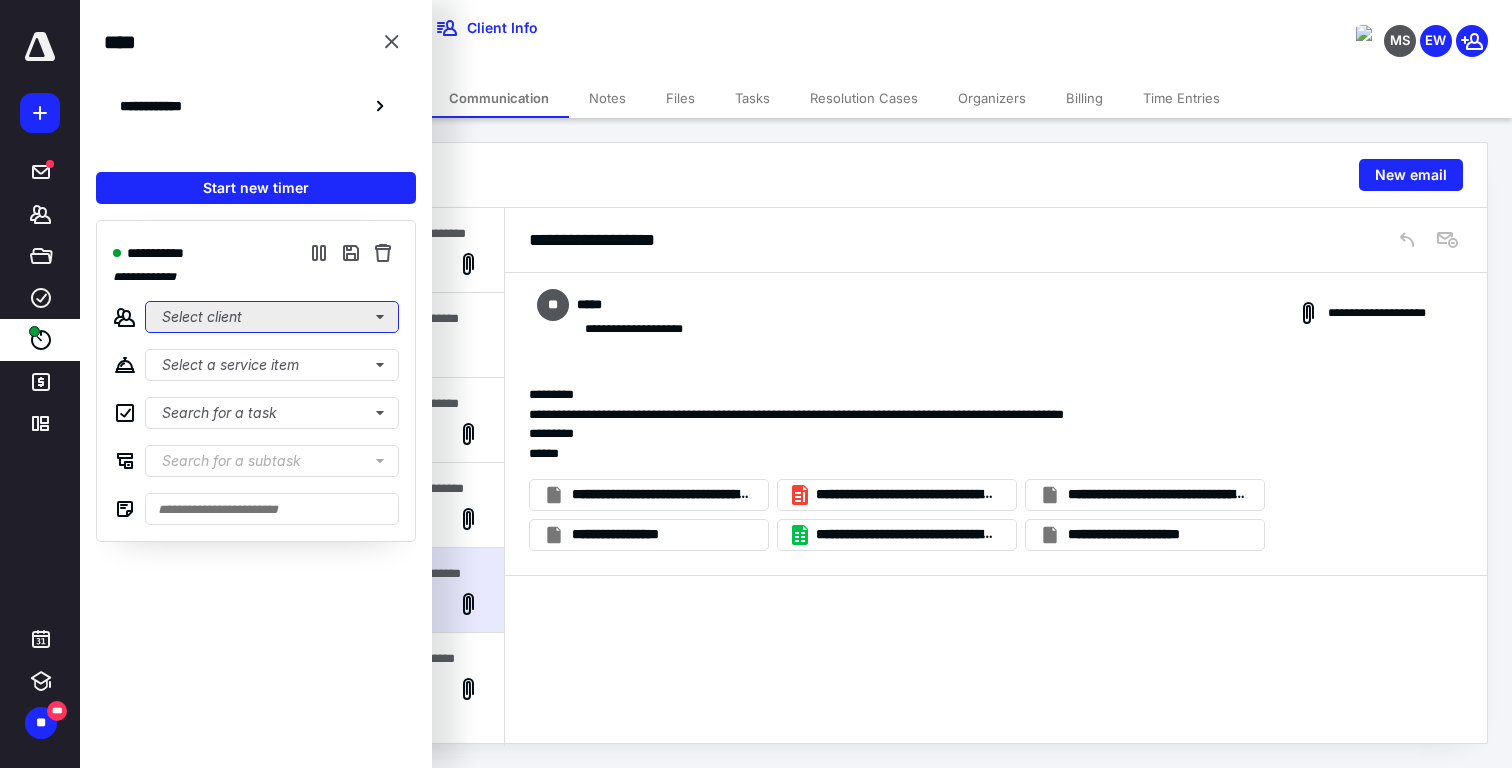 click on "Select client" at bounding box center [272, 317] 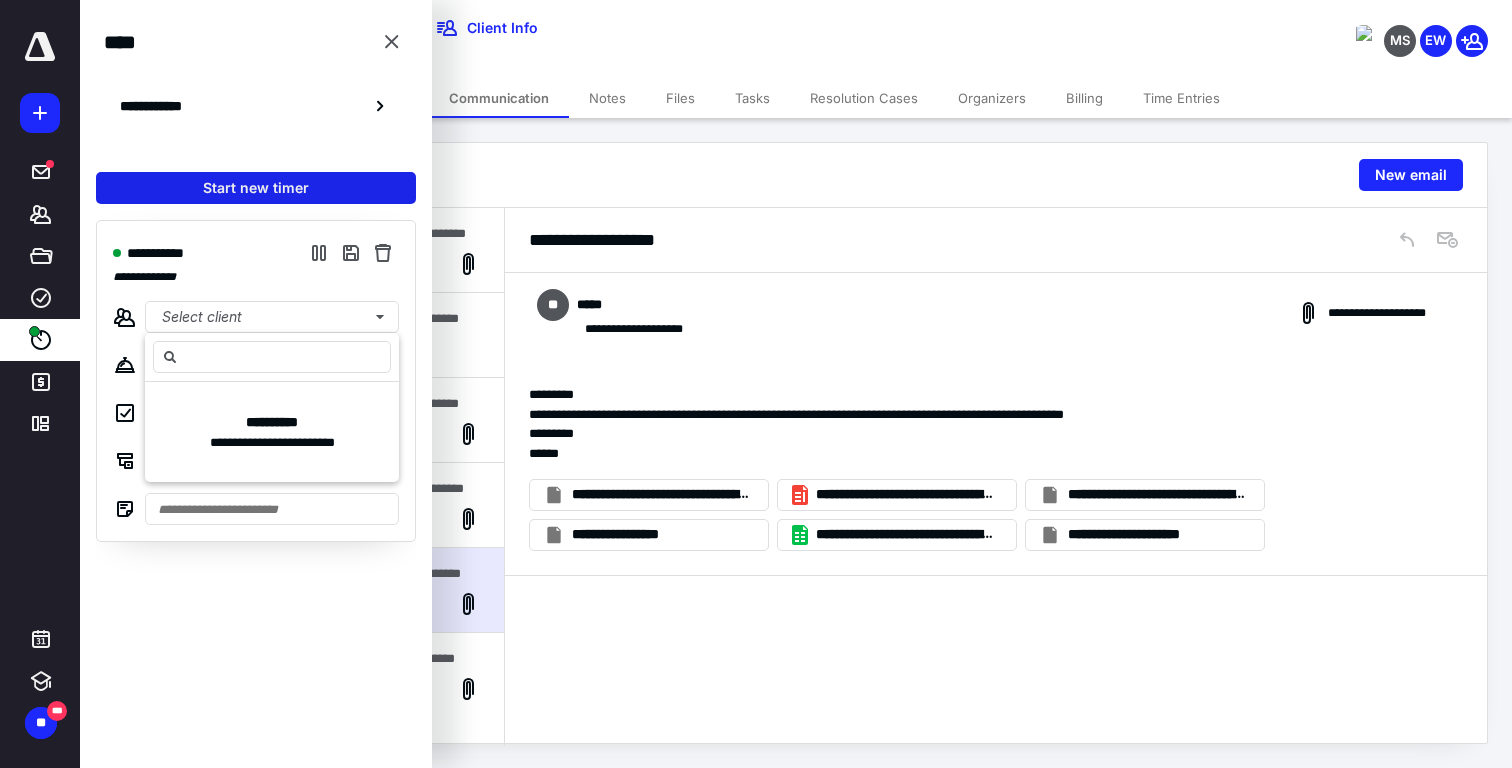 click on "Start new timer" at bounding box center [256, 188] 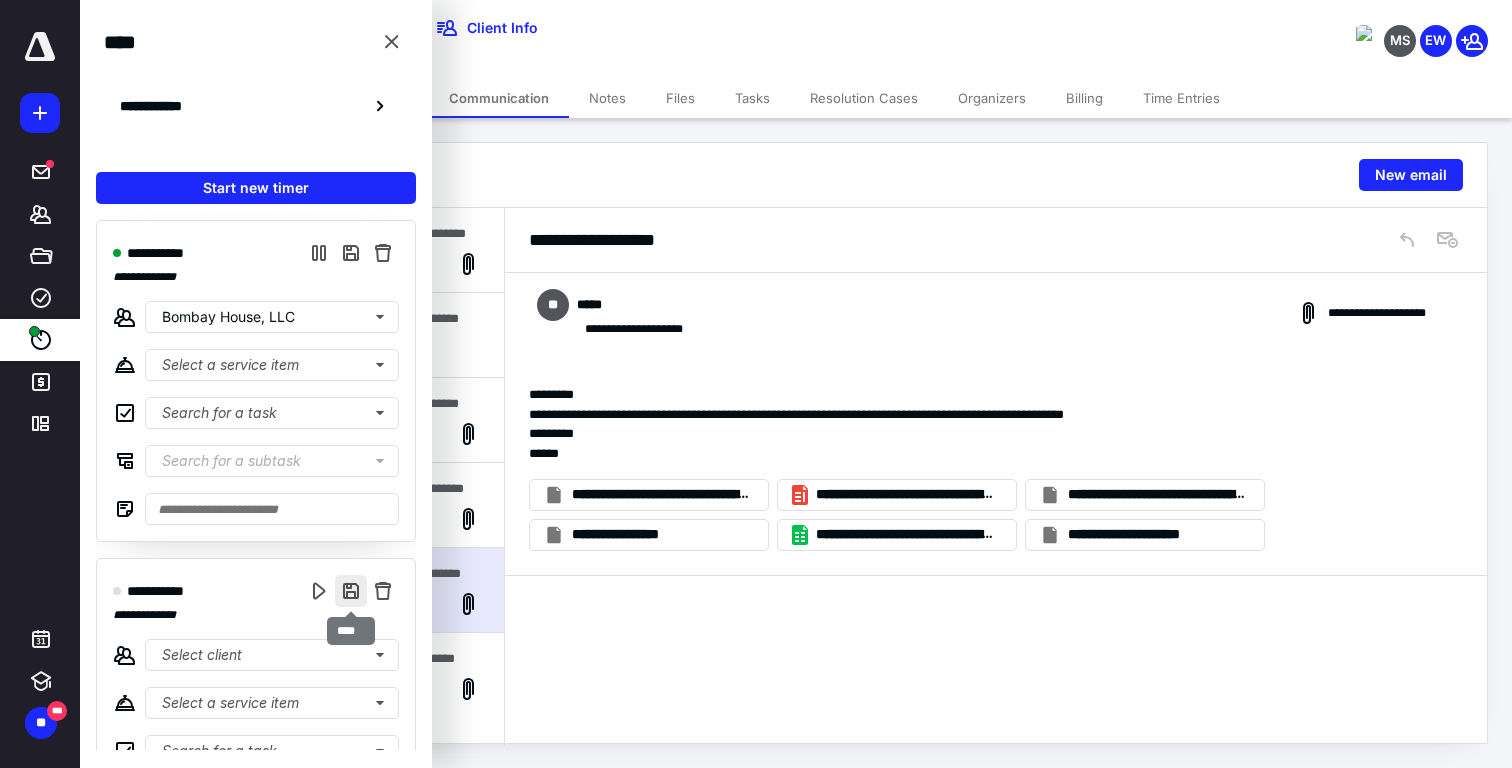 click at bounding box center (351, 591) 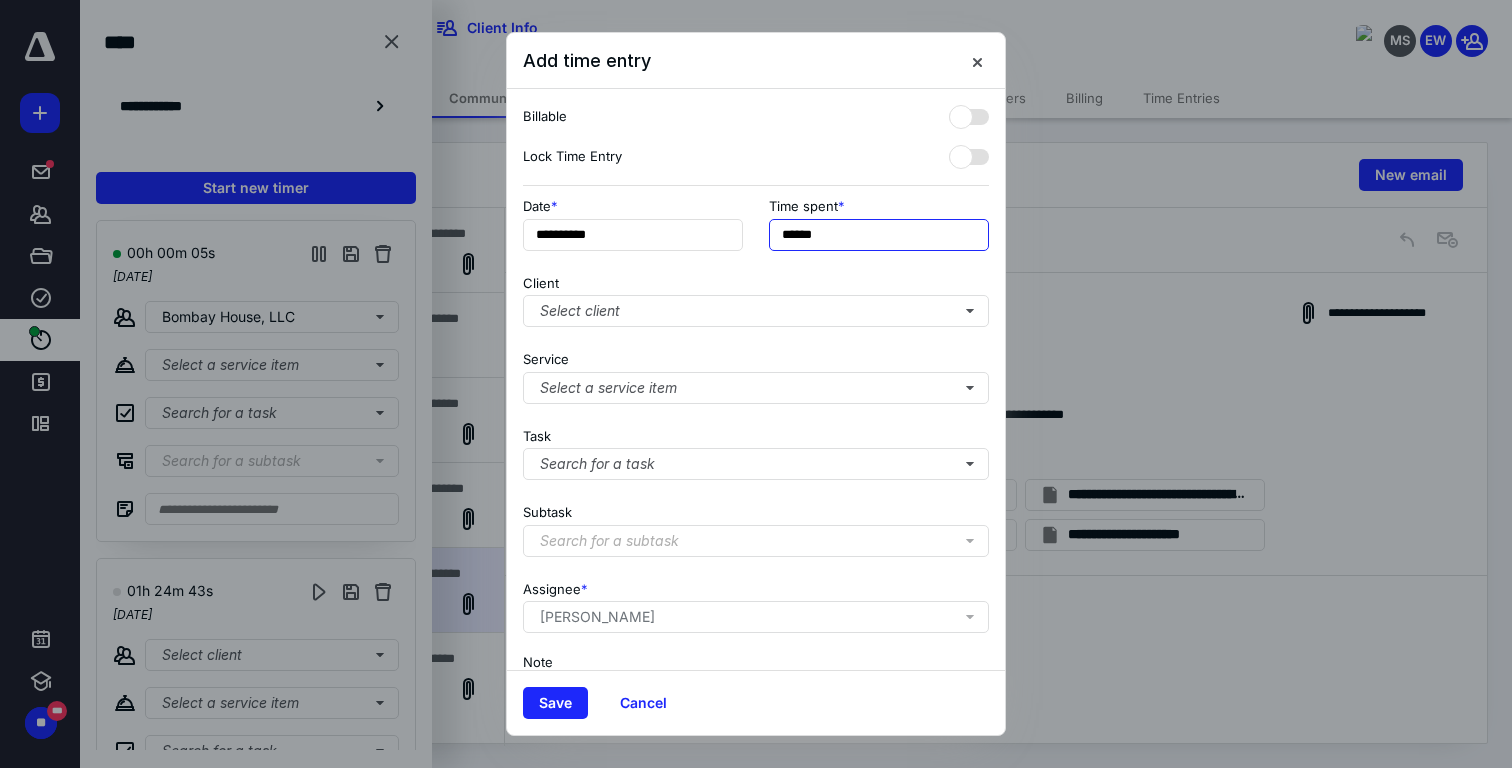 drag, startPoint x: 831, startPoint y: 236, endPoint x: 761, endPoint y: 234, distance: 70.028564 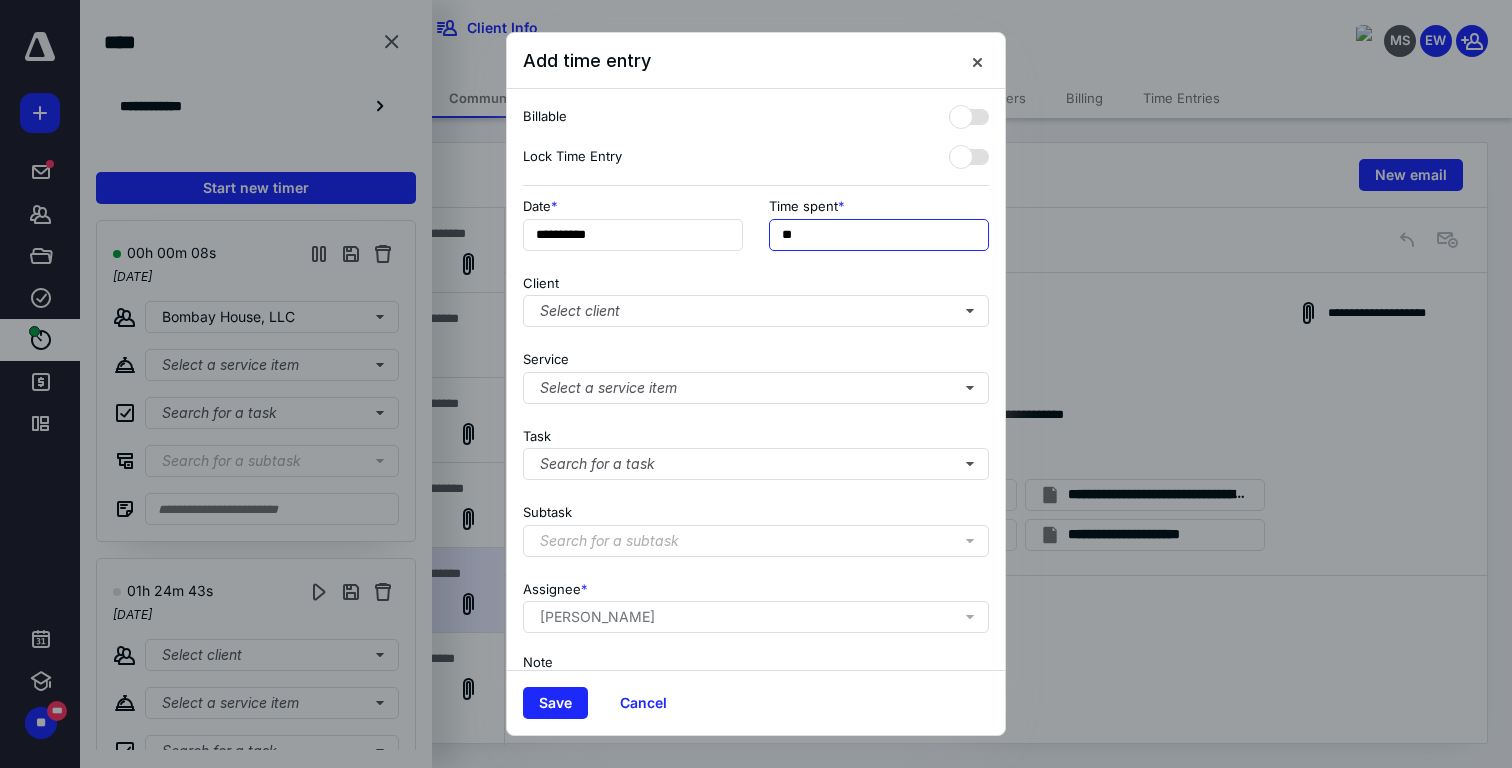 type on "*" 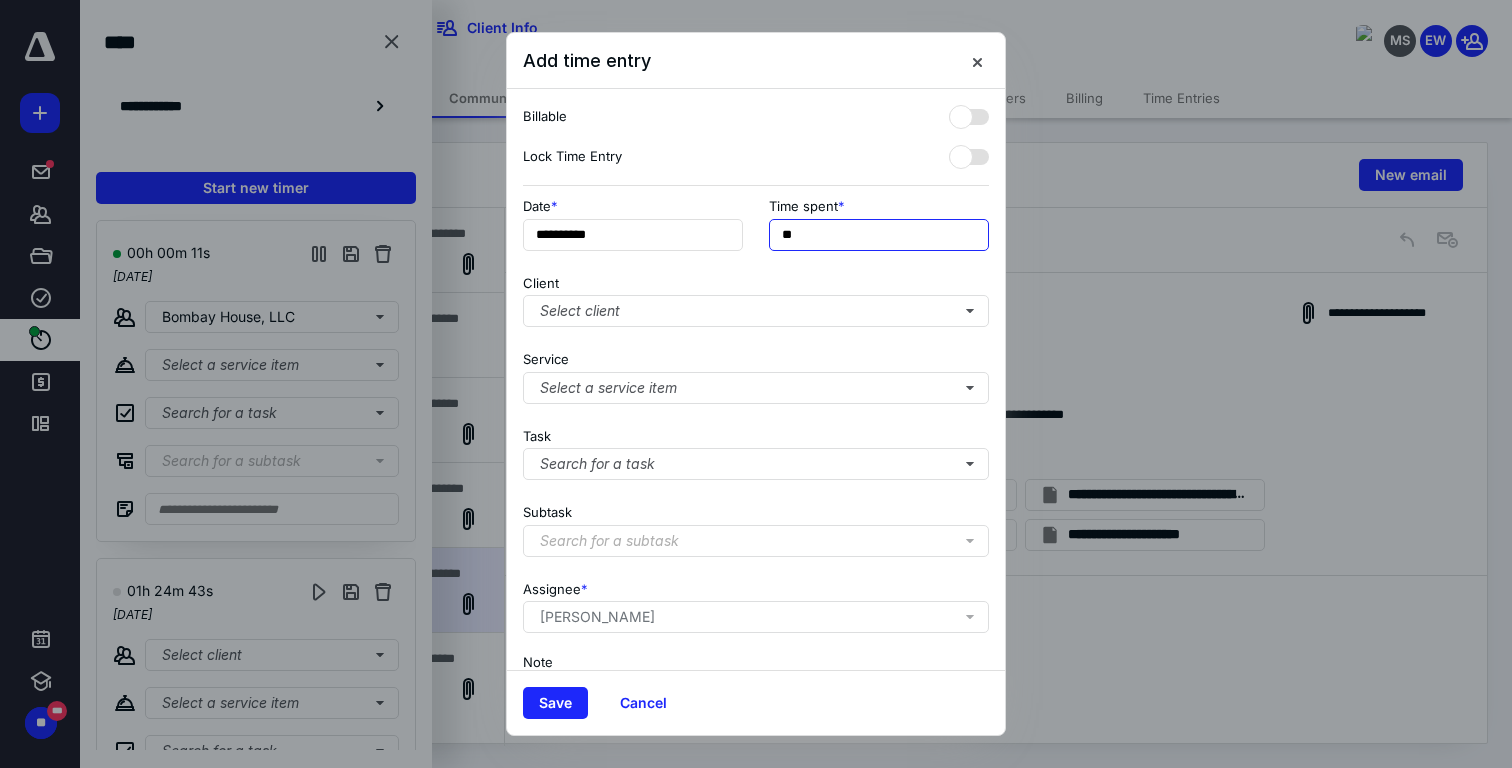 type on "***" 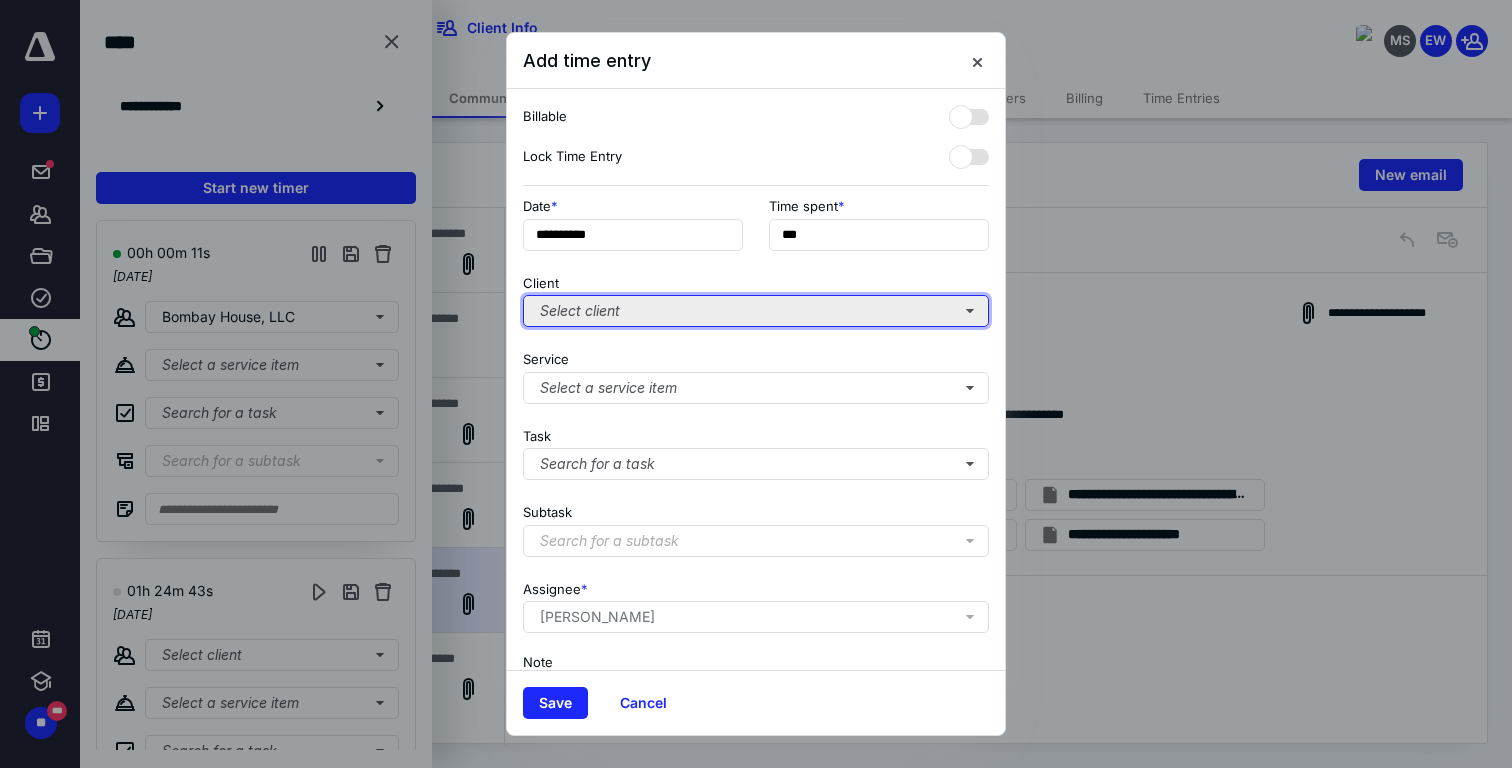 click on "Select client" at bounding box center (756, 311) 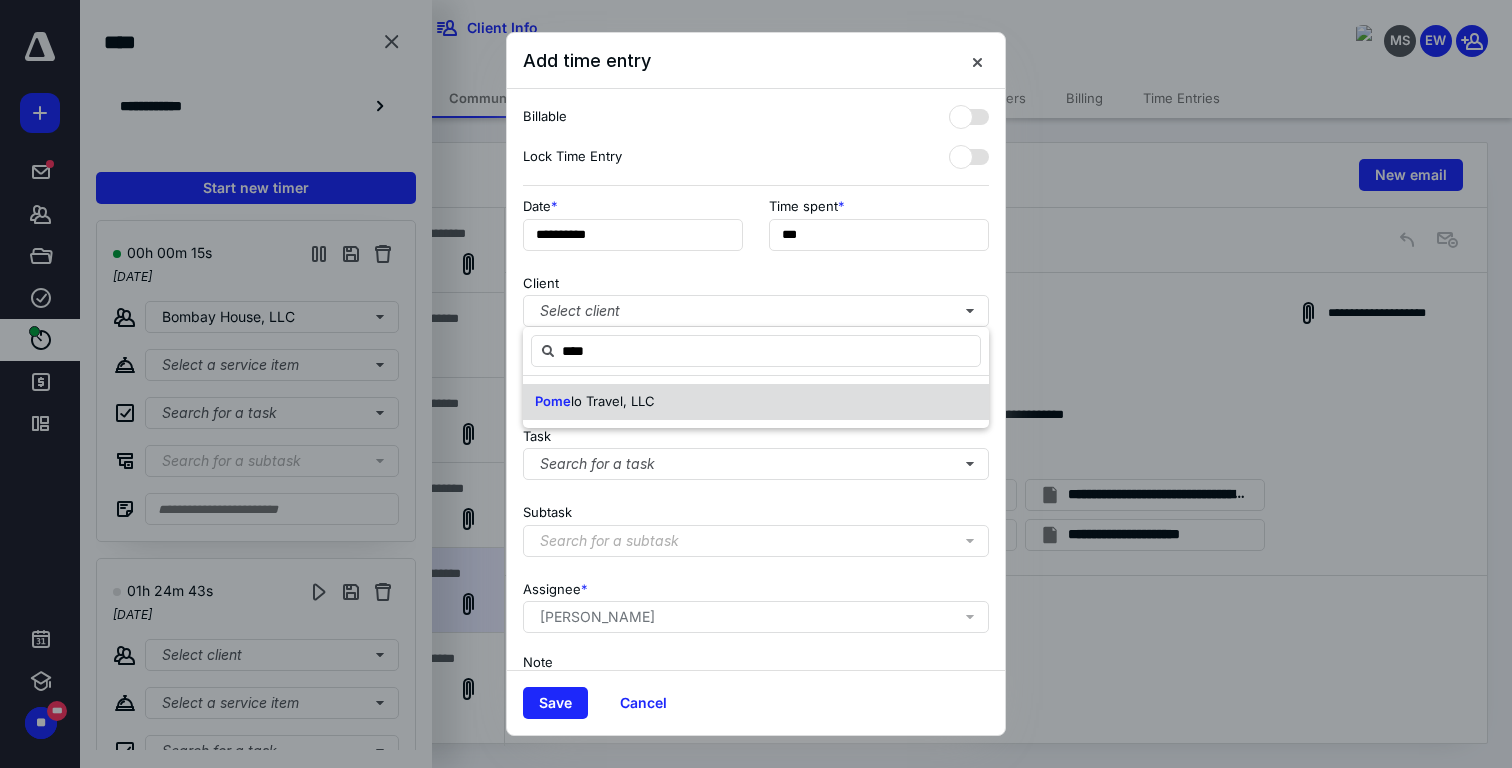 click on "lo Travel, LLC" at bounding box center [613, 401] 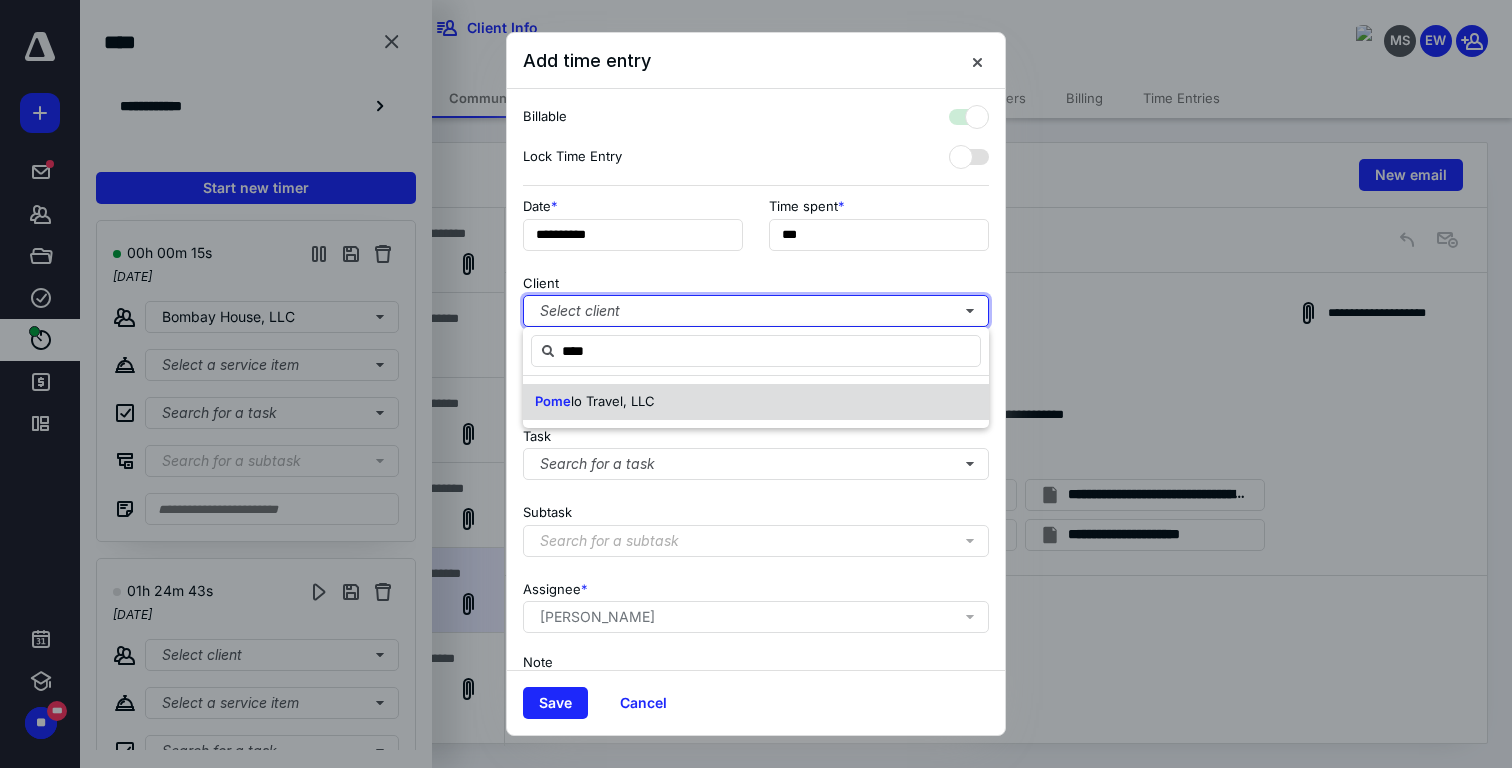 checkbox on "true" 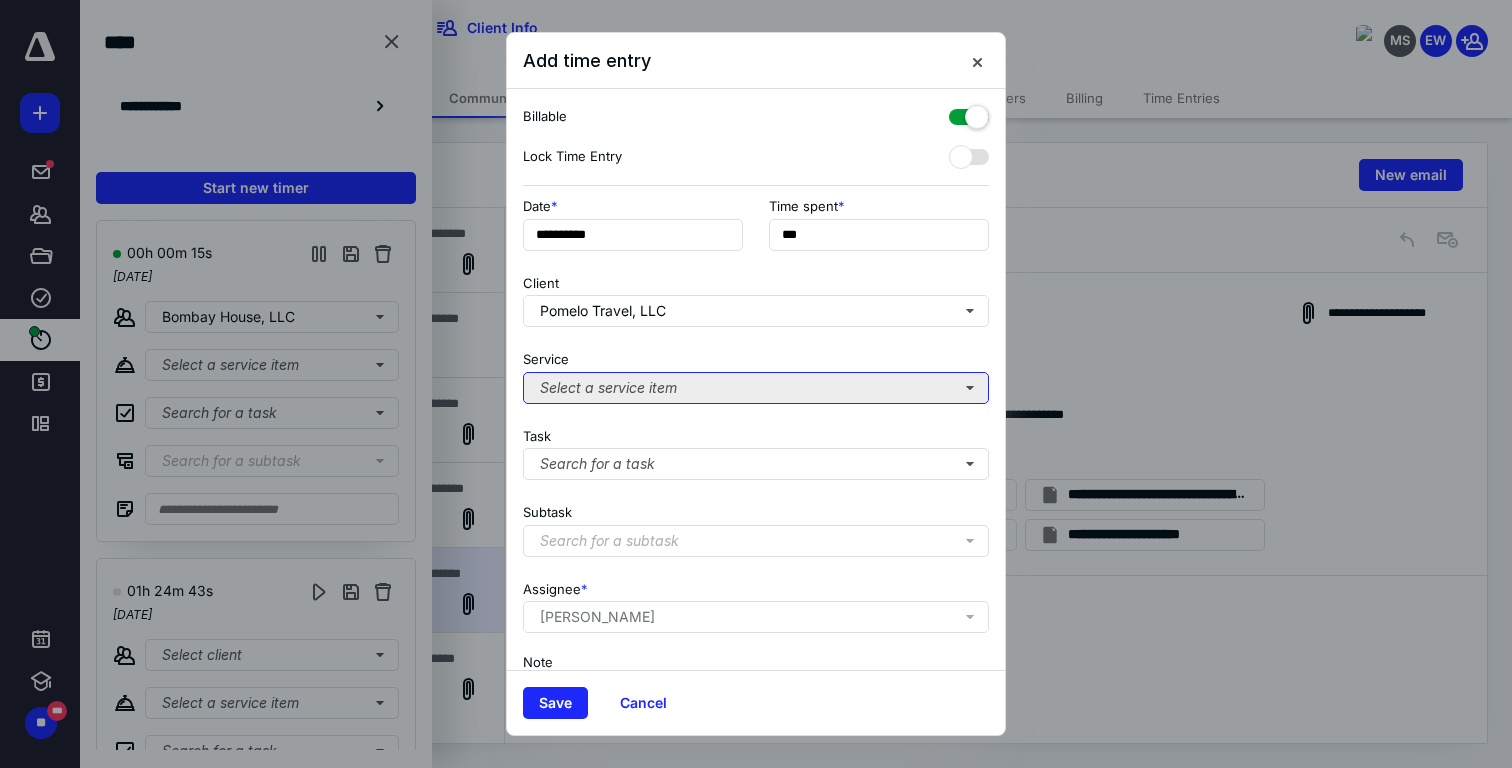click on "Select a service item" at bounding box center [756, 388] 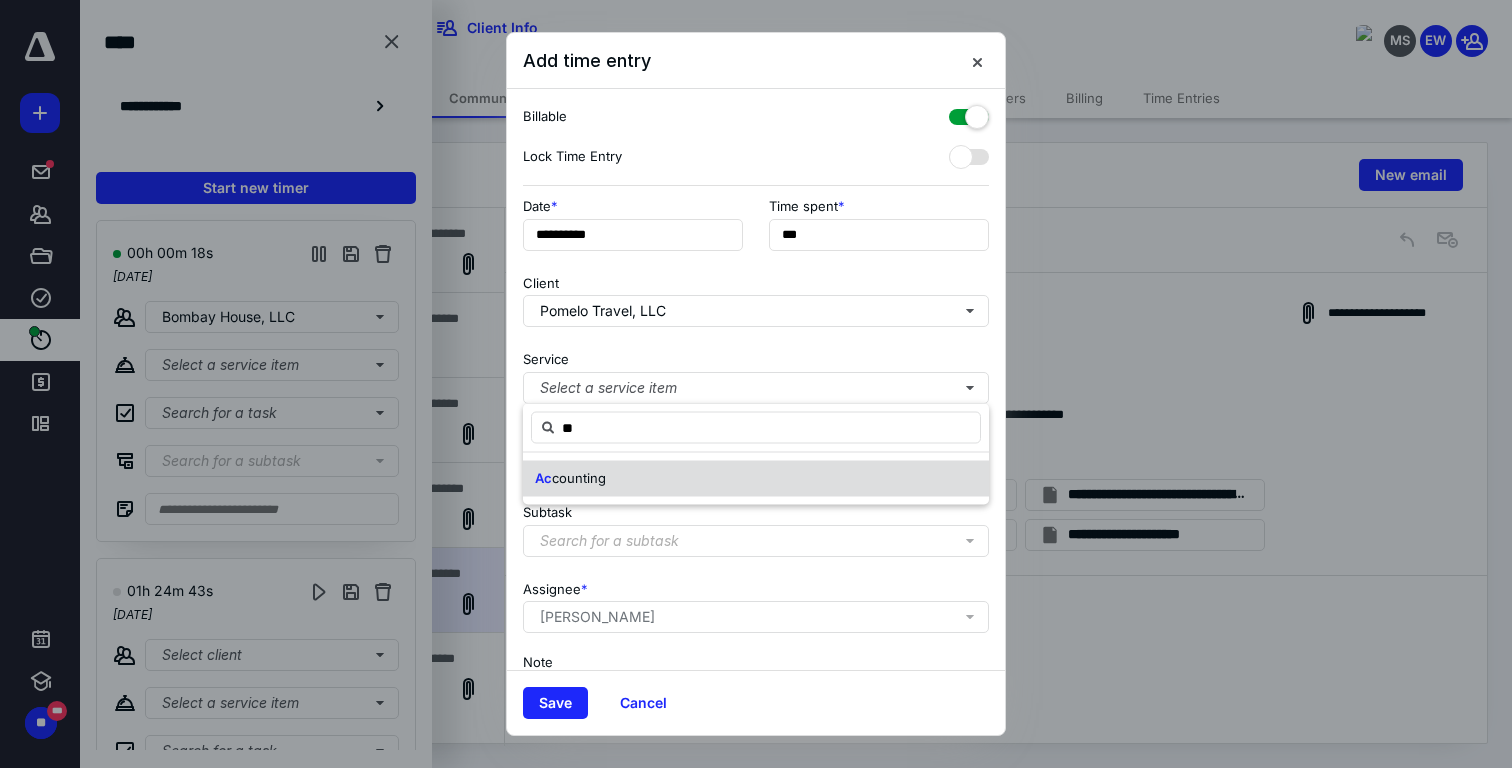 click on "Ac counting" at bounding box center [756, 479] 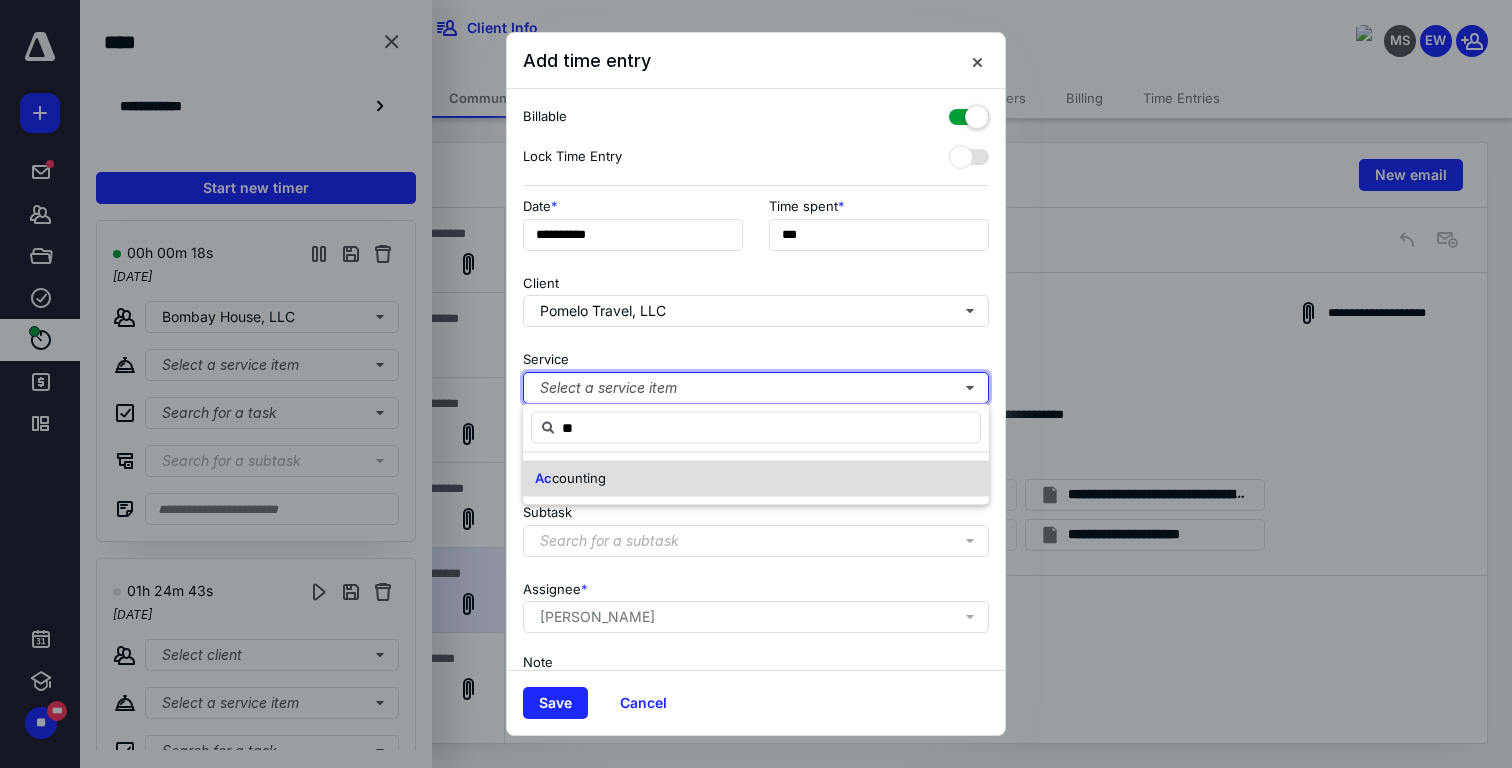 type 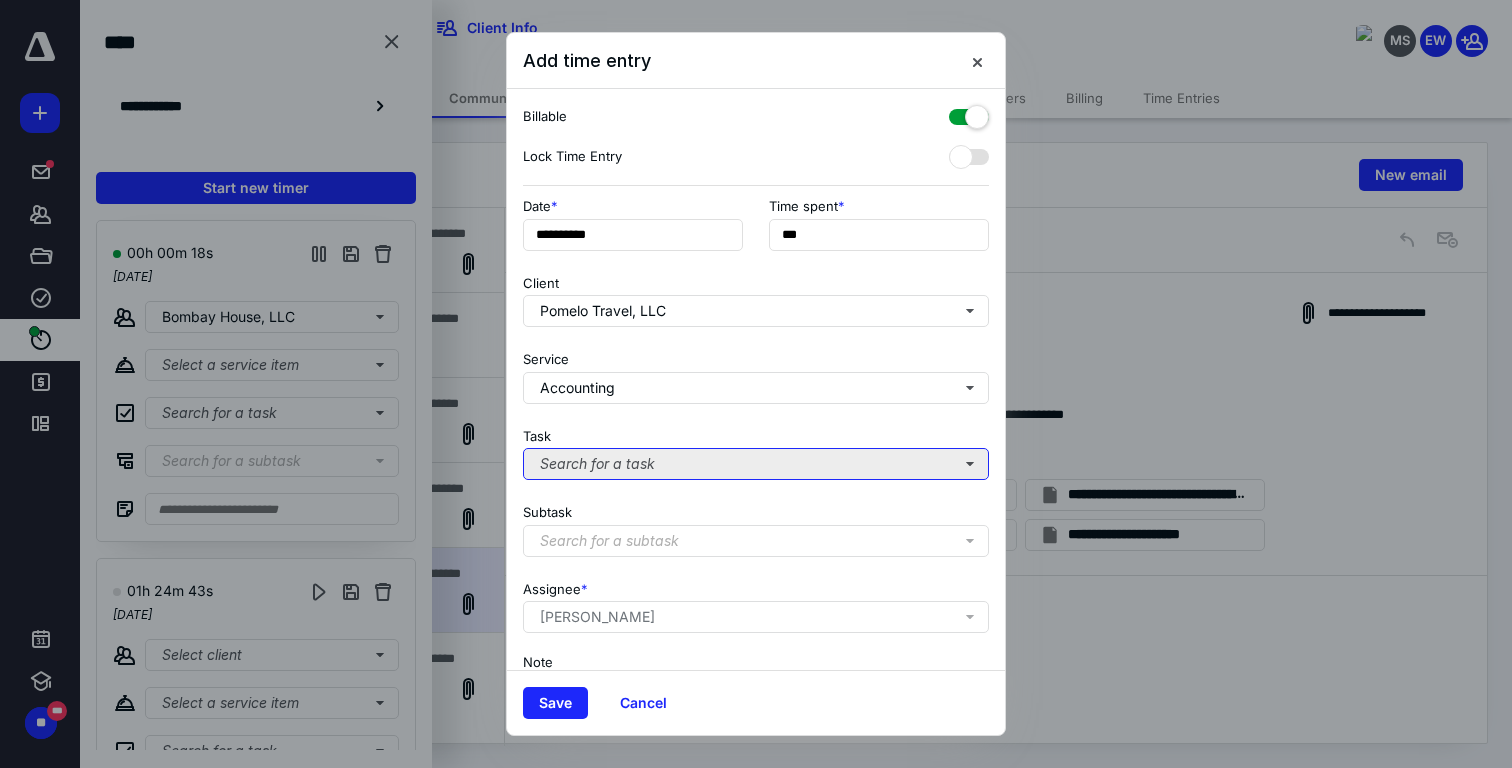 click on "Search for a task" at bounding box center [756, 464] 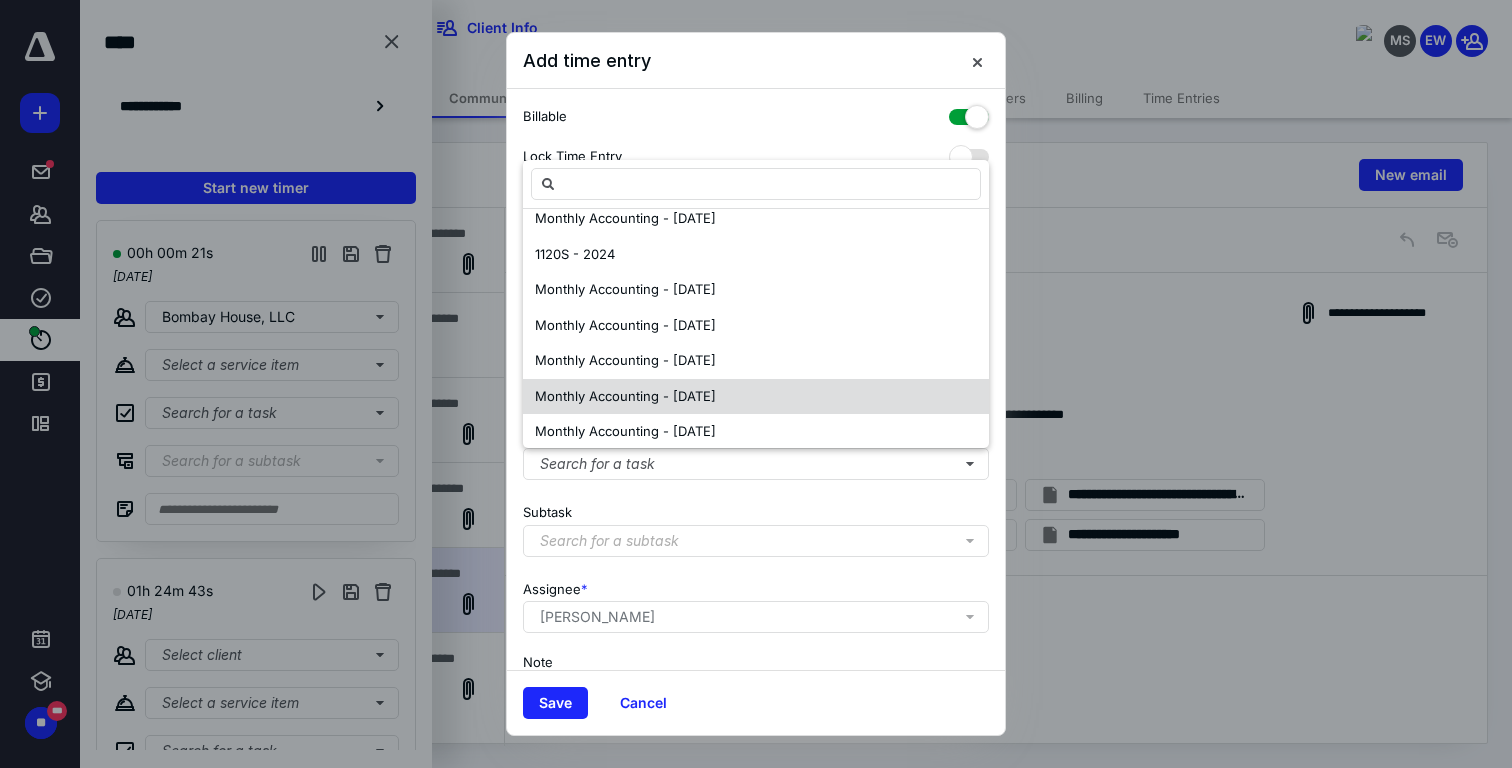 scroll, scrollTop: 238, scrollLeft: 0, axis: vertical 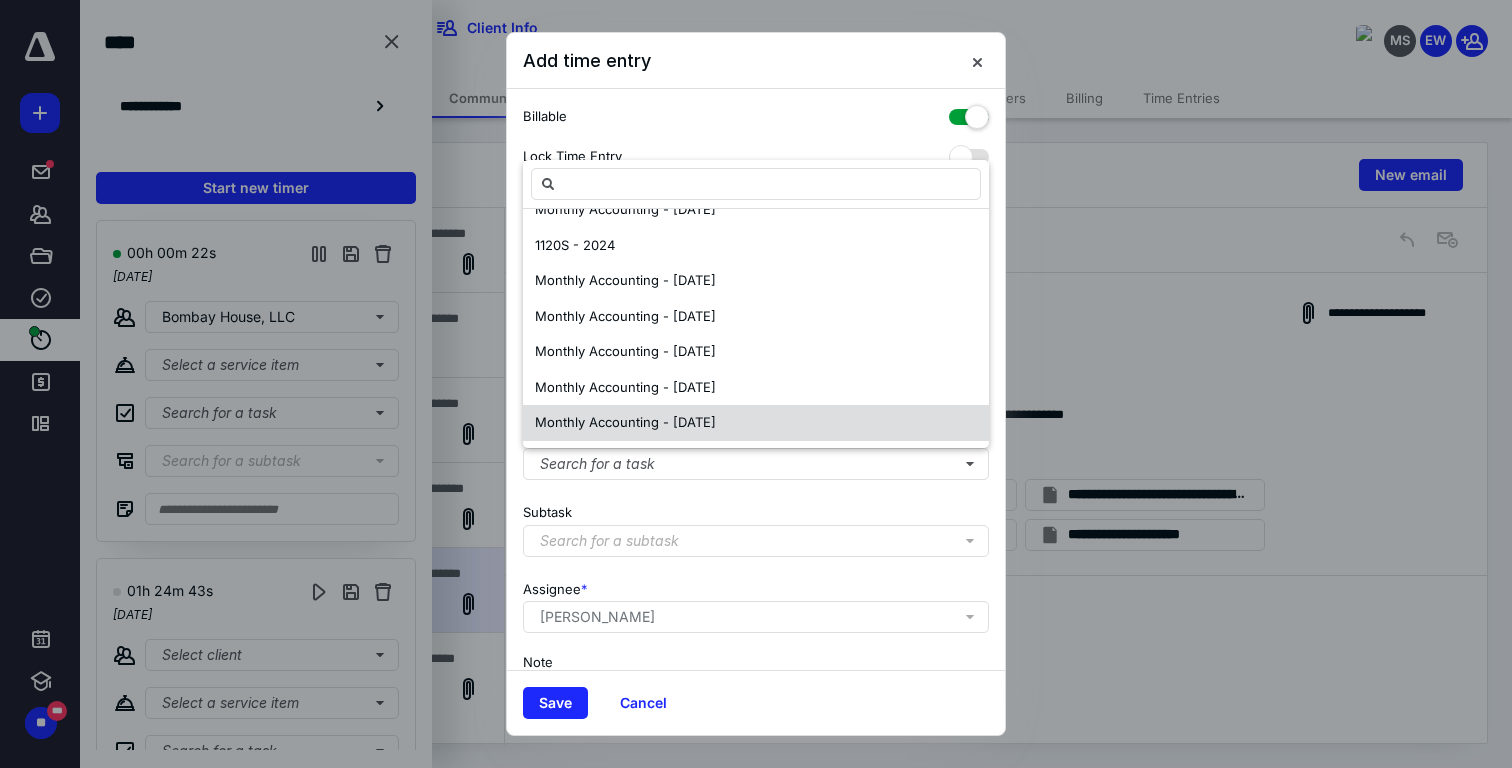 click on "Monthly Accounting - [DATE]" at bounding box center (625, 422) 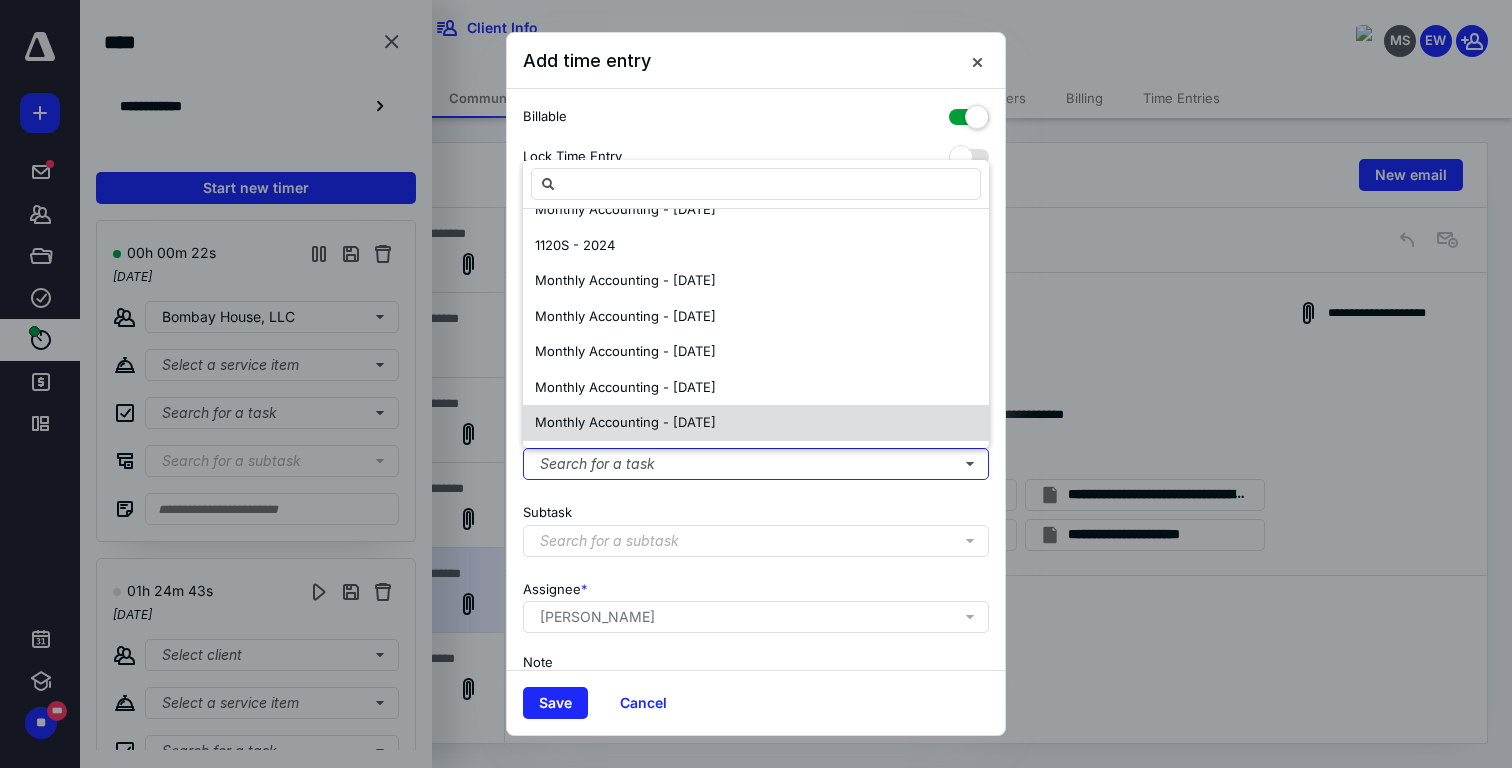 scroll, scrollTop: 0, scrollLeft: 0, axis: both 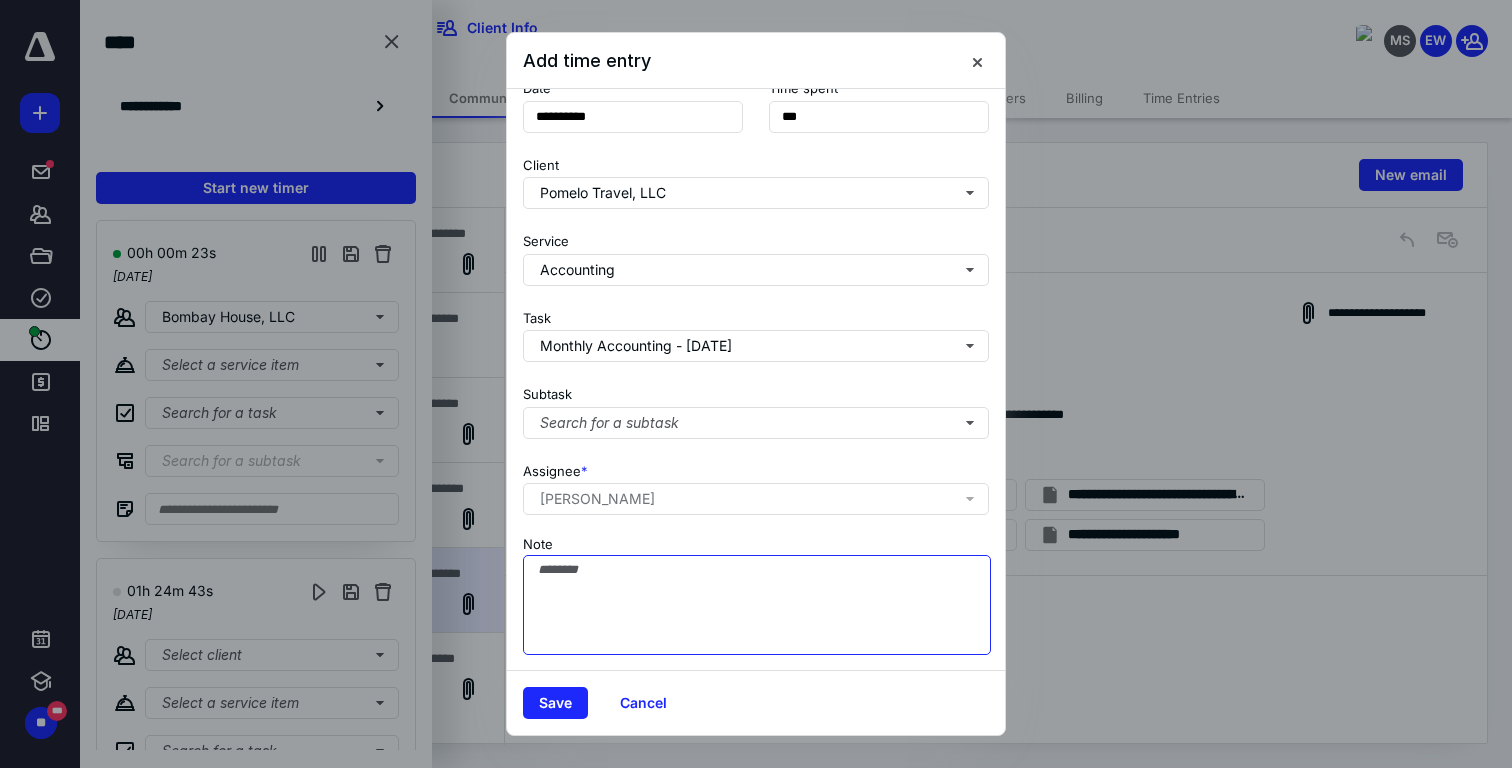 click on "Note" at bounding box center [757, 605] 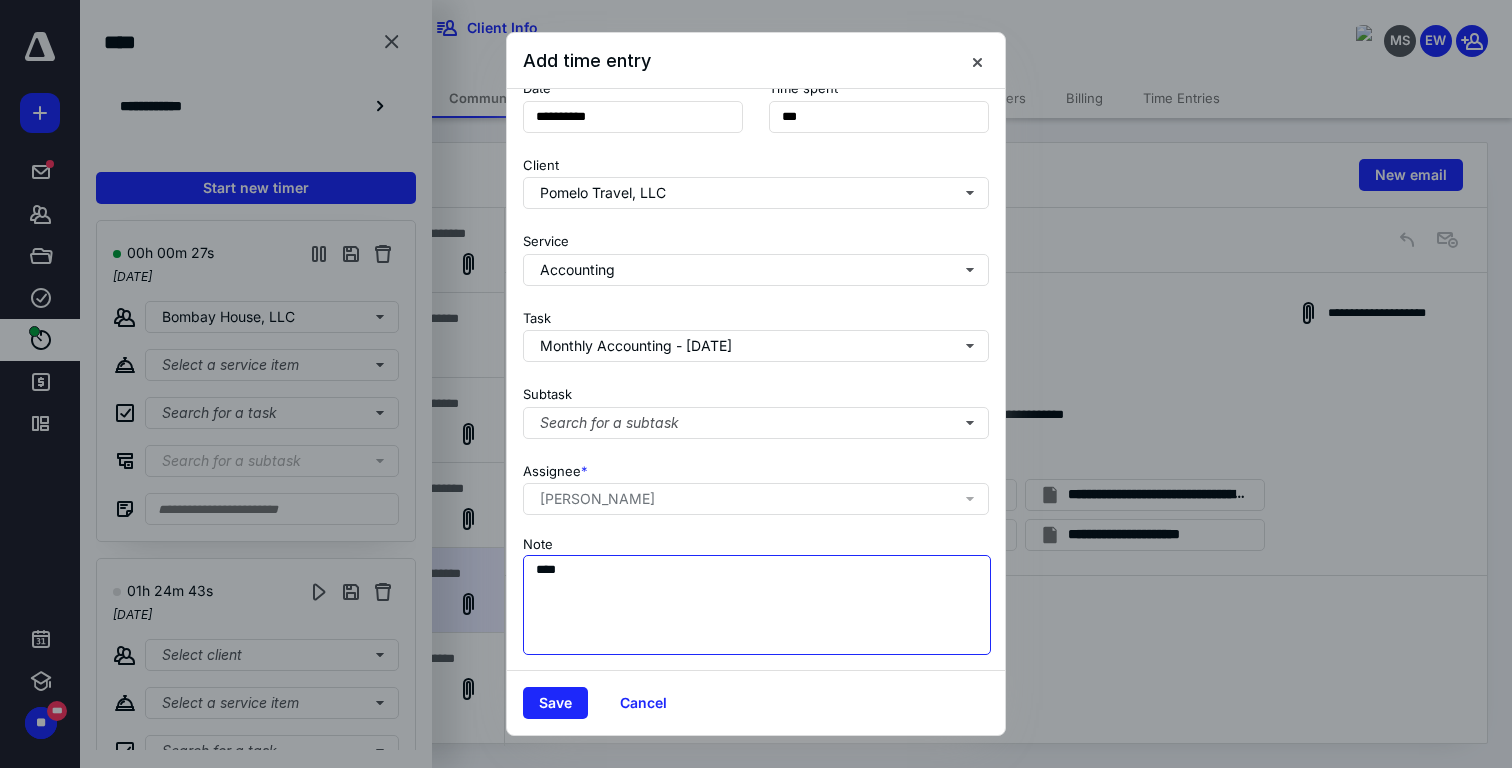 scroll, scrollTop: 117, scrollLeft: 0, axis: vertical 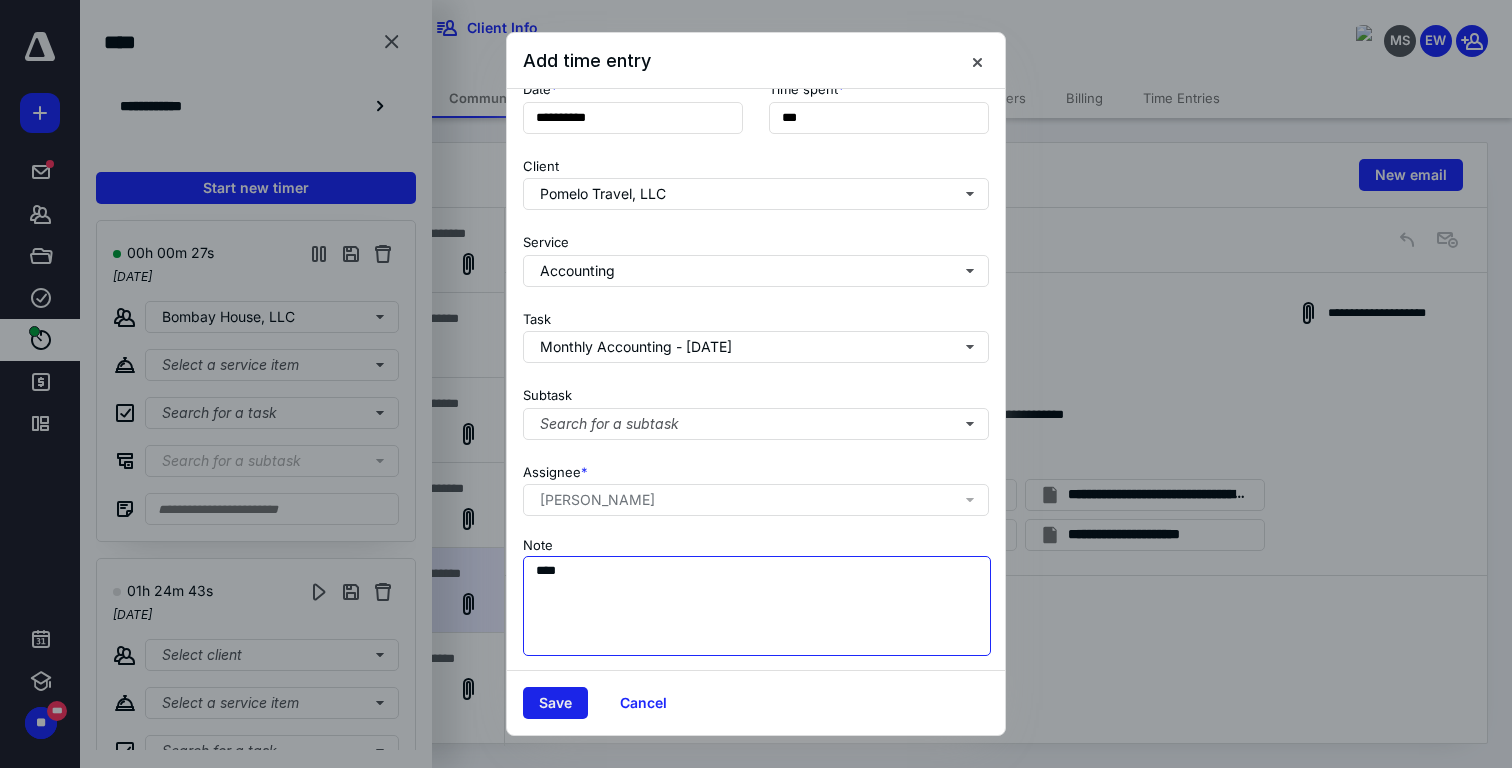 type on "***" 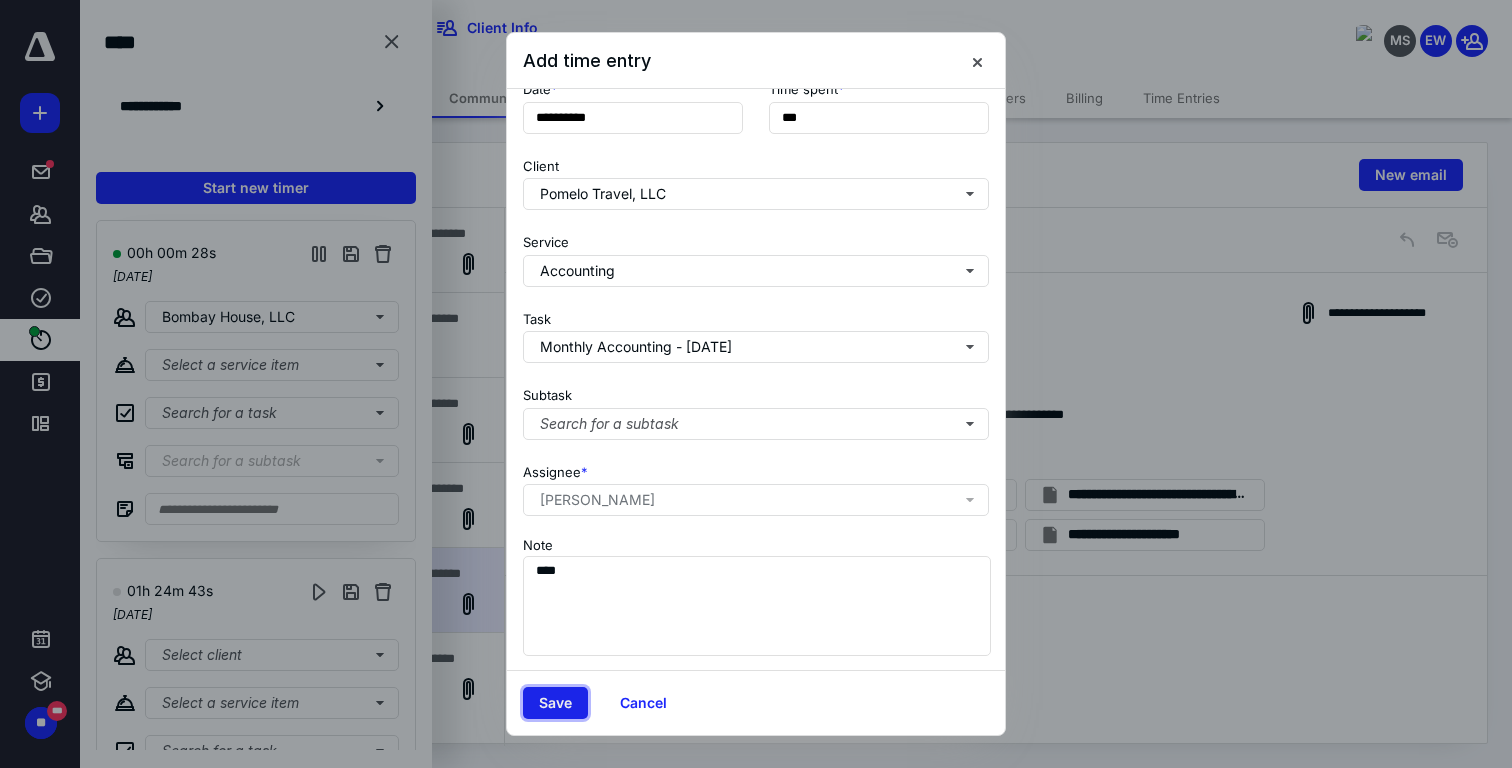 click on "Save" at bounding box center [555, 703] 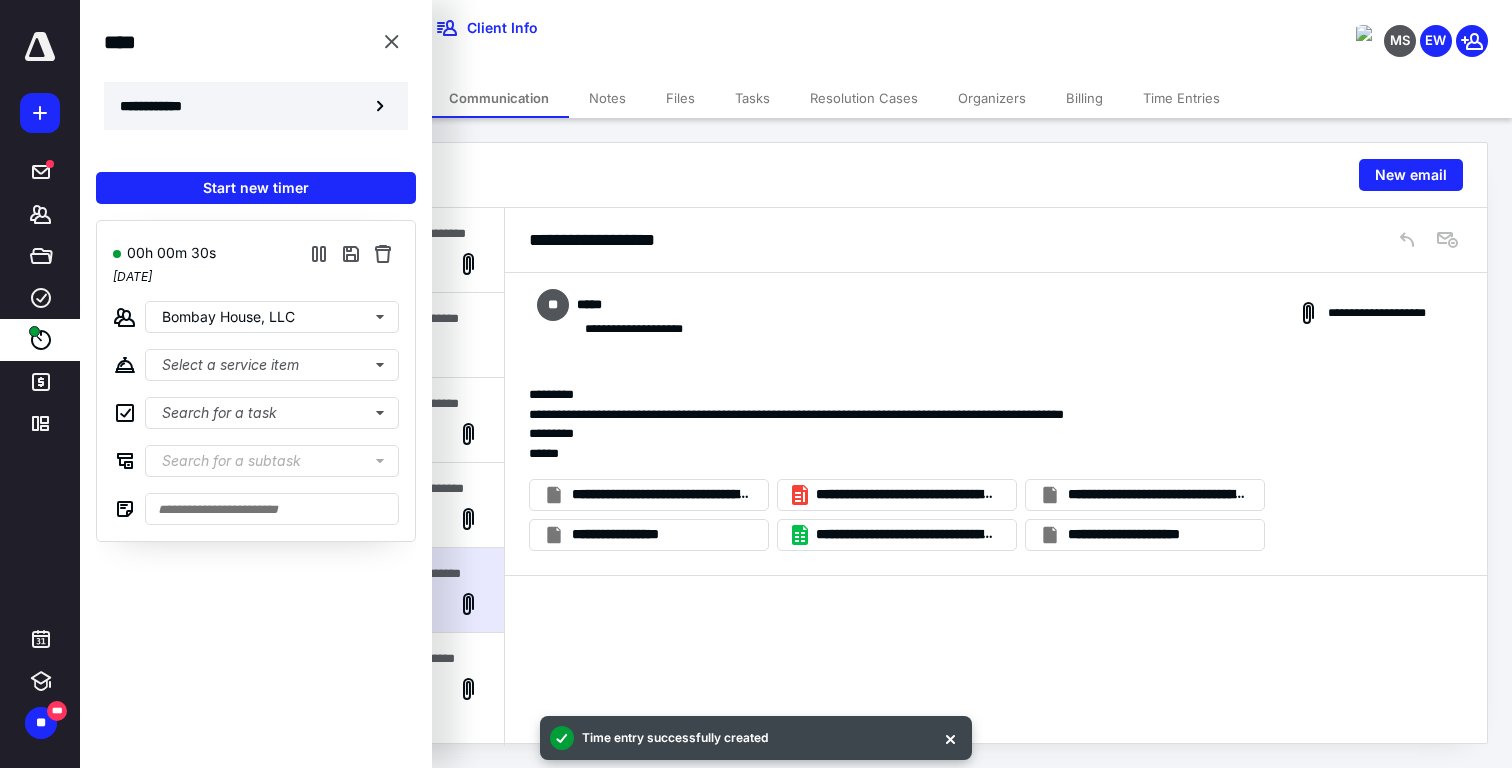 click 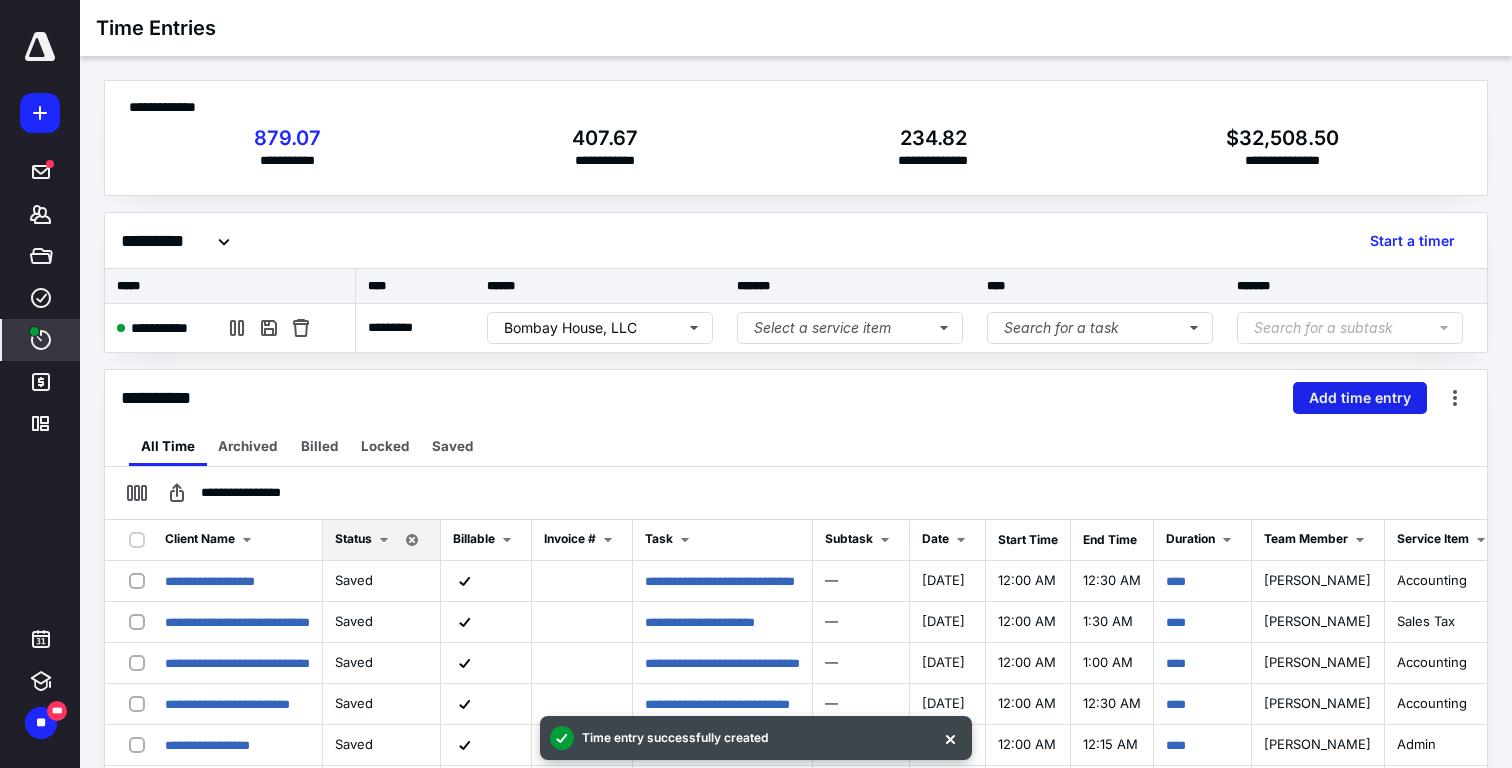 click on "Add time entry" at bounding box center (1360, 398) 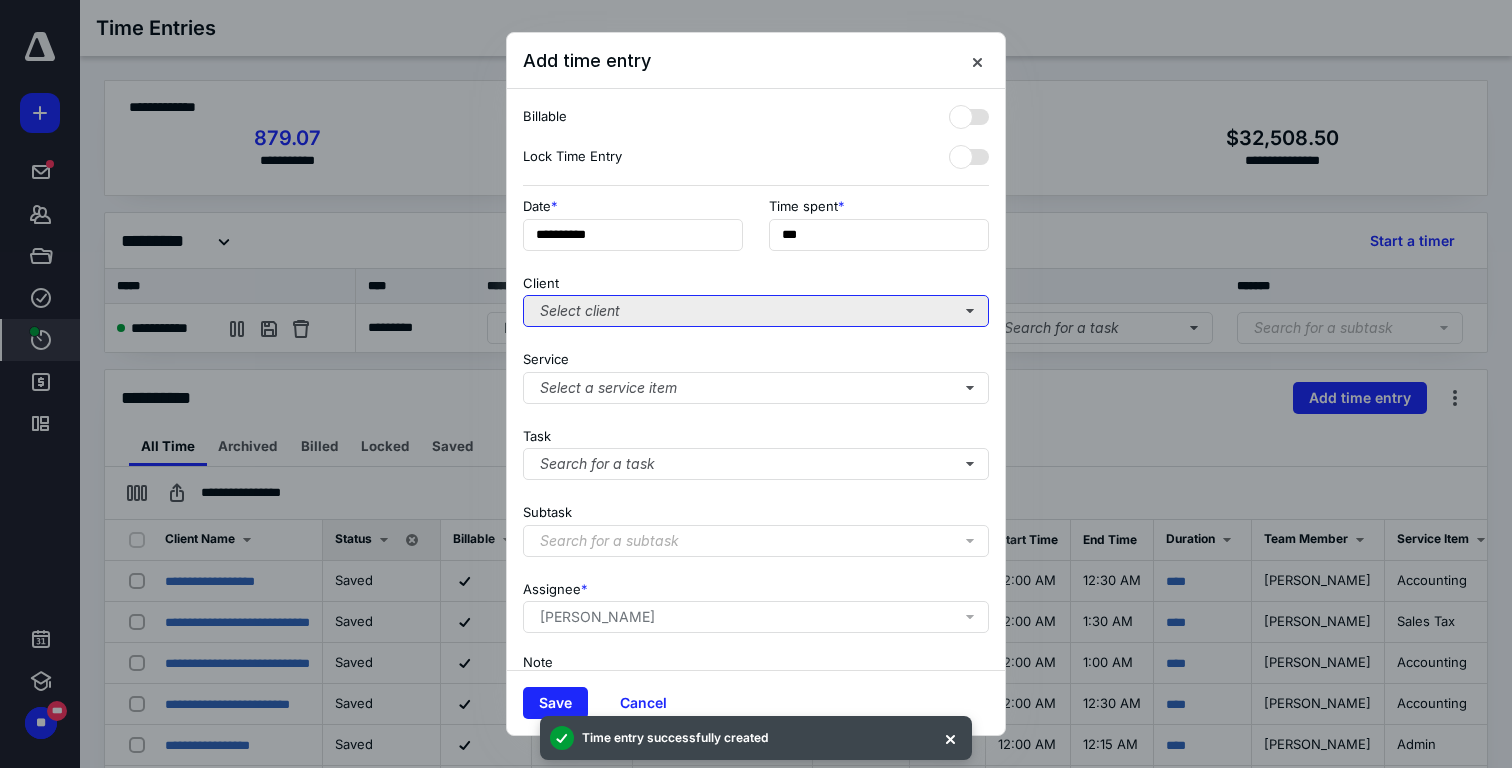 click on "Select client" at bounding box center [756, 311] 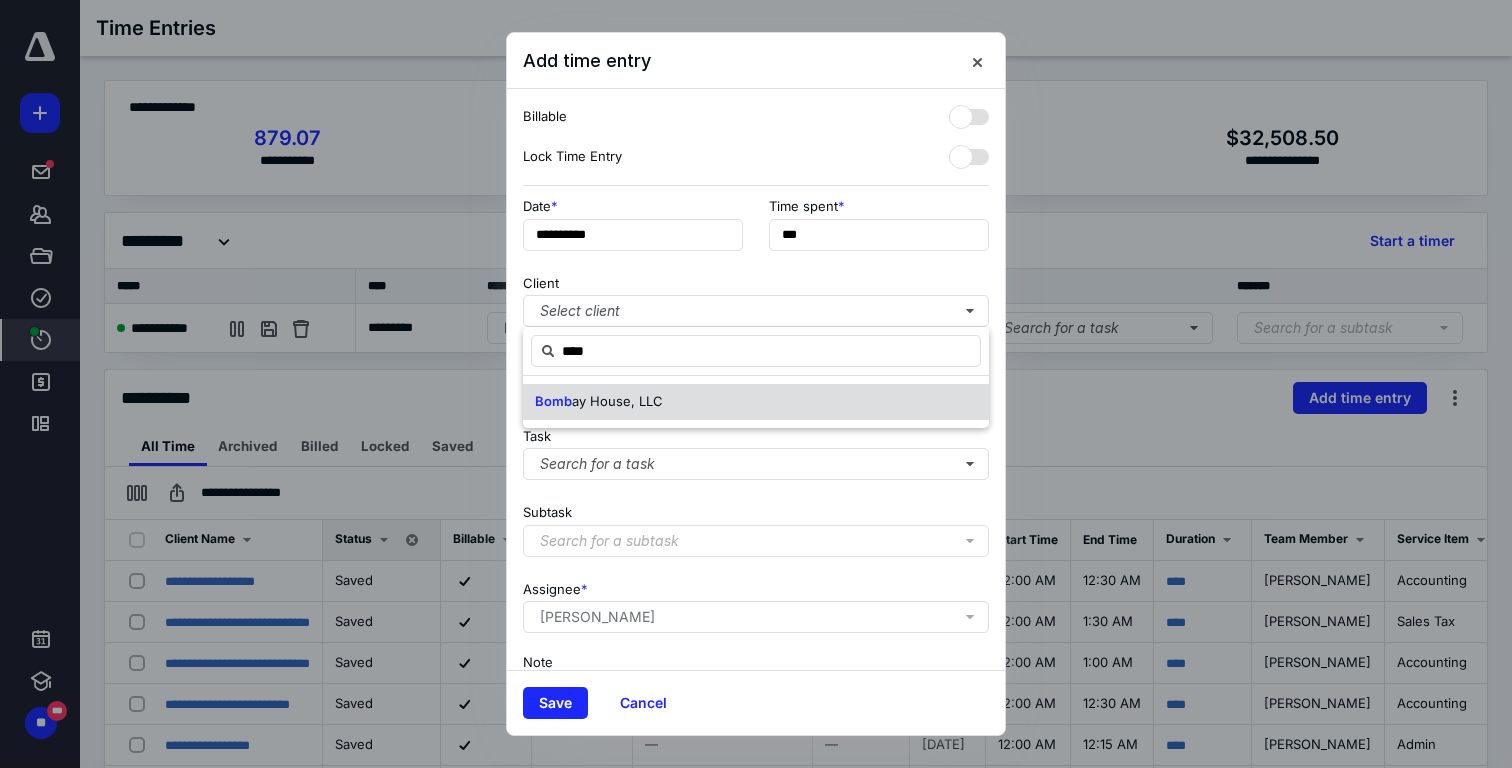 click on "ay House, LLC" at bounding box center (617, 401) 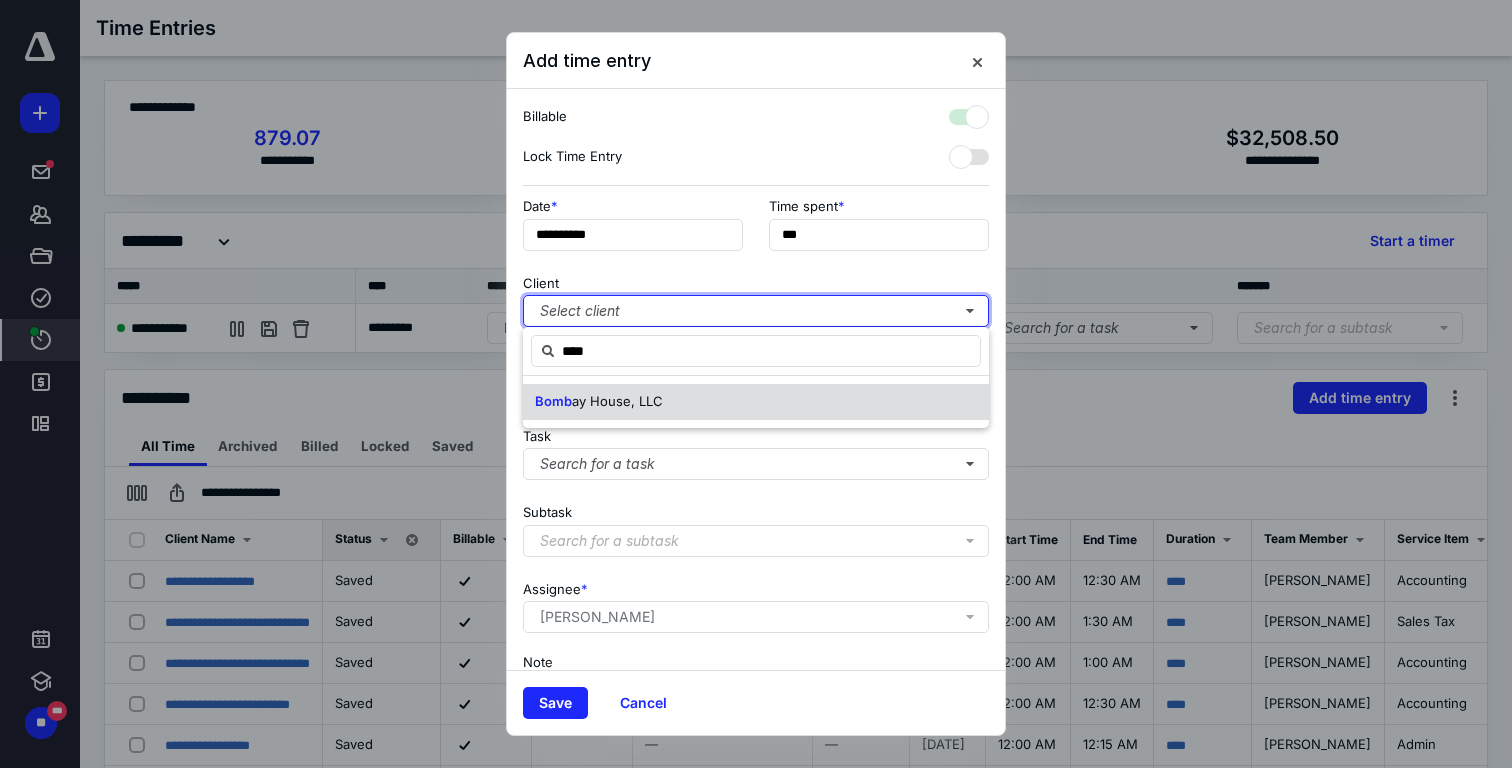 checkbox on "true" 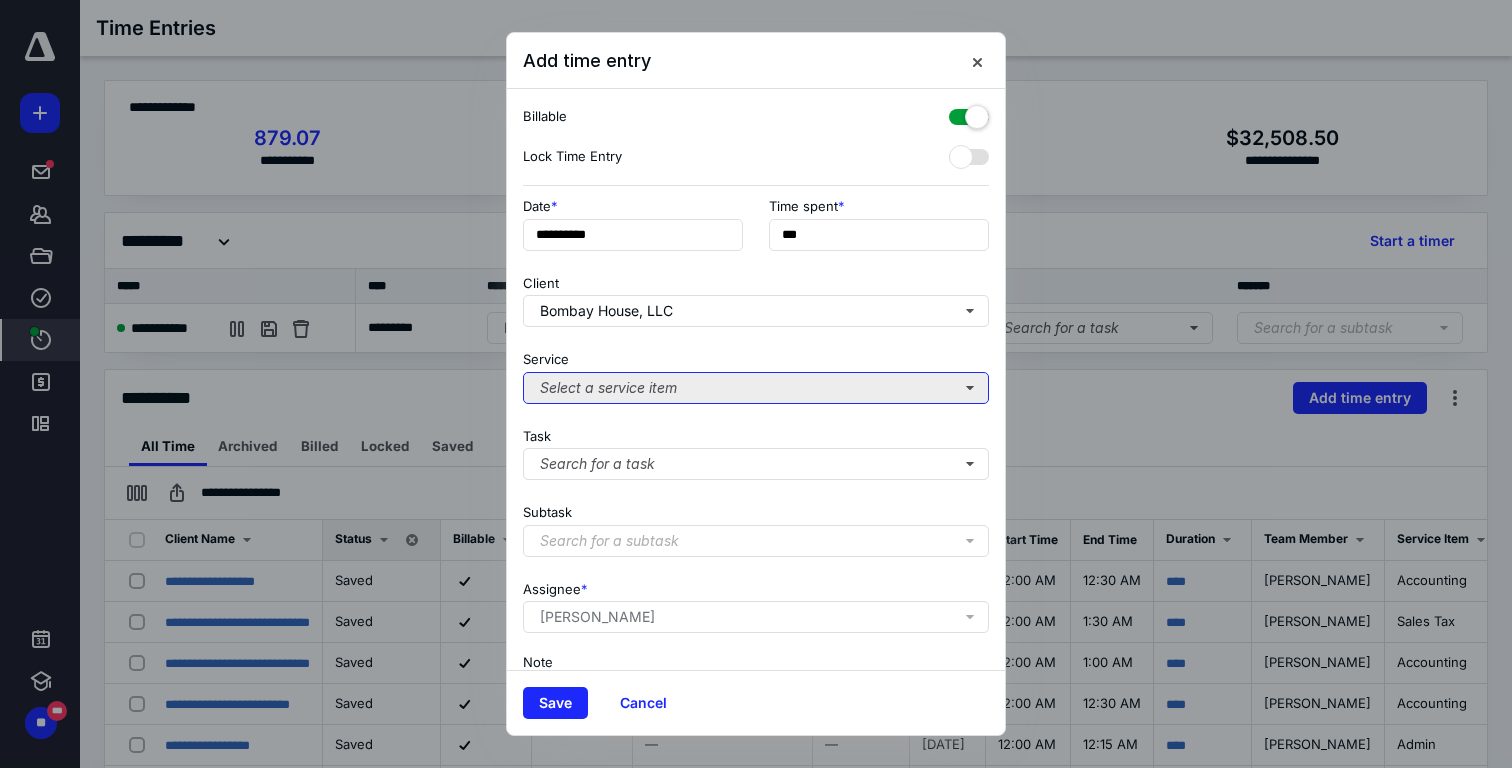 click on "Select a service item" at bounding box center (756, 388) 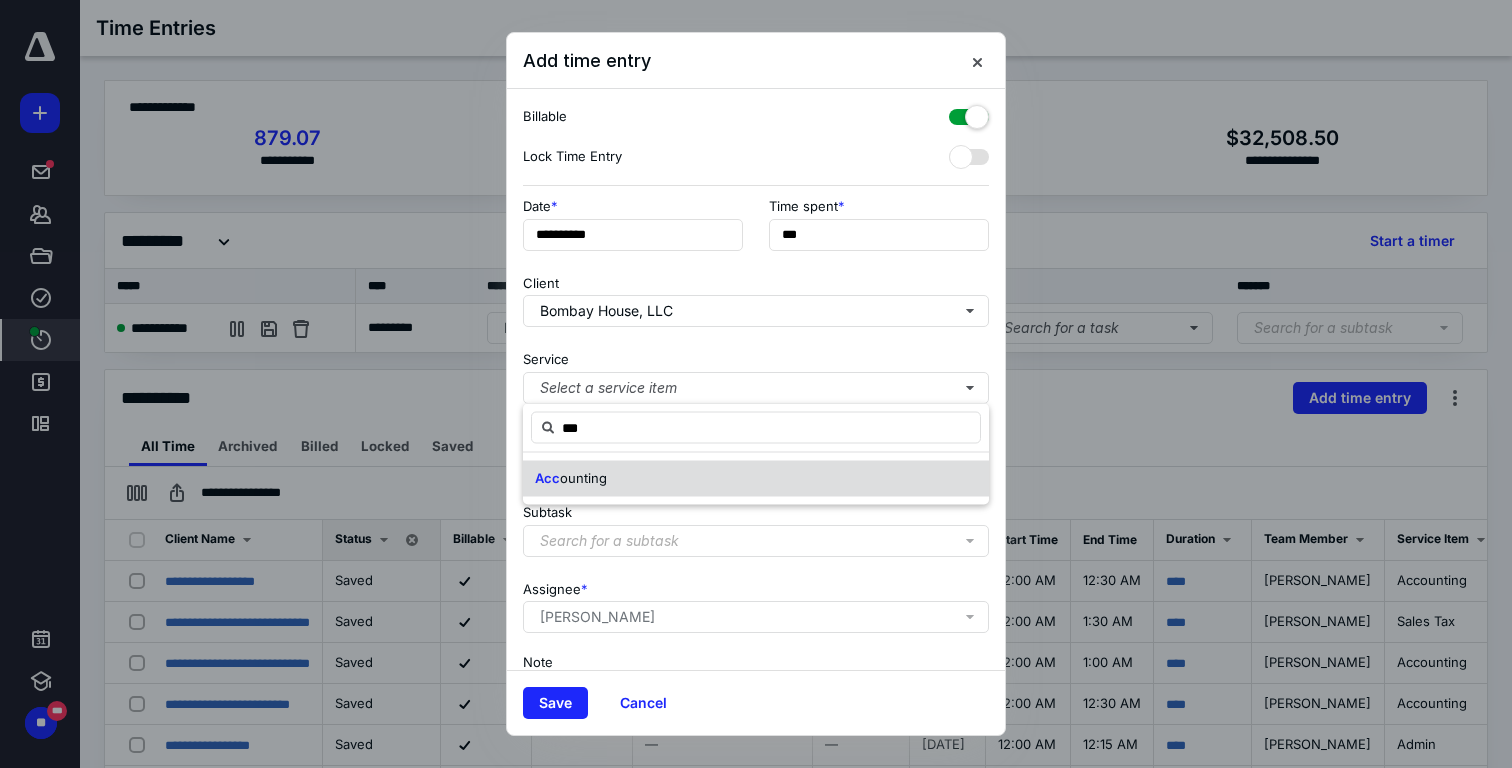 click on "Acc ounting" at bounding box center (756, 479) 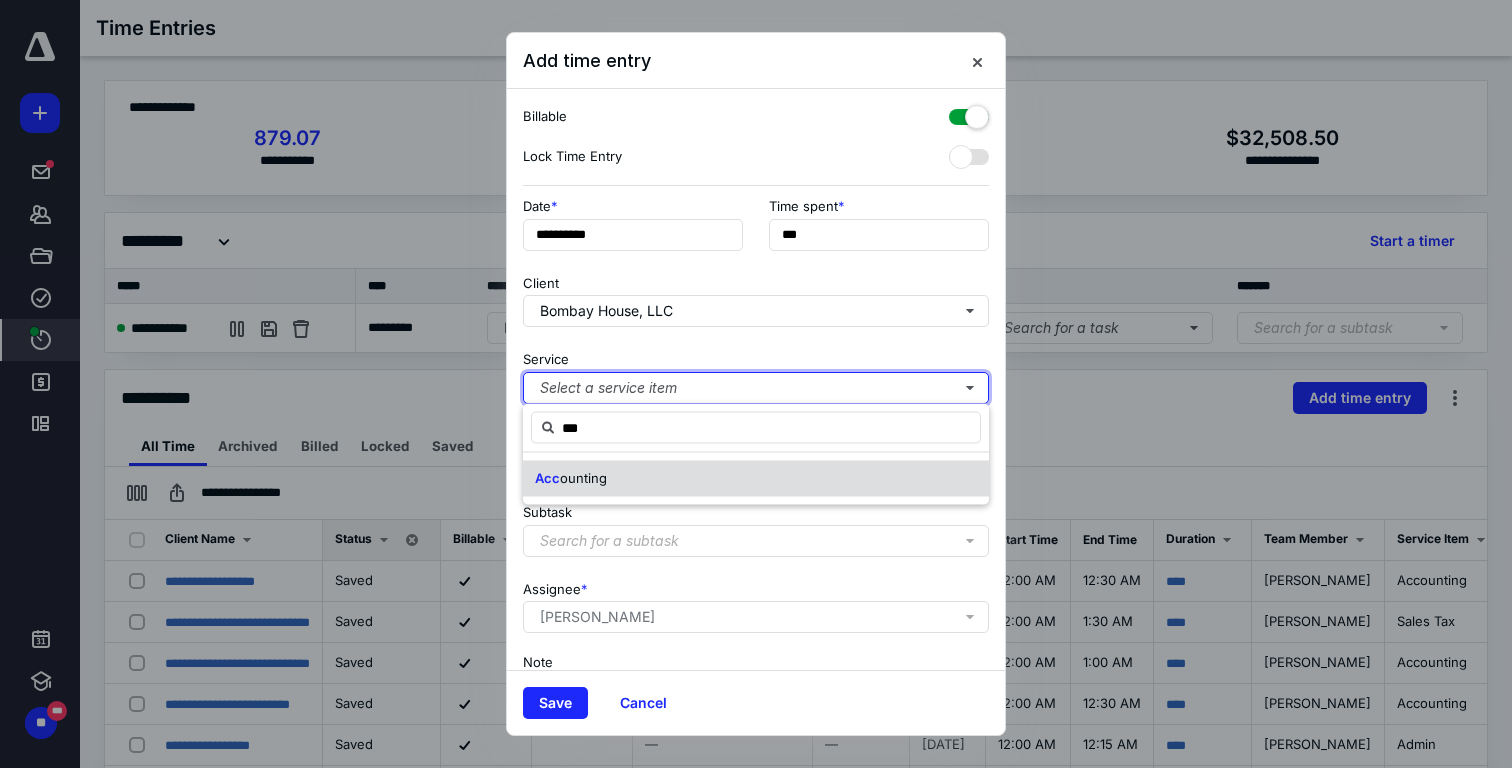 type 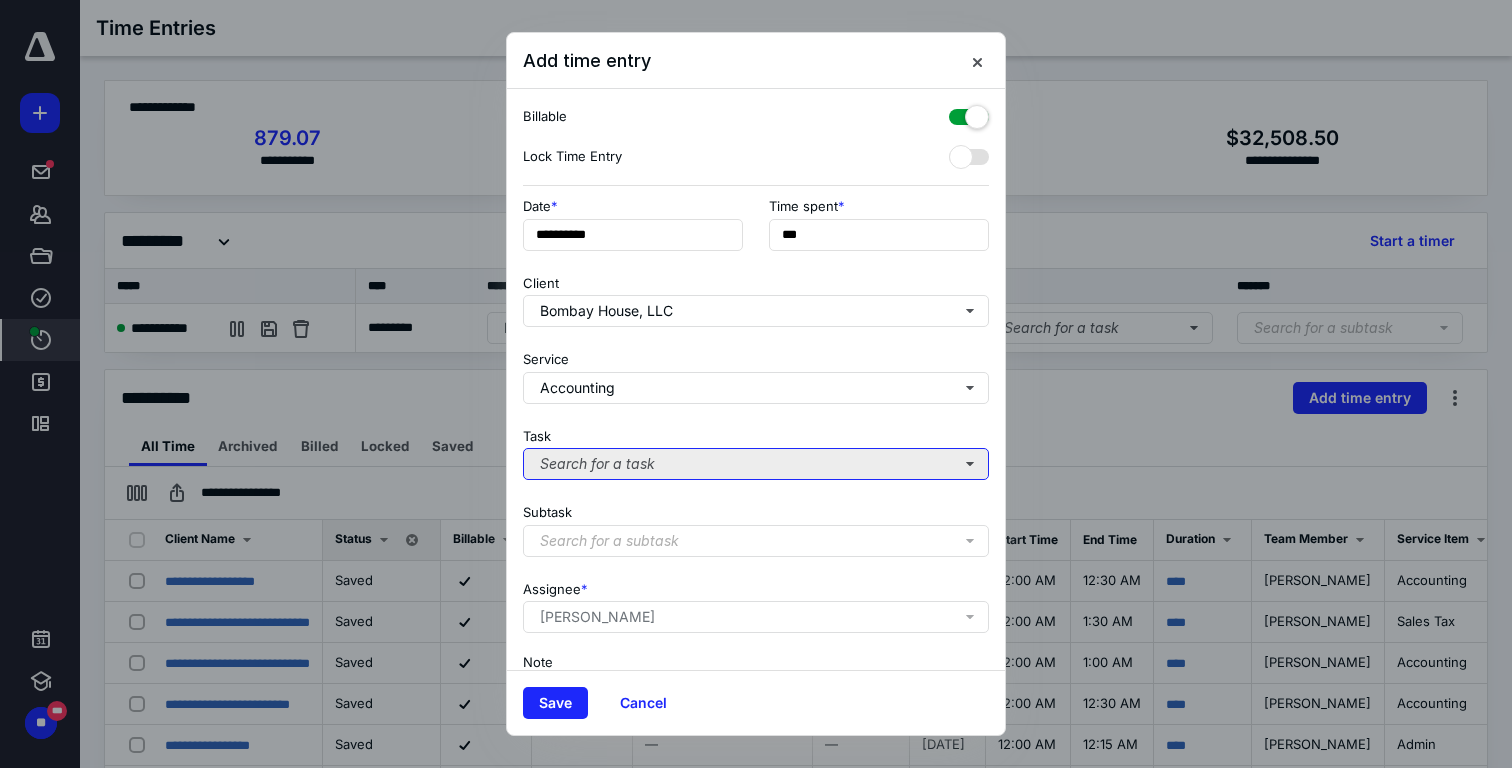 click on "Search for a task" at bounding box center [756, 464] 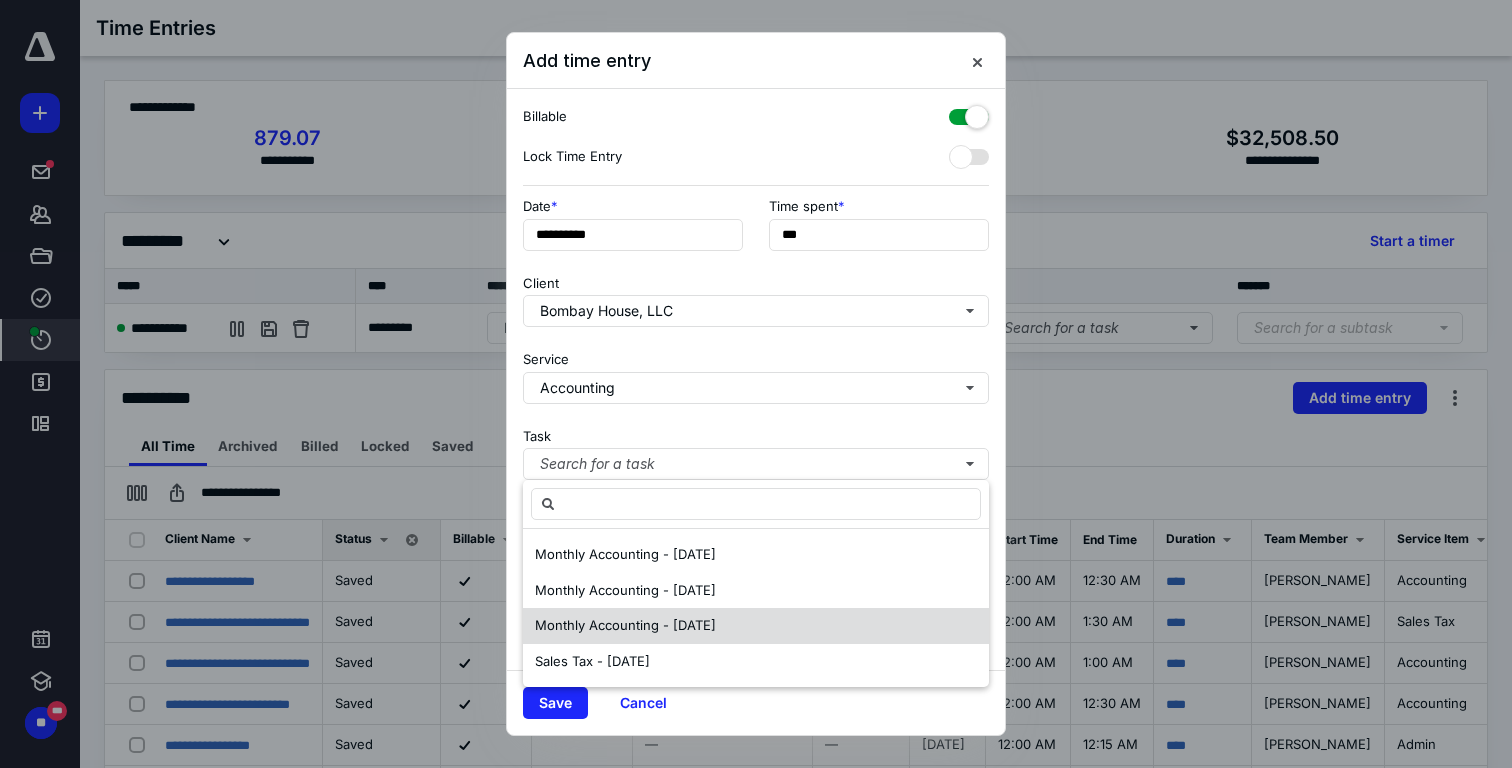 click on "Monthly Accounting - [DATE]" at bounding box center [625, 625] 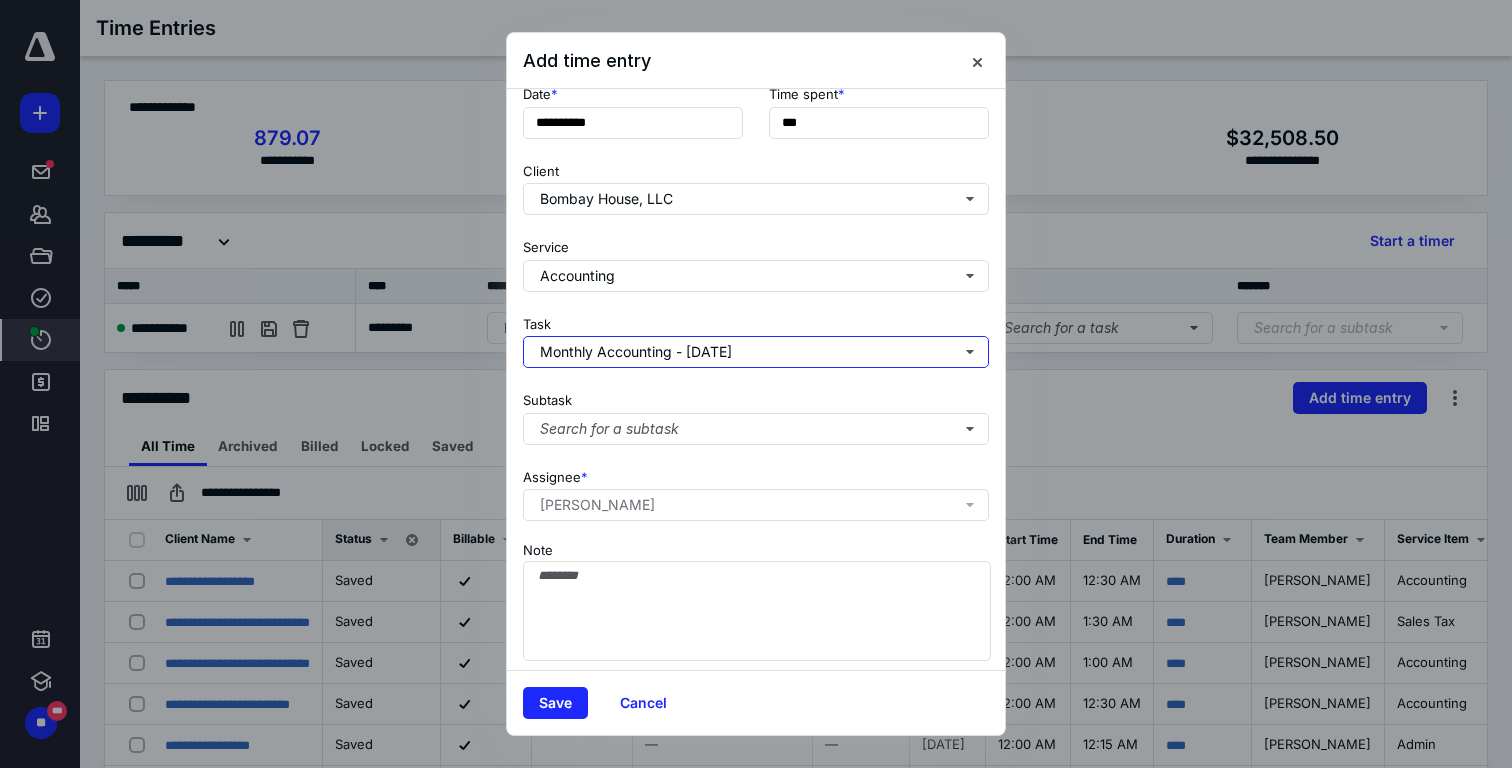 scroll, scrollTop: 118, scrollLeft: 0, axis: vertical 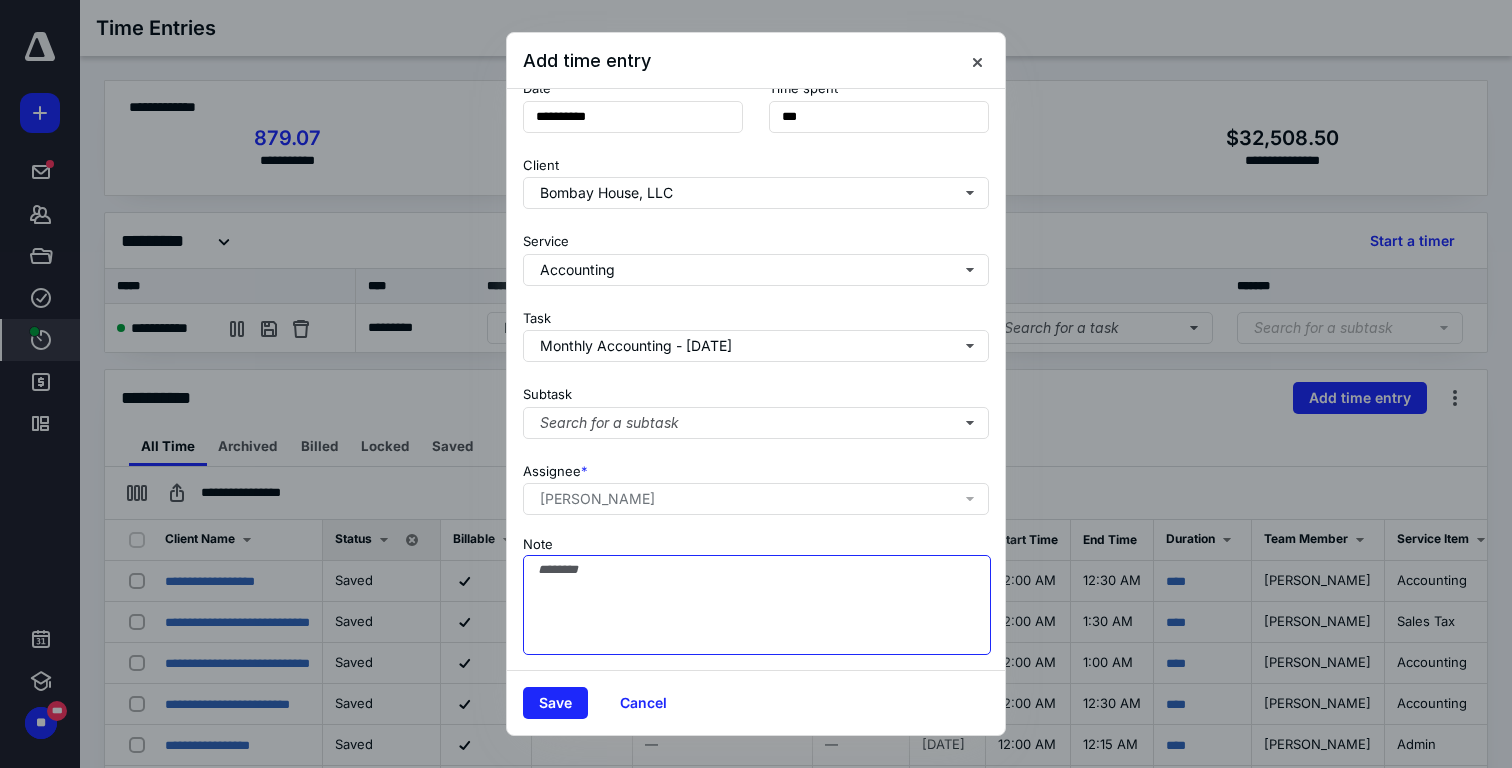 click on "Note" at bounding box center (757, 605) 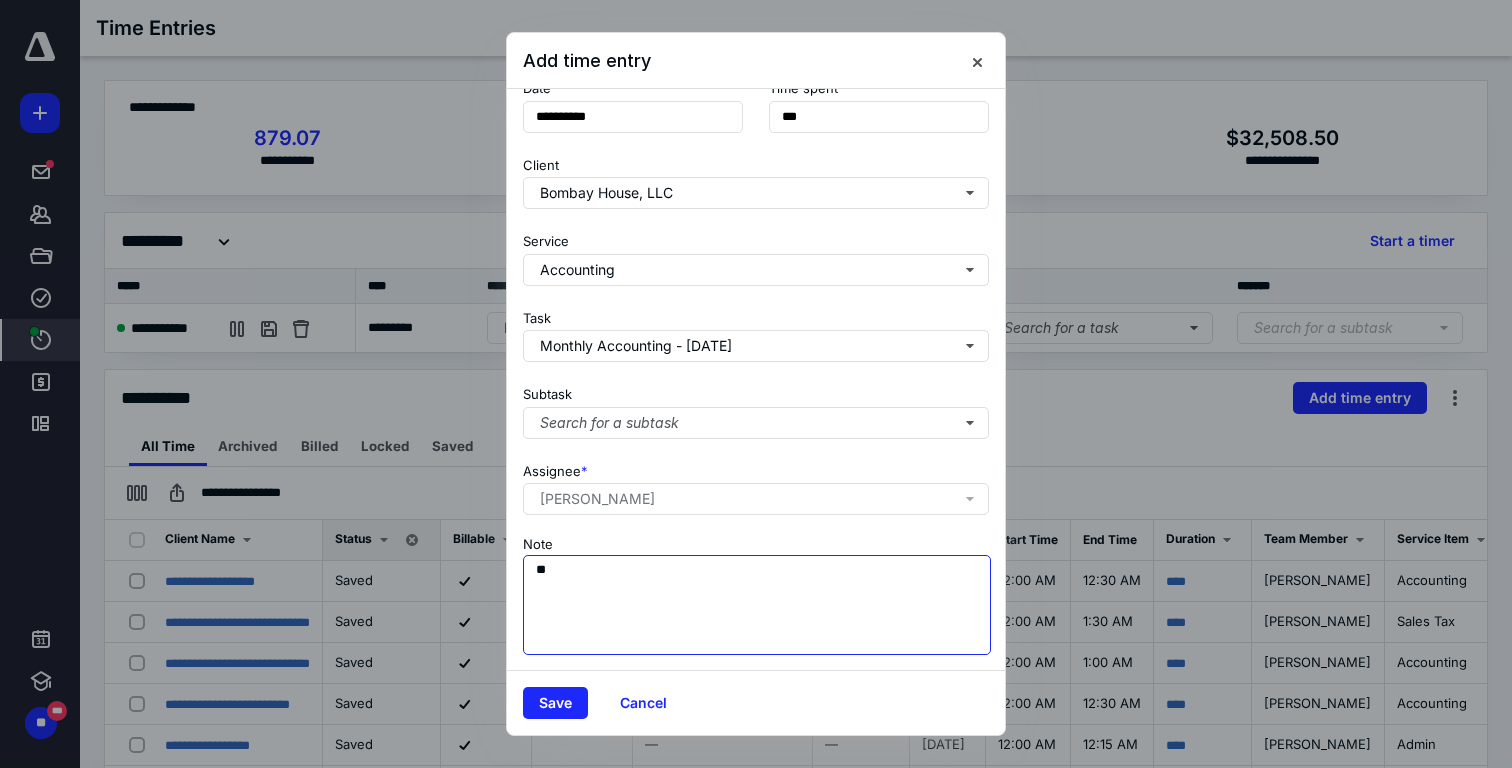 type on "*" 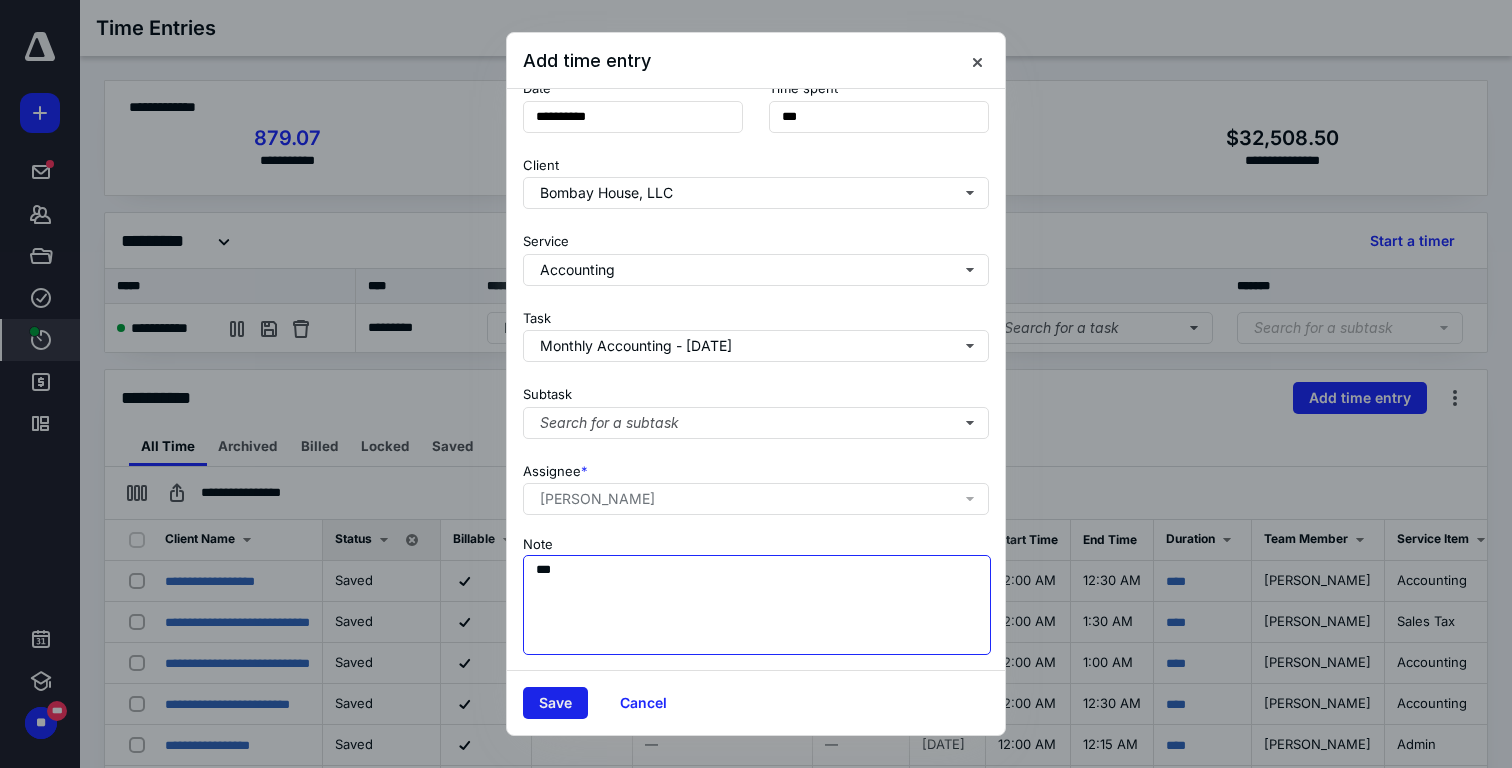 type on "***" 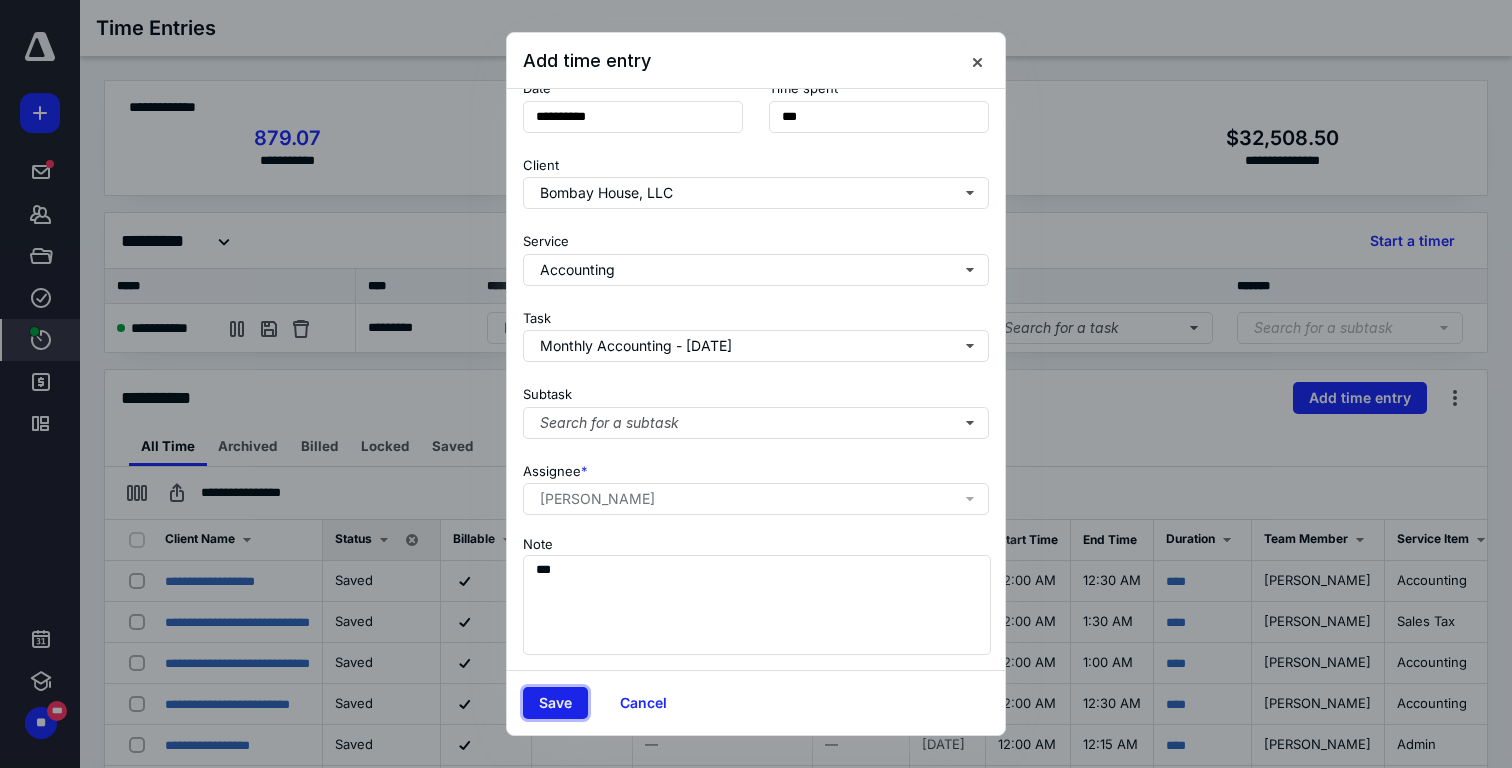 click on "Save" at bounding box center [555, 703] 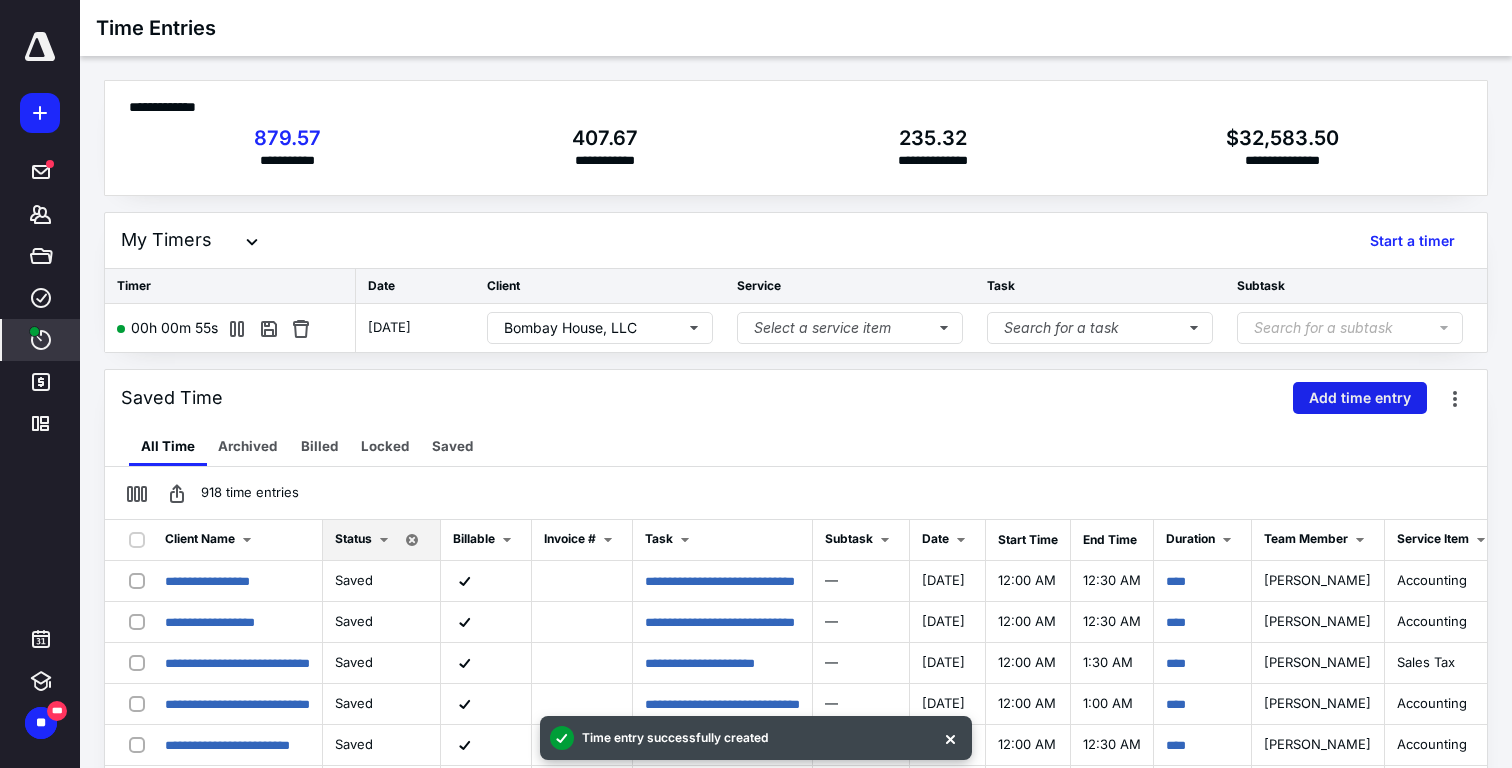 click on "Add time entry" at bounding box center (1360, 398) 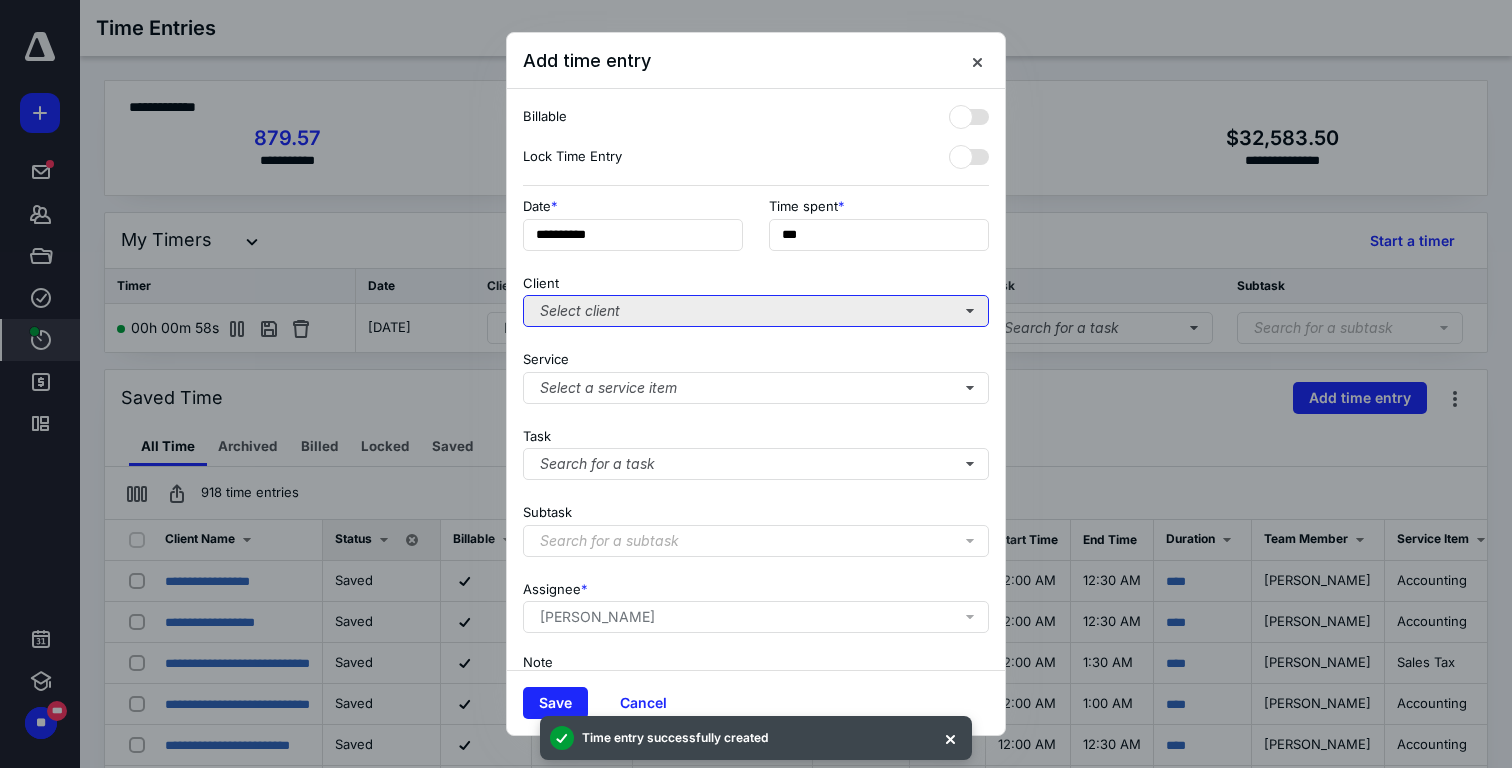 click on "Select client" at bounding box center (756, 311) 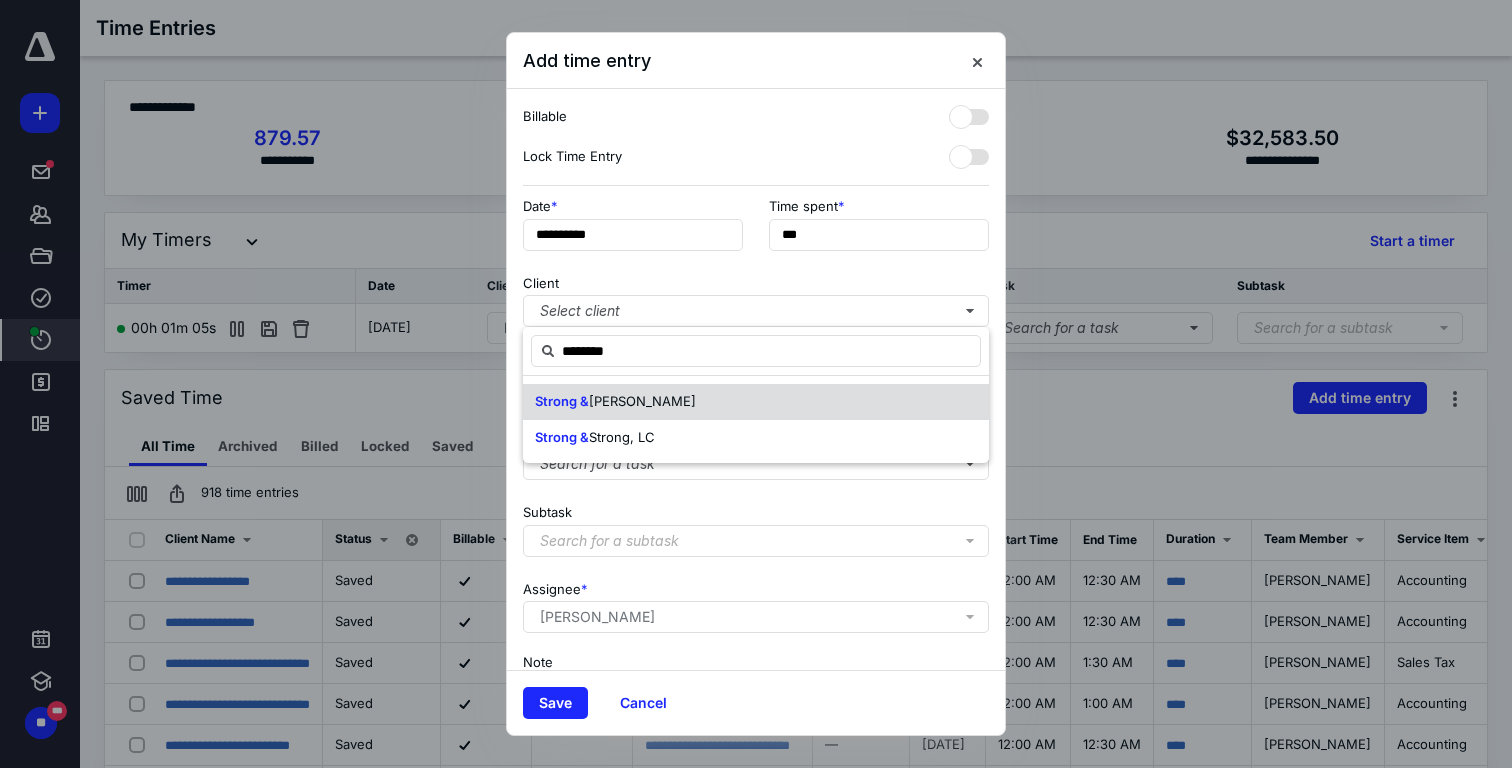 click on "Kuhni LC" at bounding box center (642, 401) 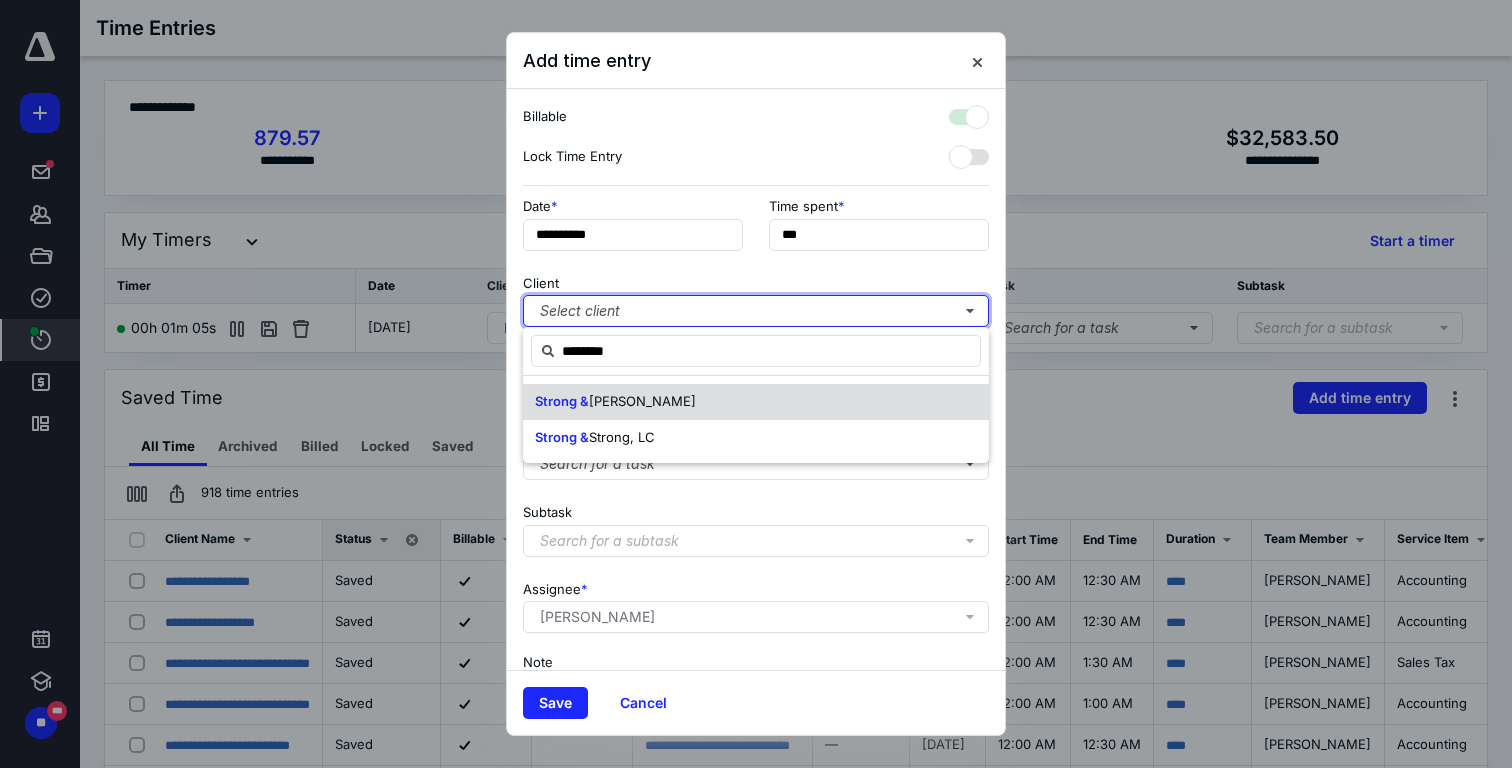 checkbox on "true" 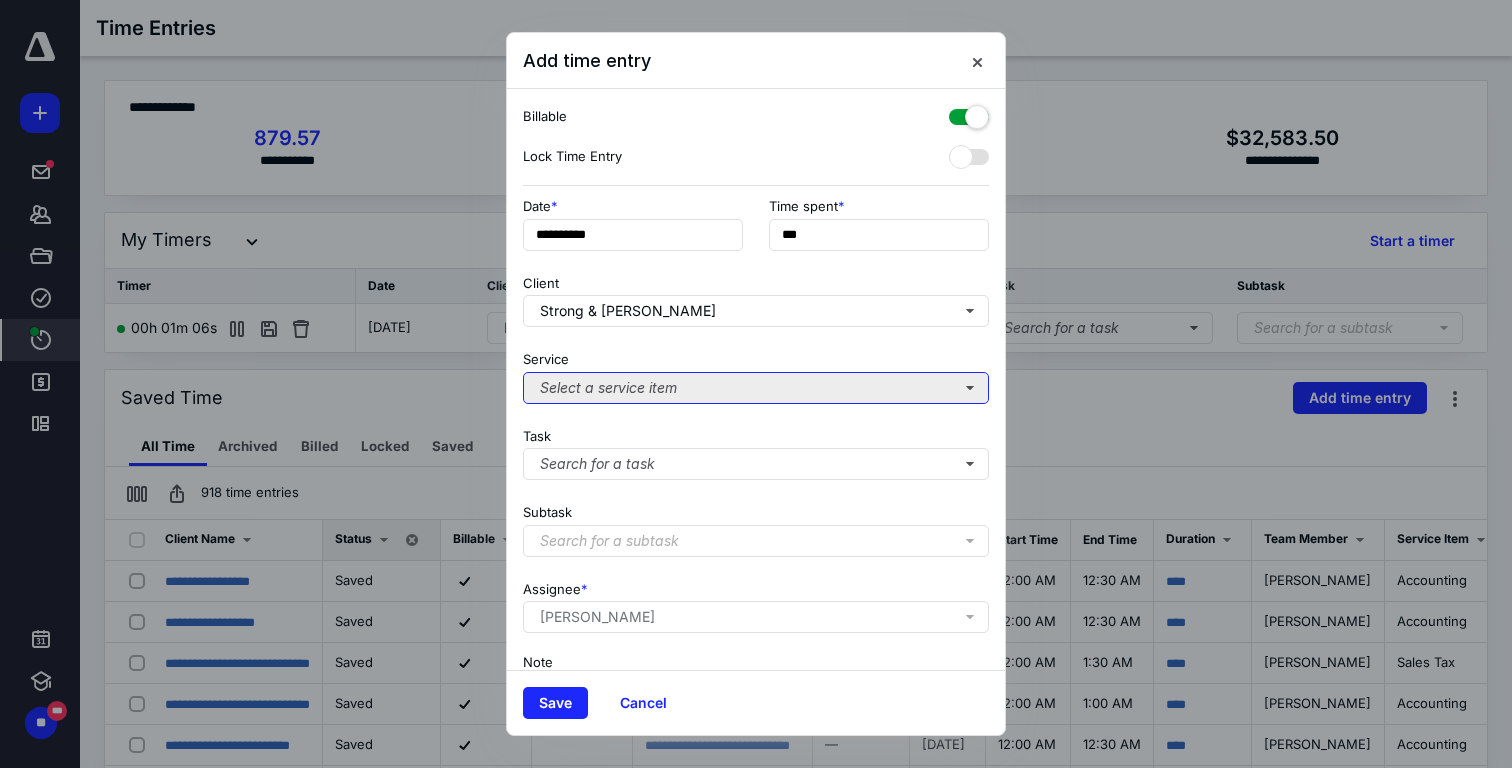 click on "Select a service item" at bounding box center [756, 388] 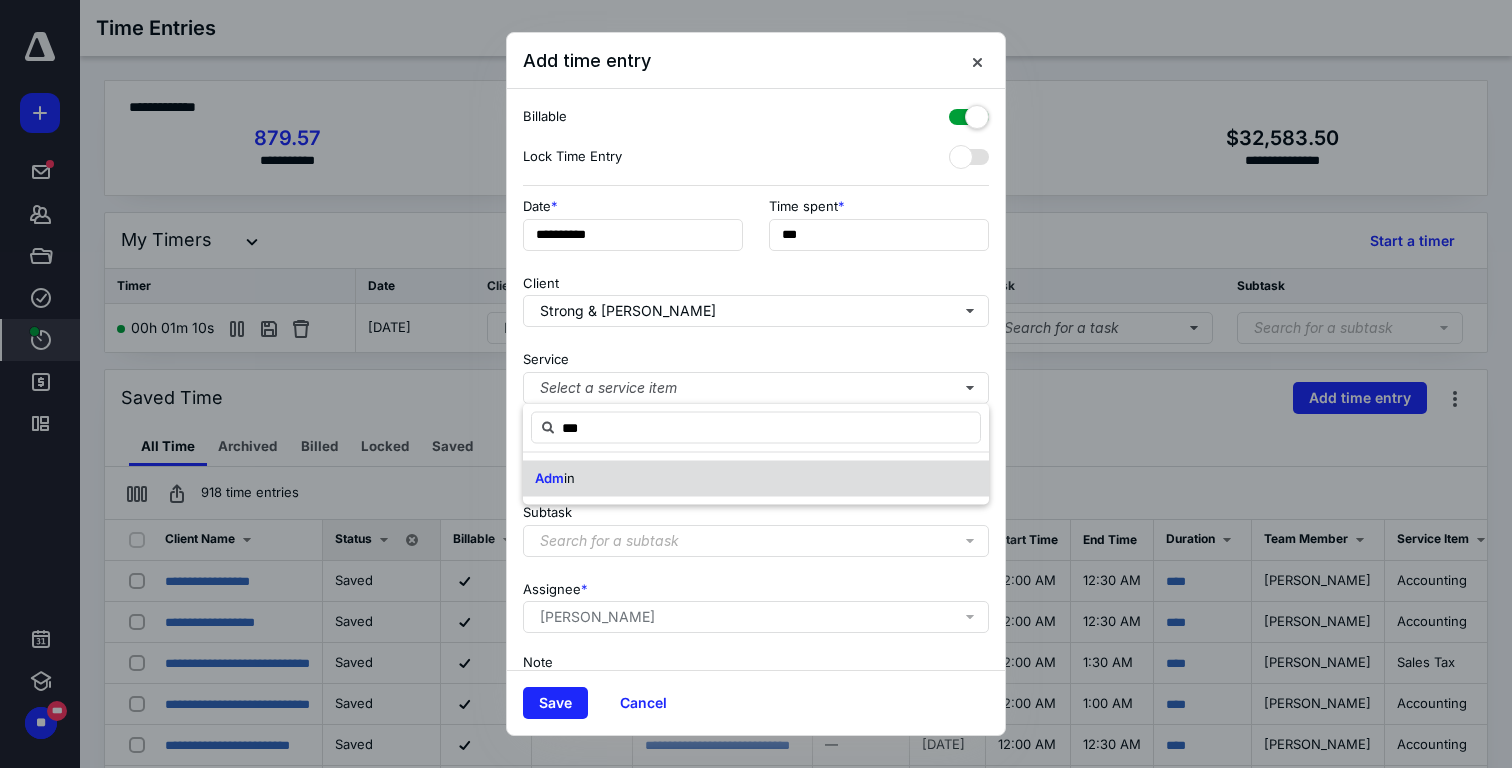 click on "Adm in" at bounding box center (756, 479) 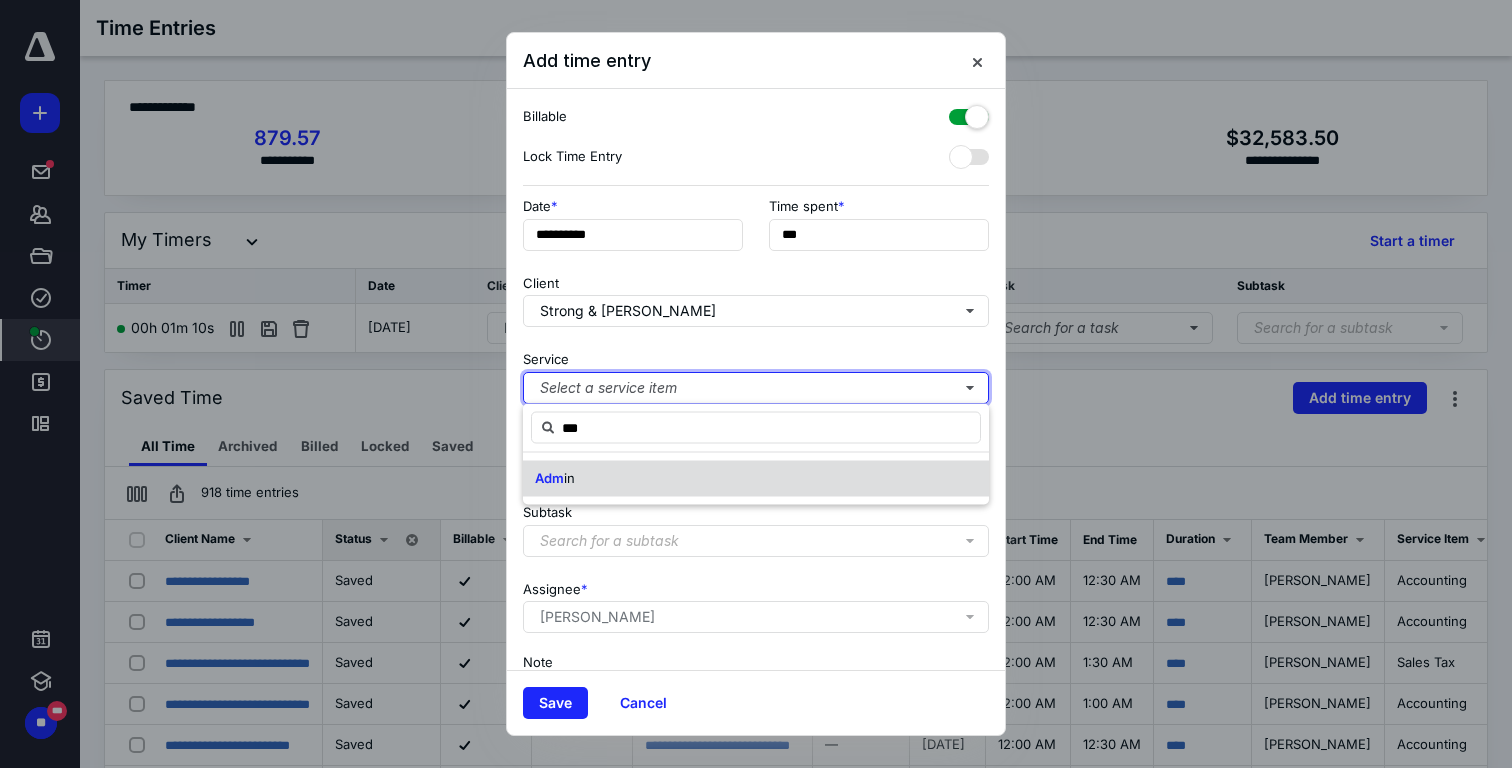 type 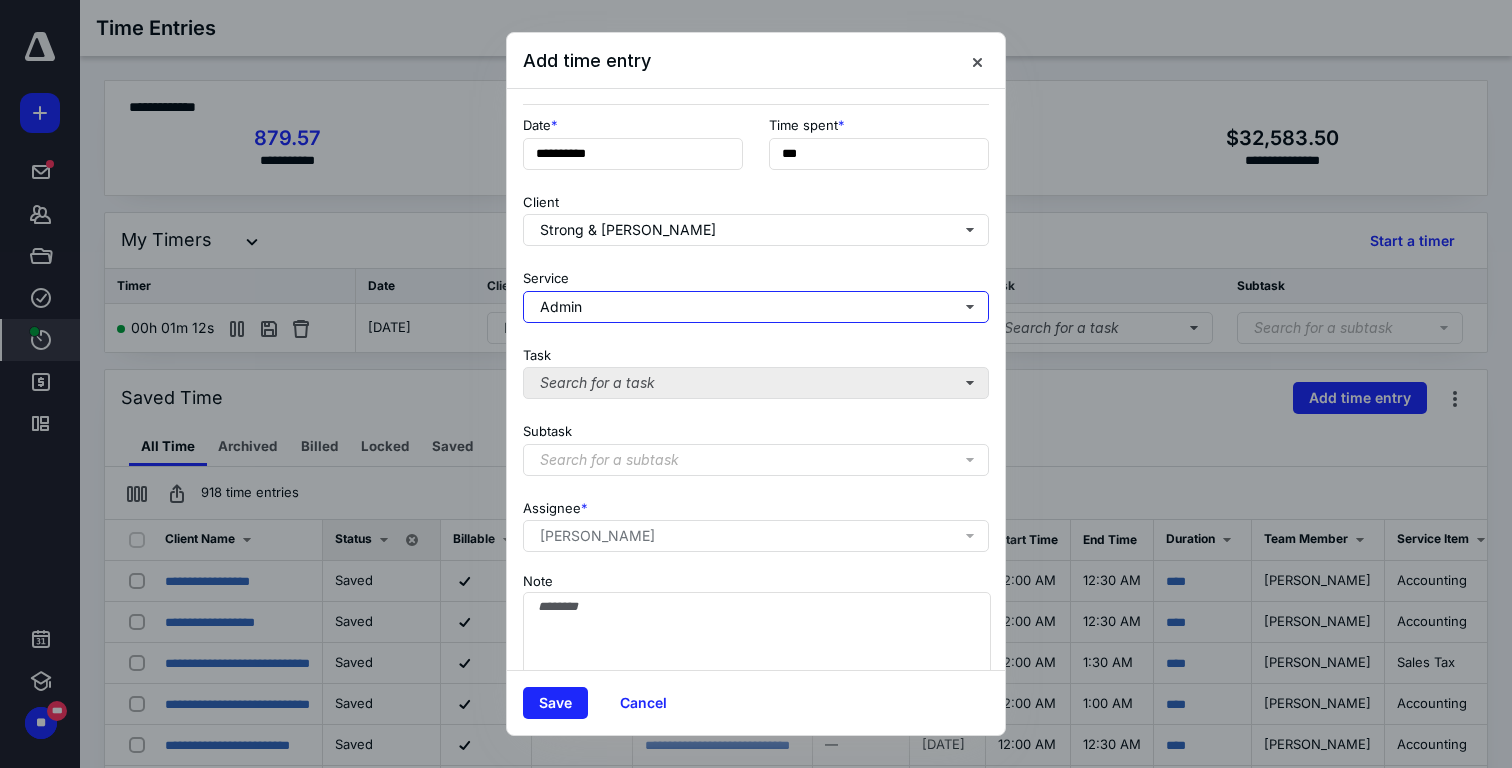 scroll, scrollTop: 118, scrollLeft: 0, axis: vertical 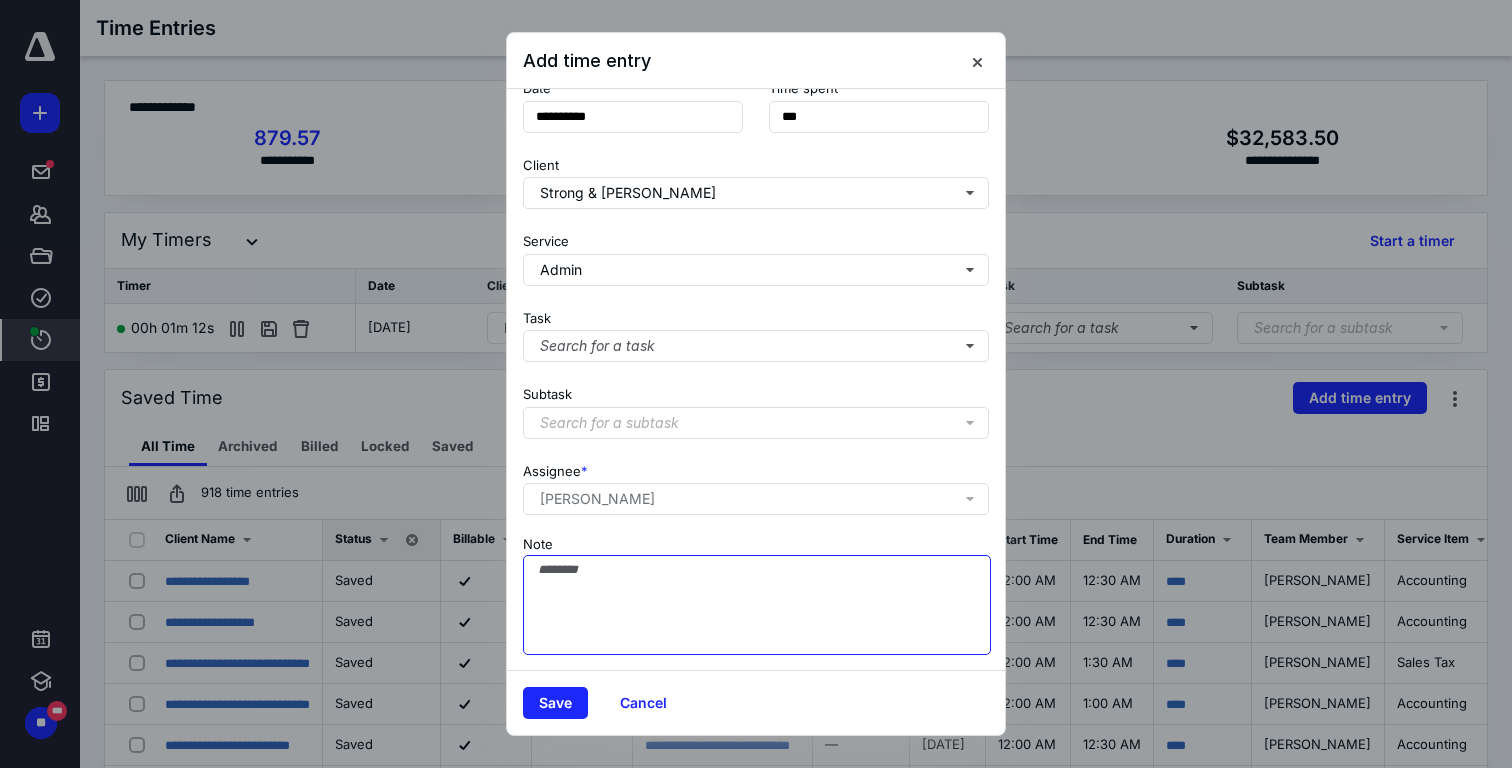 click on "Note" at bounding box center (757, 605) 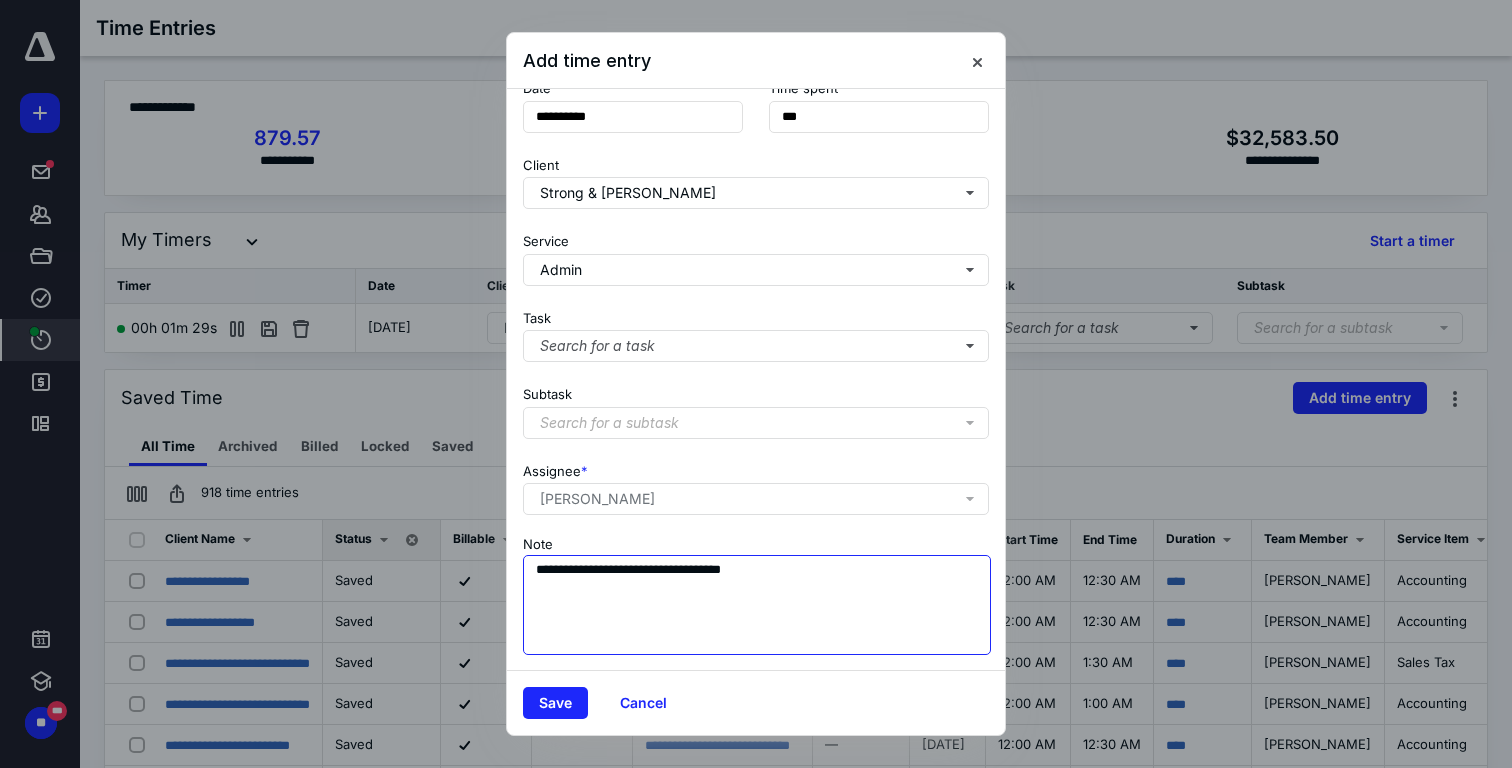 scroll, scrollTop: 117, scrollLeft: 0, axis: vertical 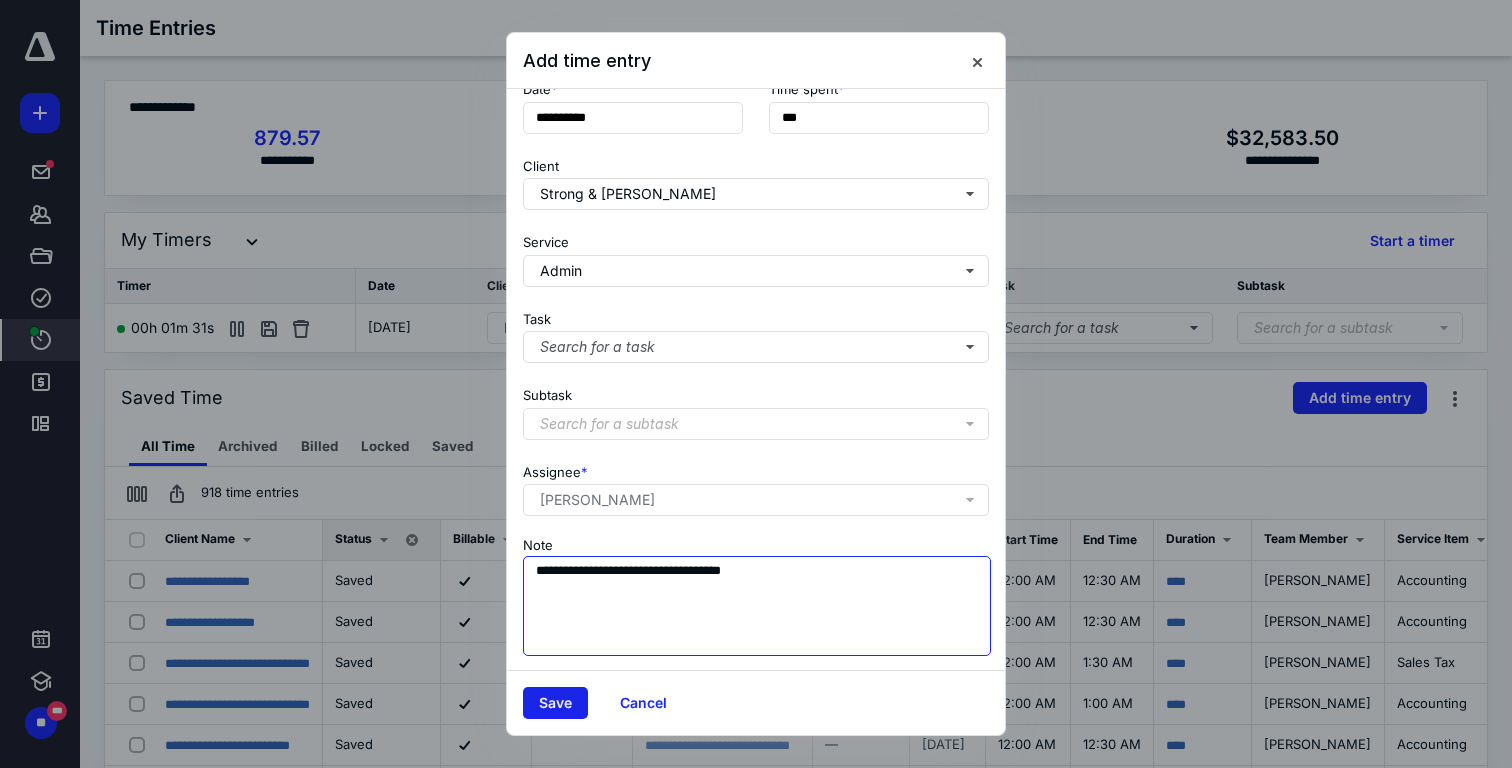 type on "**********" 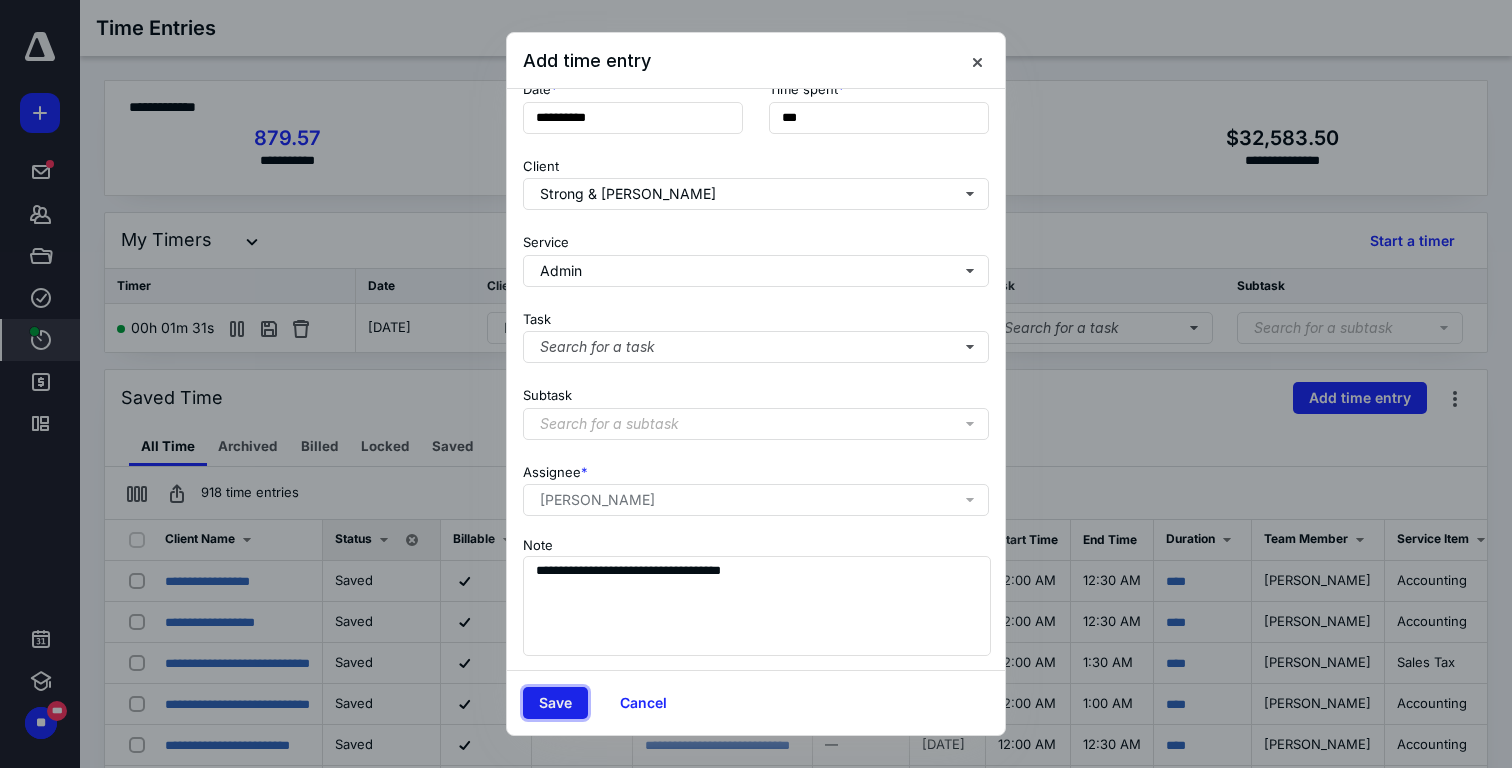 click on "Save" at bounding box center [555, 703] 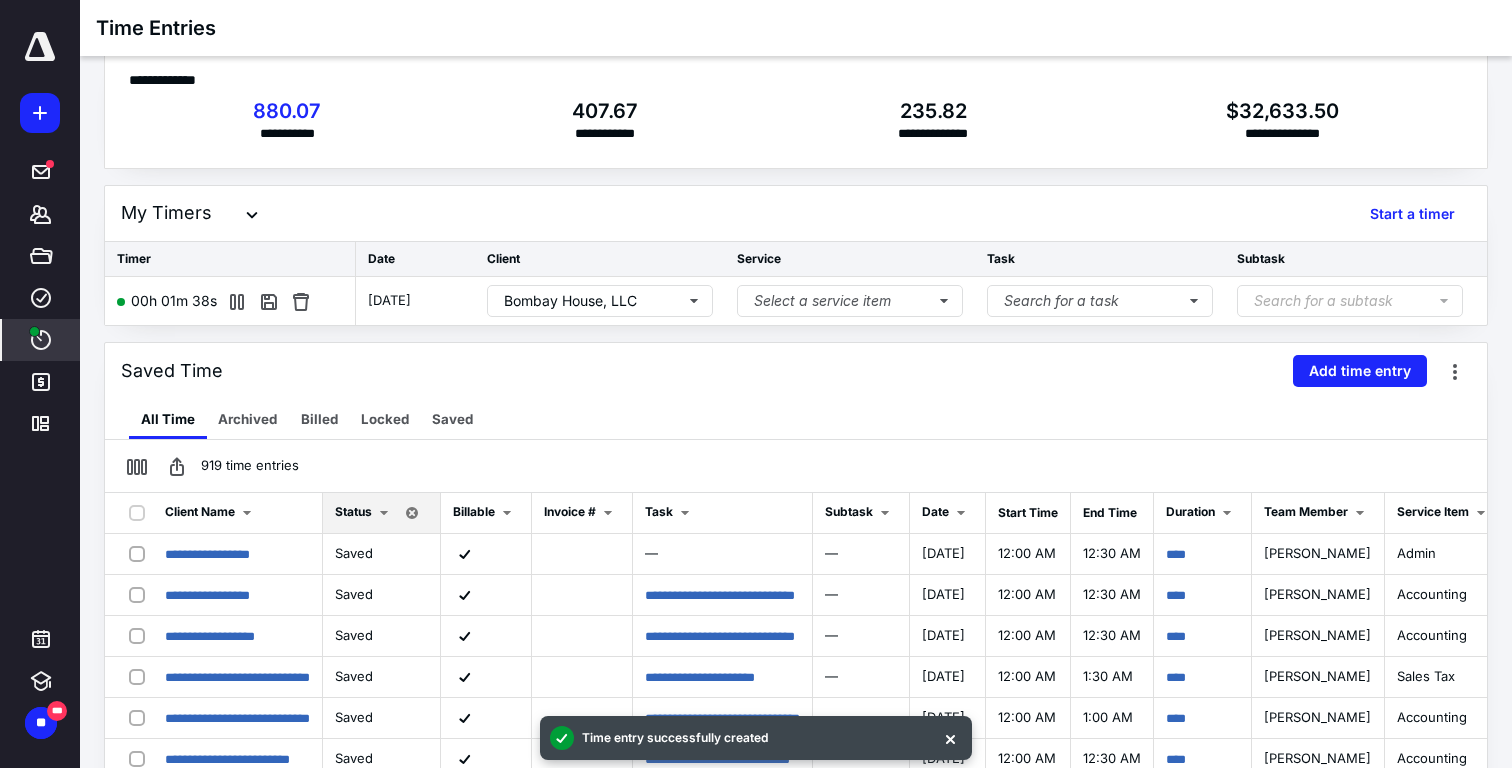 scroll, scrollTop: 28, scrollLeft: 0, axis: vertical 